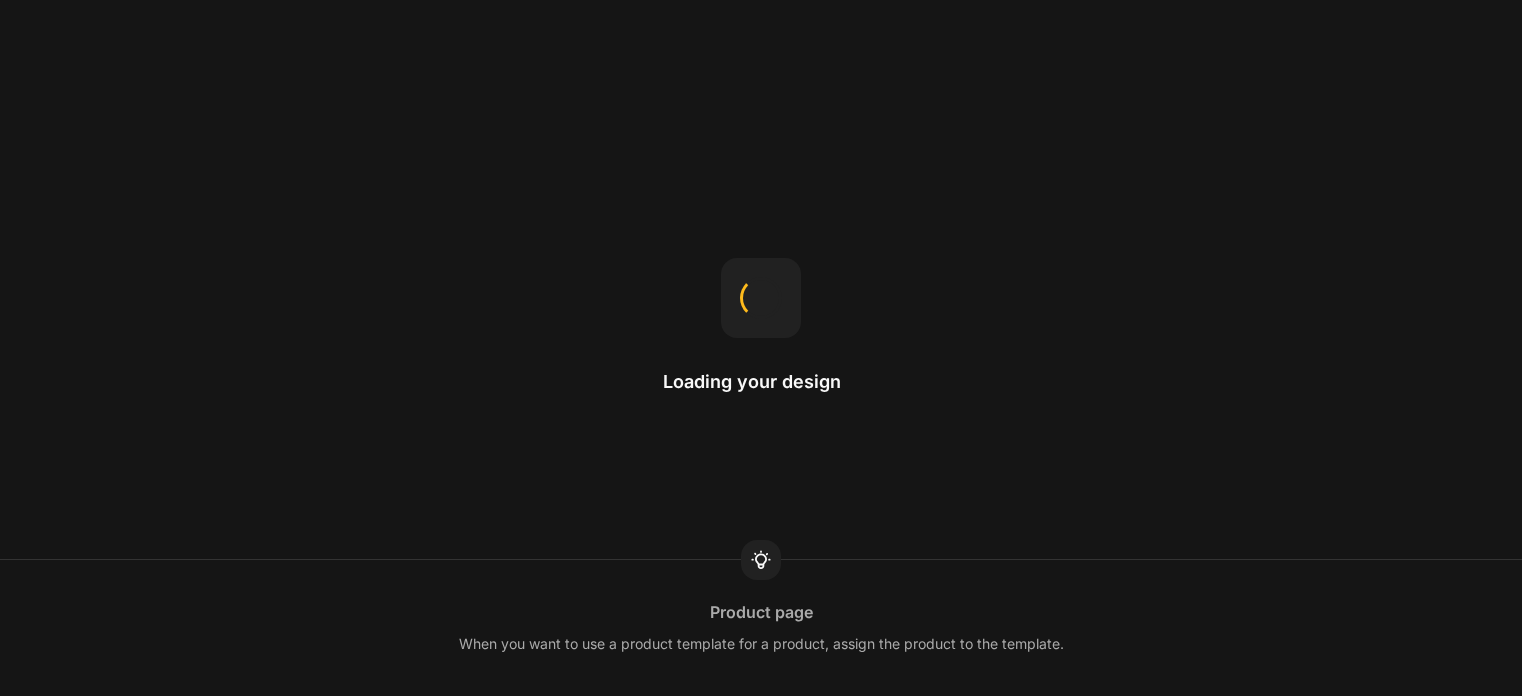 scroll, scrollTop: 0, scrollLeft: 0, axis: both 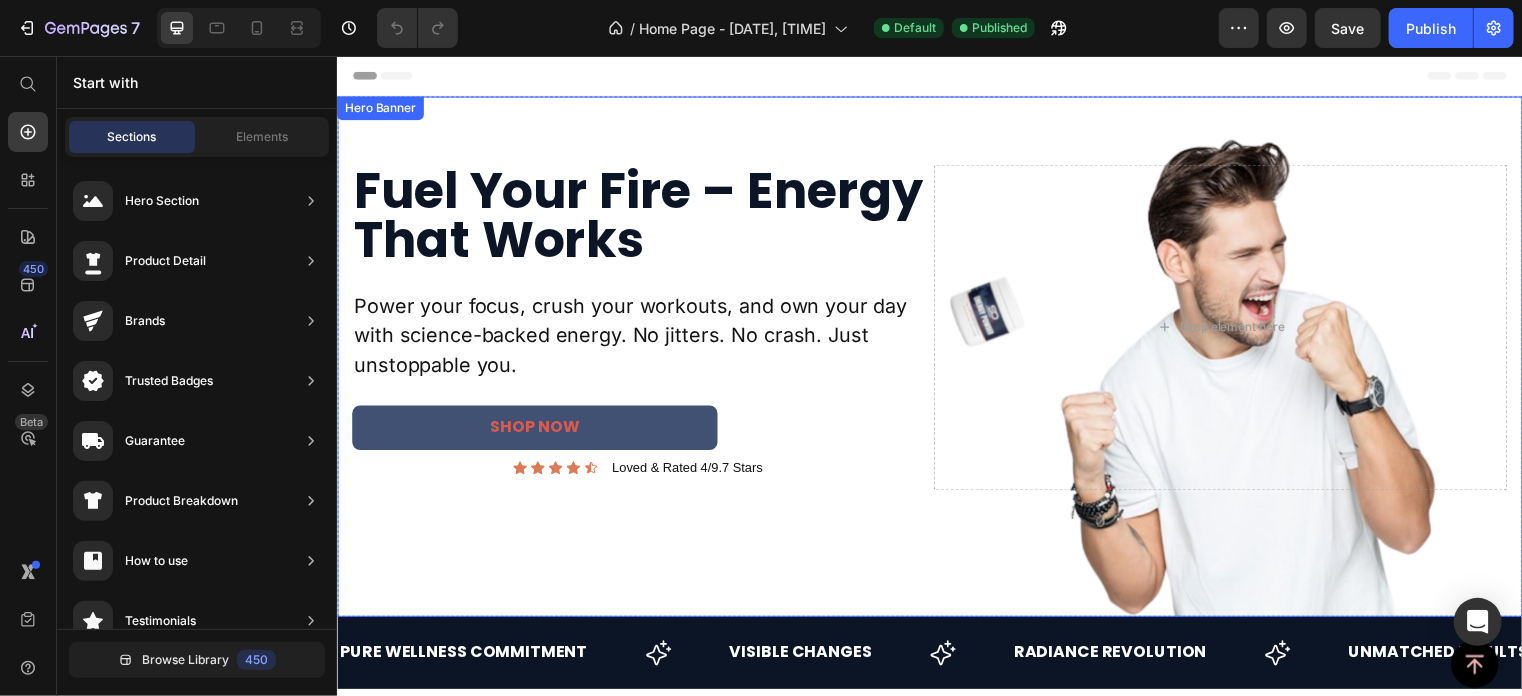 click at bounding box center [936, 359] 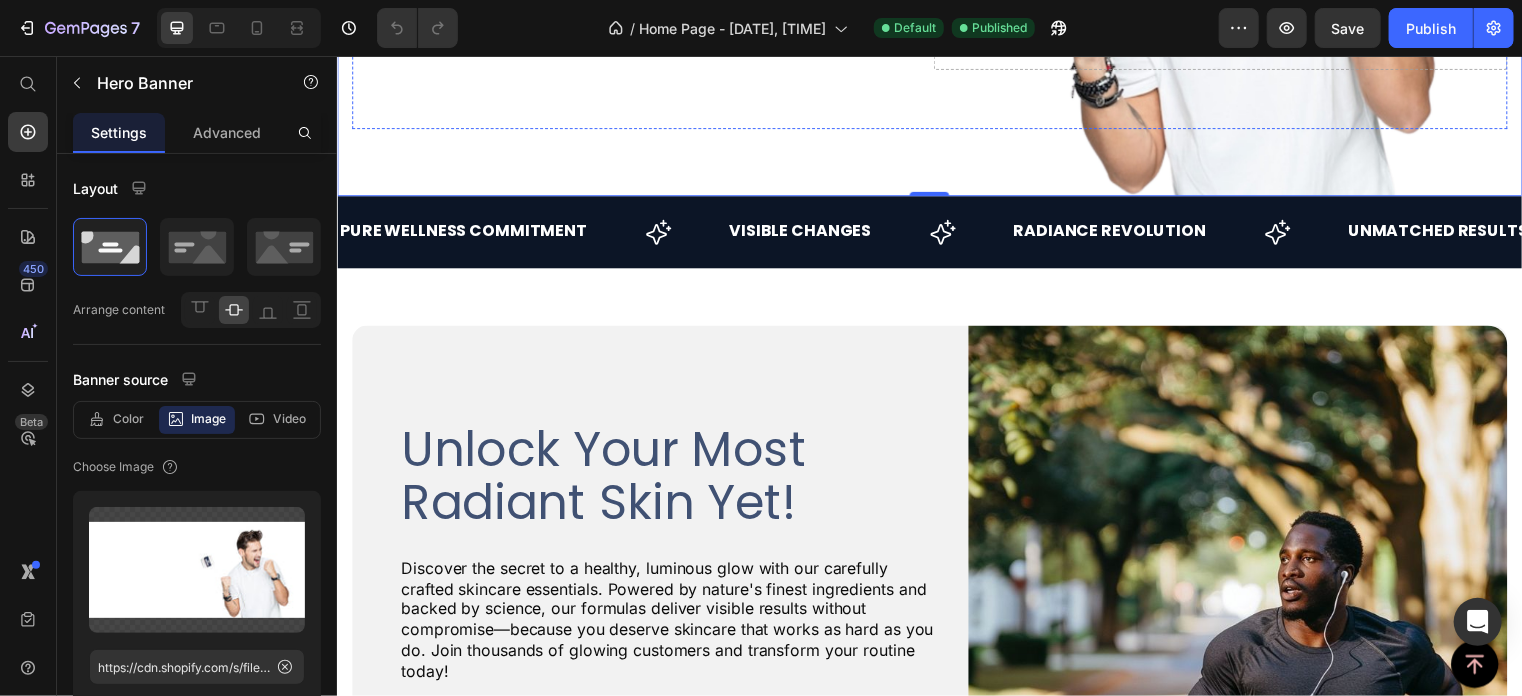 scroll, scrollTop: 0, scrollLeft: 0, axis: both 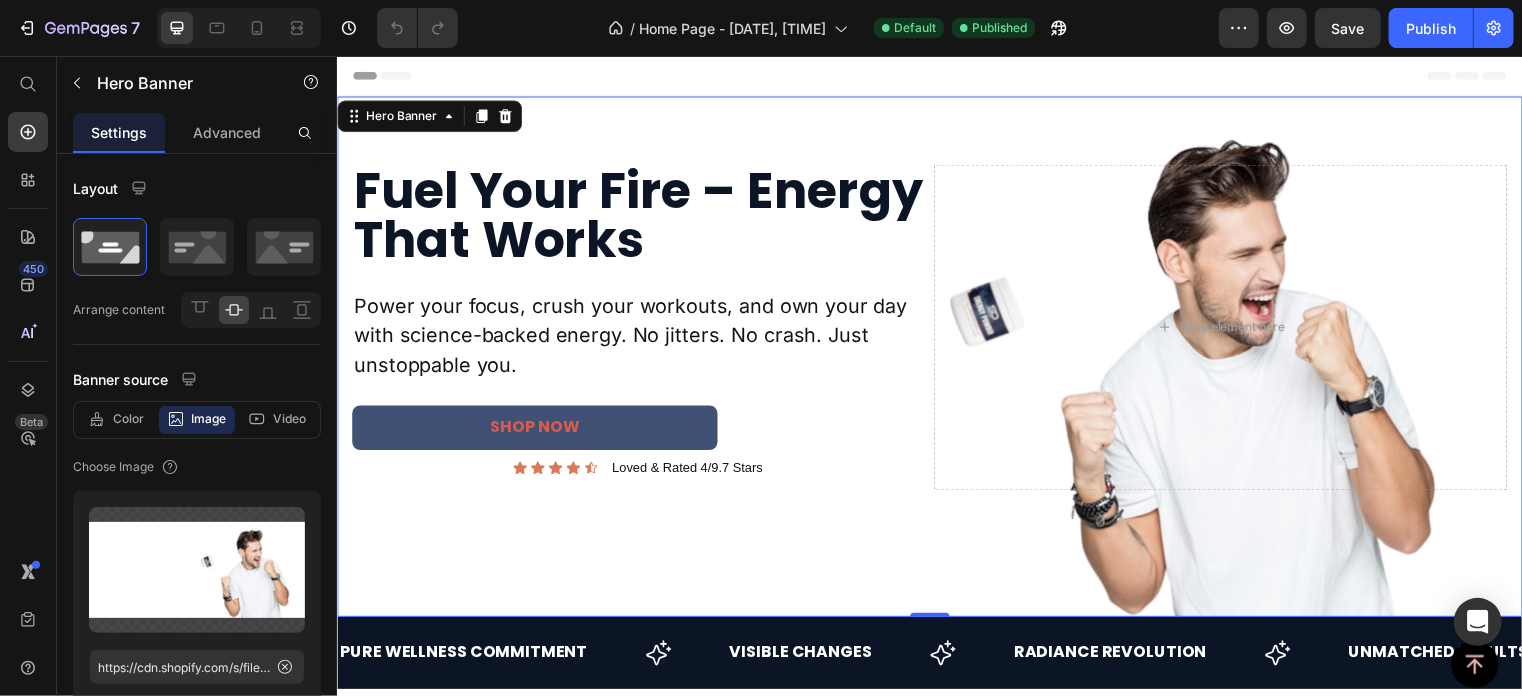 click at bounding box center [936, 359] 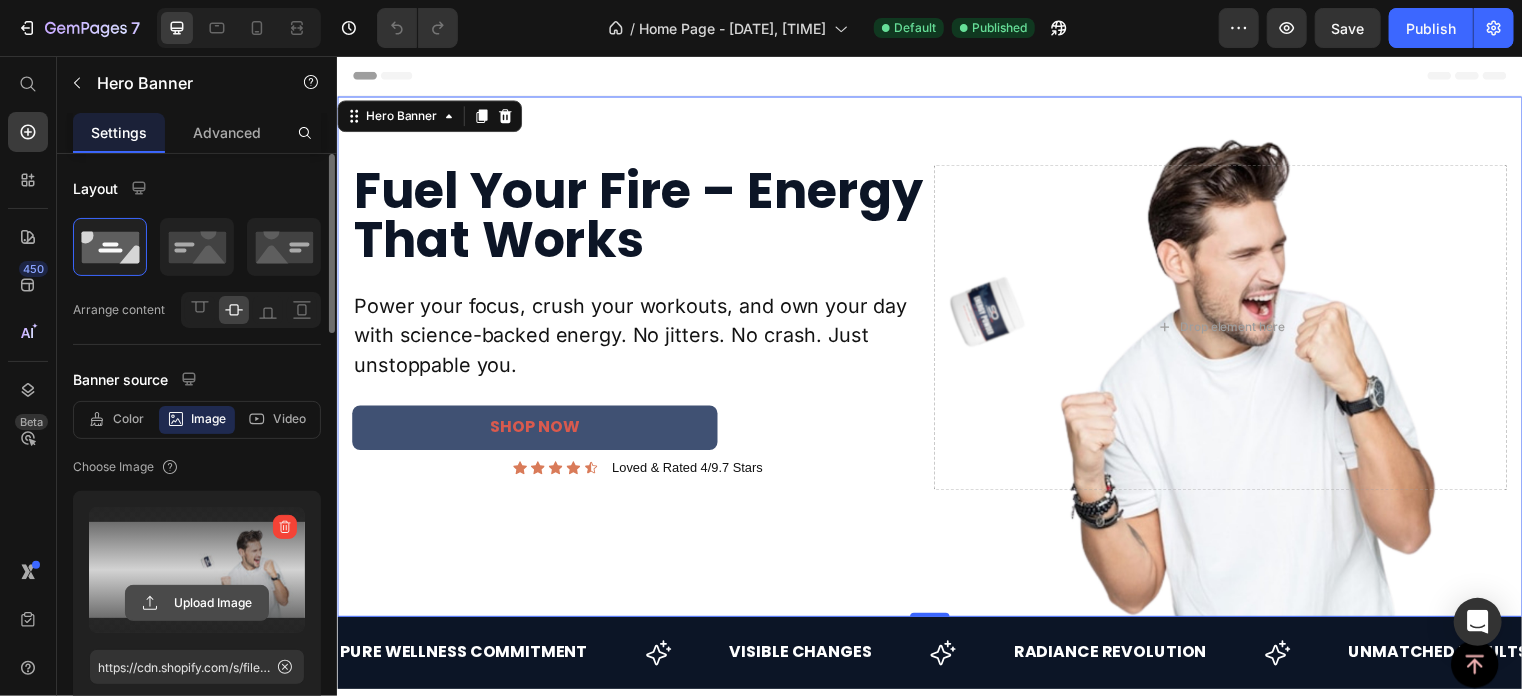 click on "Upload Image" at bounding box center [197, 603] 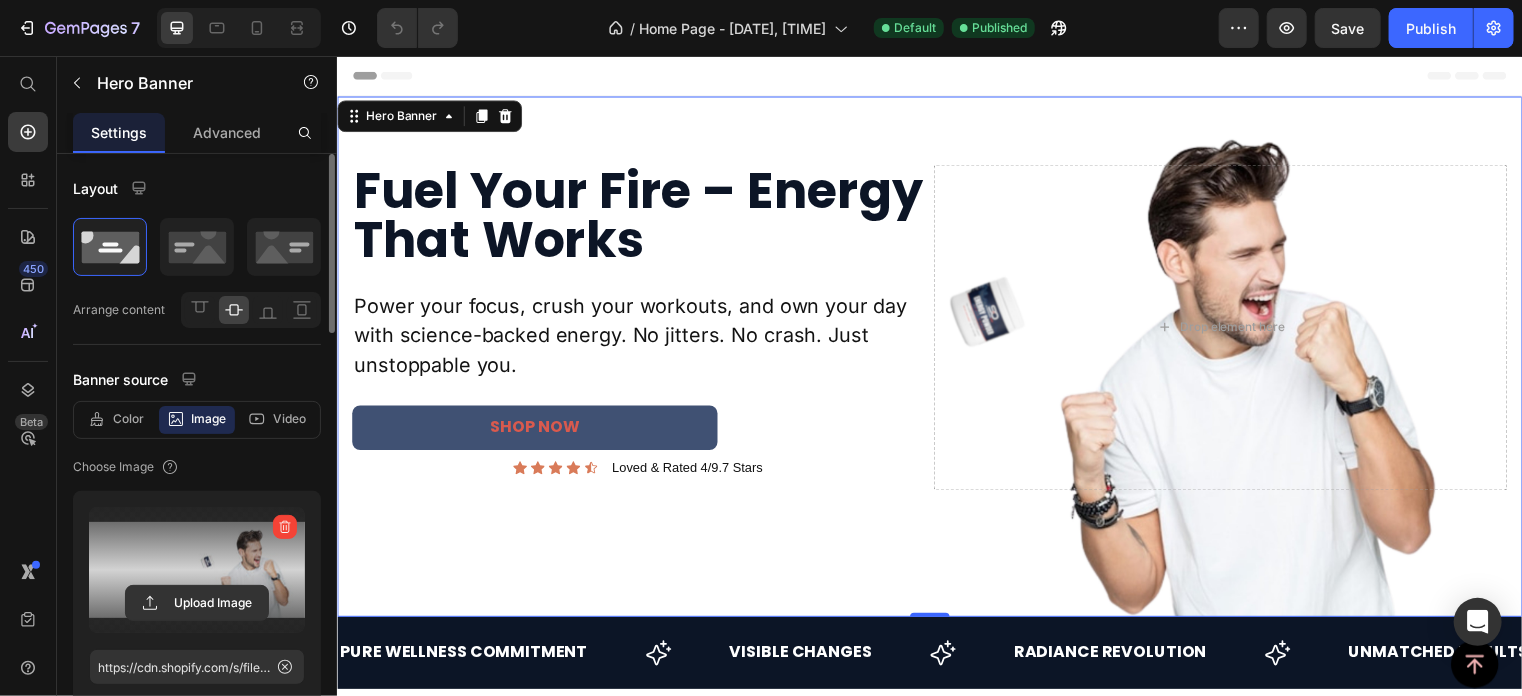 click at bounding box center (197, 570) 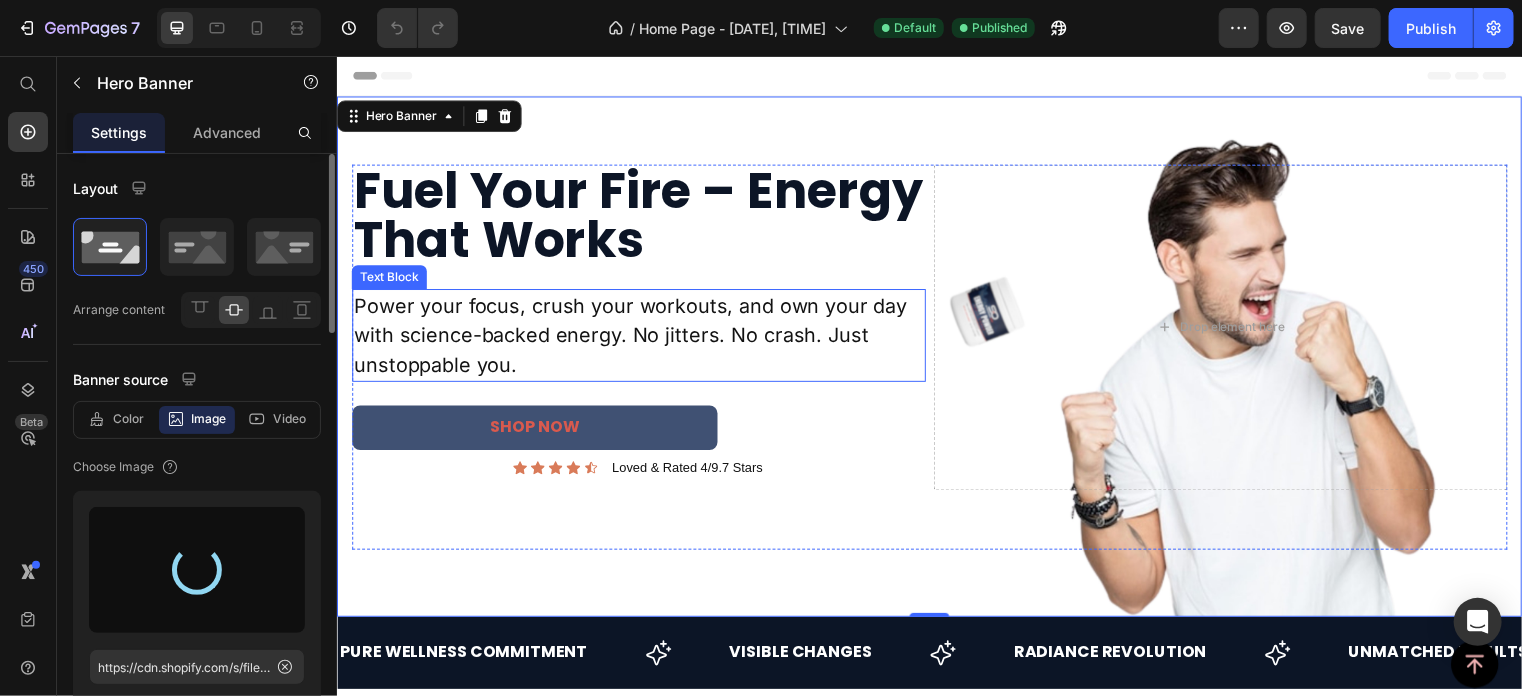 type on "https://cdn.shopify.com/s/files/1/0698/9801/0717/files/gempages_574878364515435364-12b5e083-f99e-4e58-ab40-be3a55f98592.png" 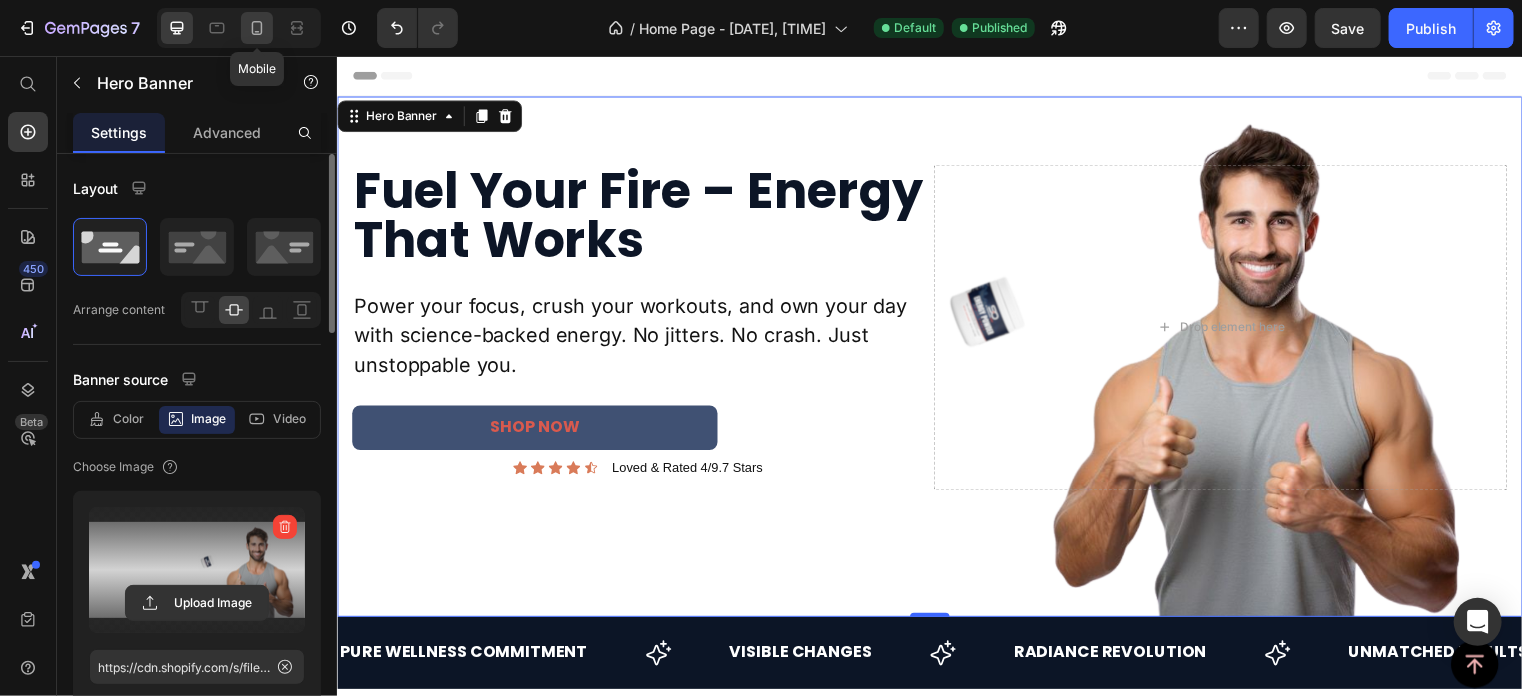 click 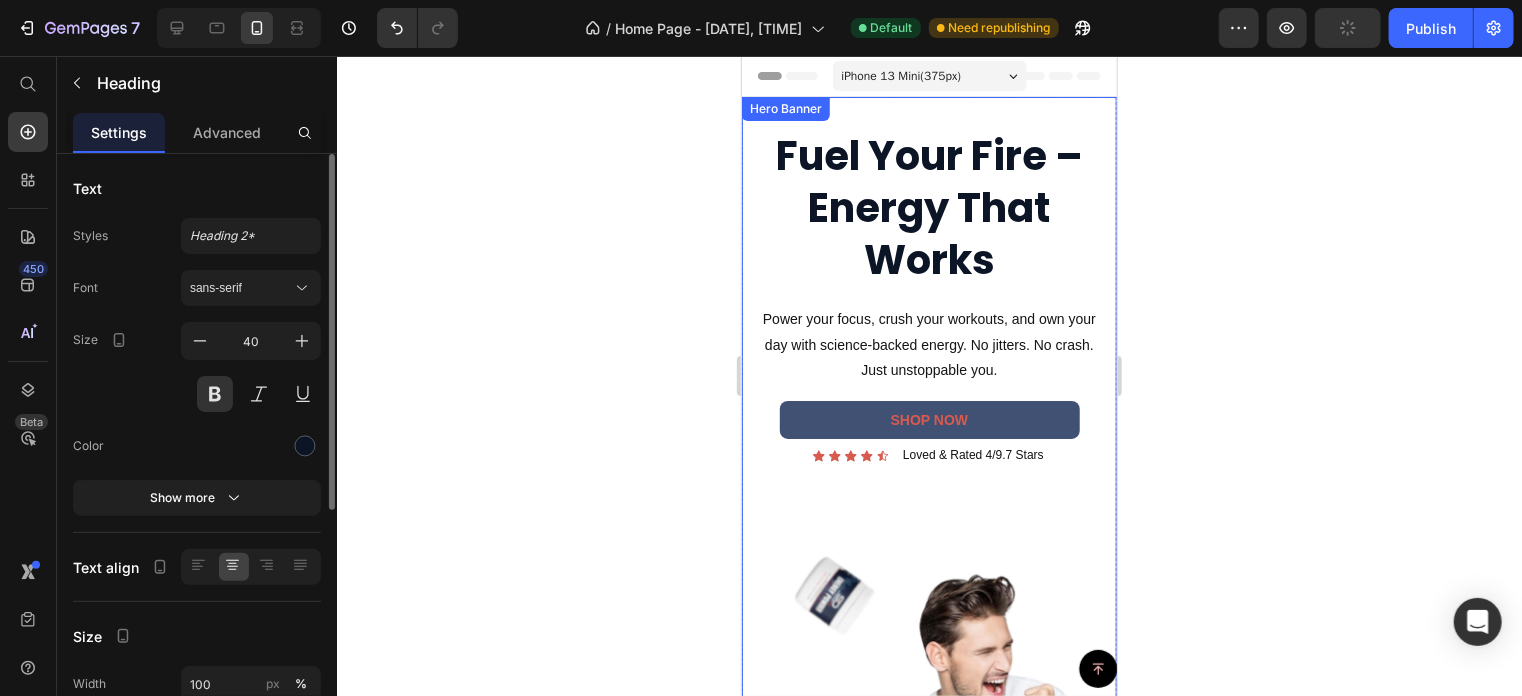 click on "Fuel Your Fire – Energy That Works" at bounding box center [928, 207] 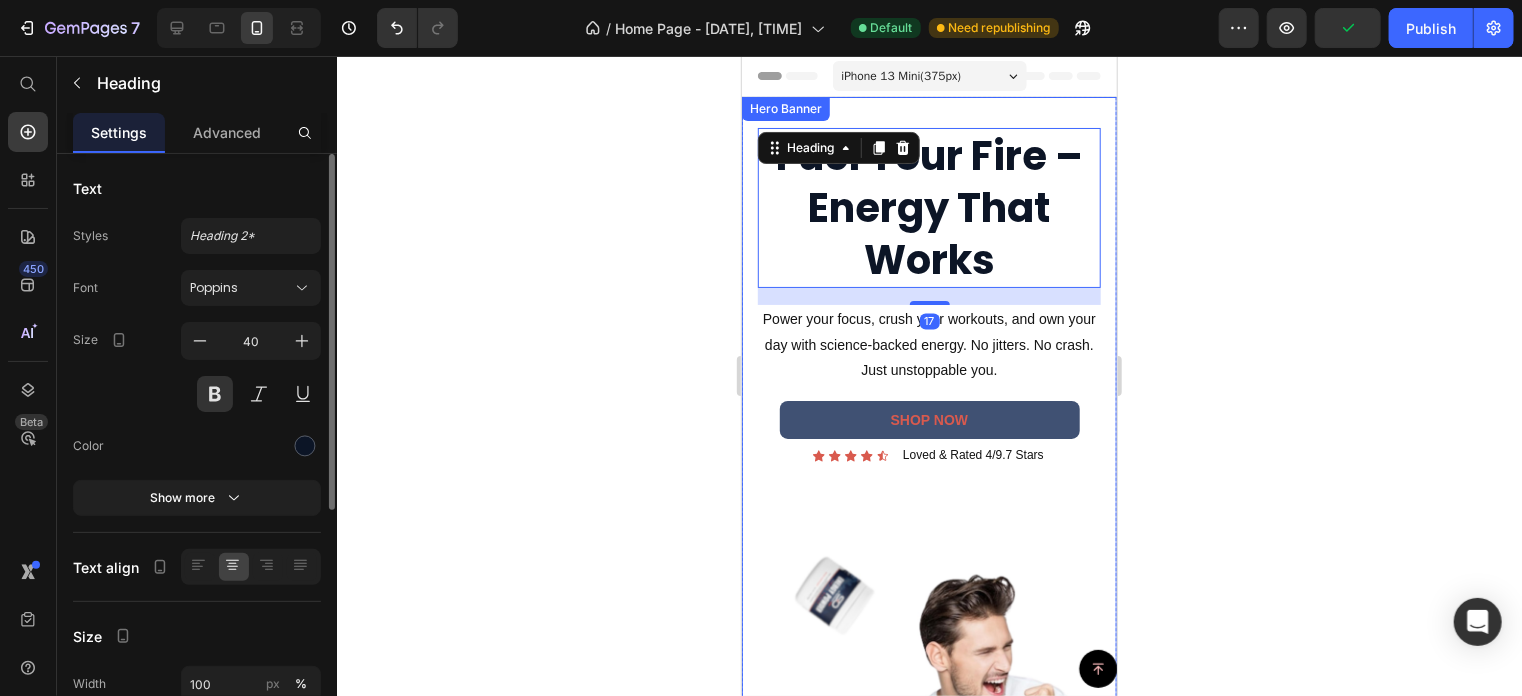 click on "Fuel Your Fire – Energy That Works  Heading   17 Power your focus, crush your workouts, and own your day with science-backed energy. No jitters. No crash. Just unstoppable you. Text Block shop now Button Icon Icon Icon Icon
Icon Icon List Loved & Rated 4/9.7 Stars  Text Block Row" at bounding box center [928, 495] 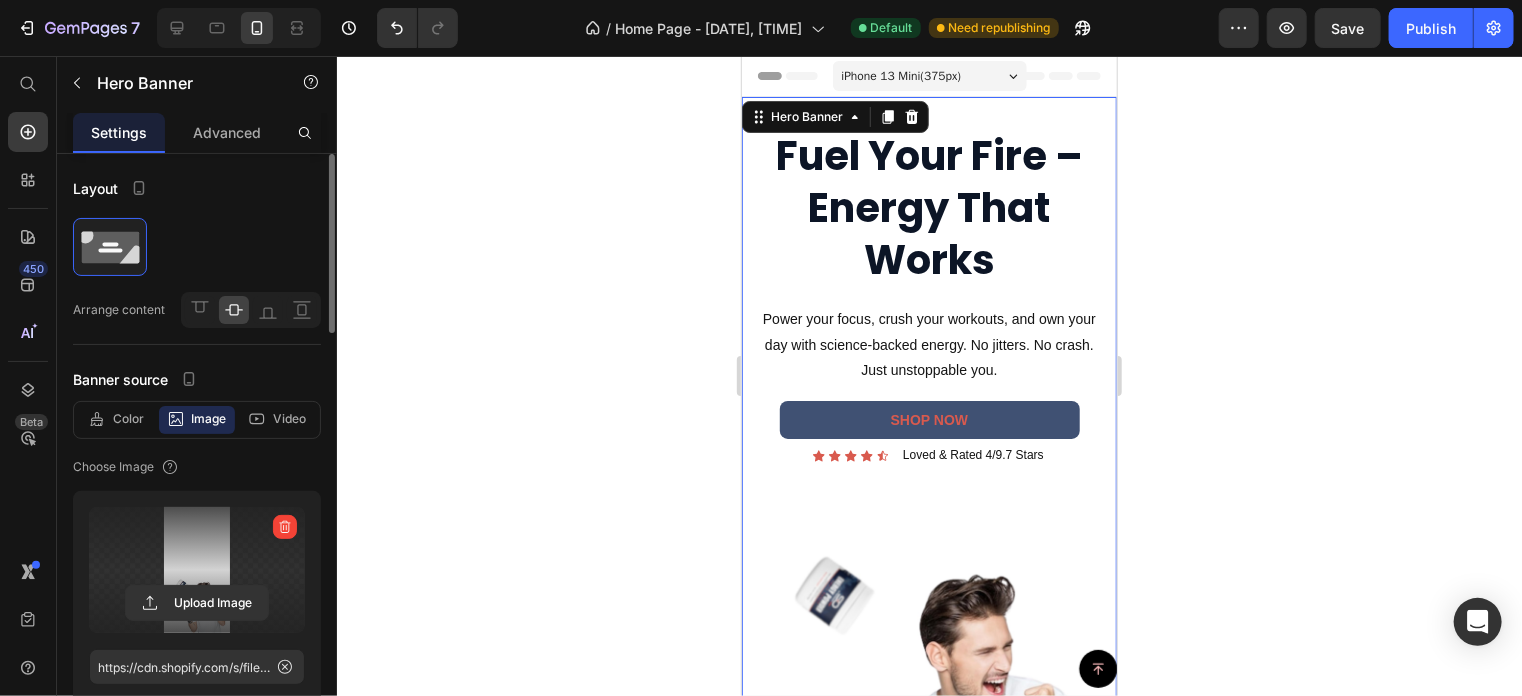 click at bounding box center (197, 570) 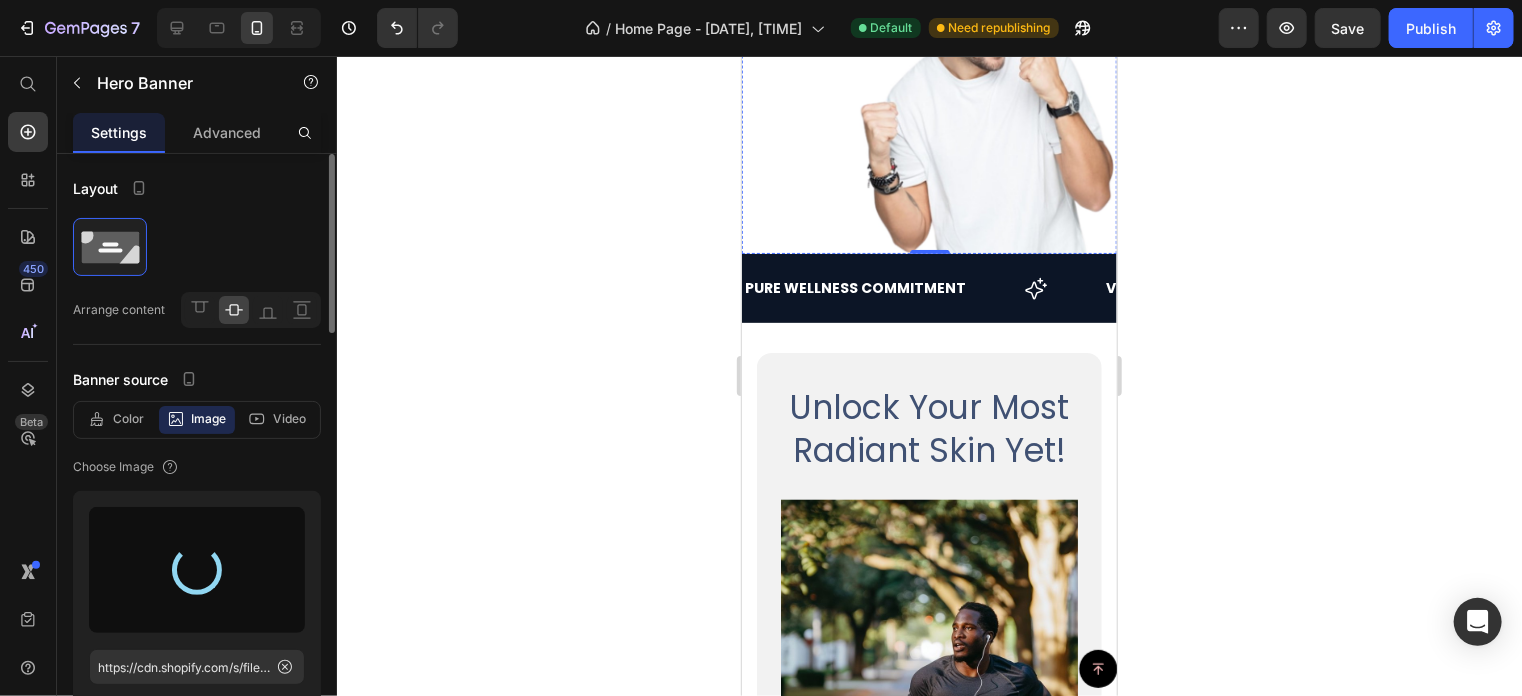 scroll, scrollTop: 688, scrollLeft: 0, axis: vertical 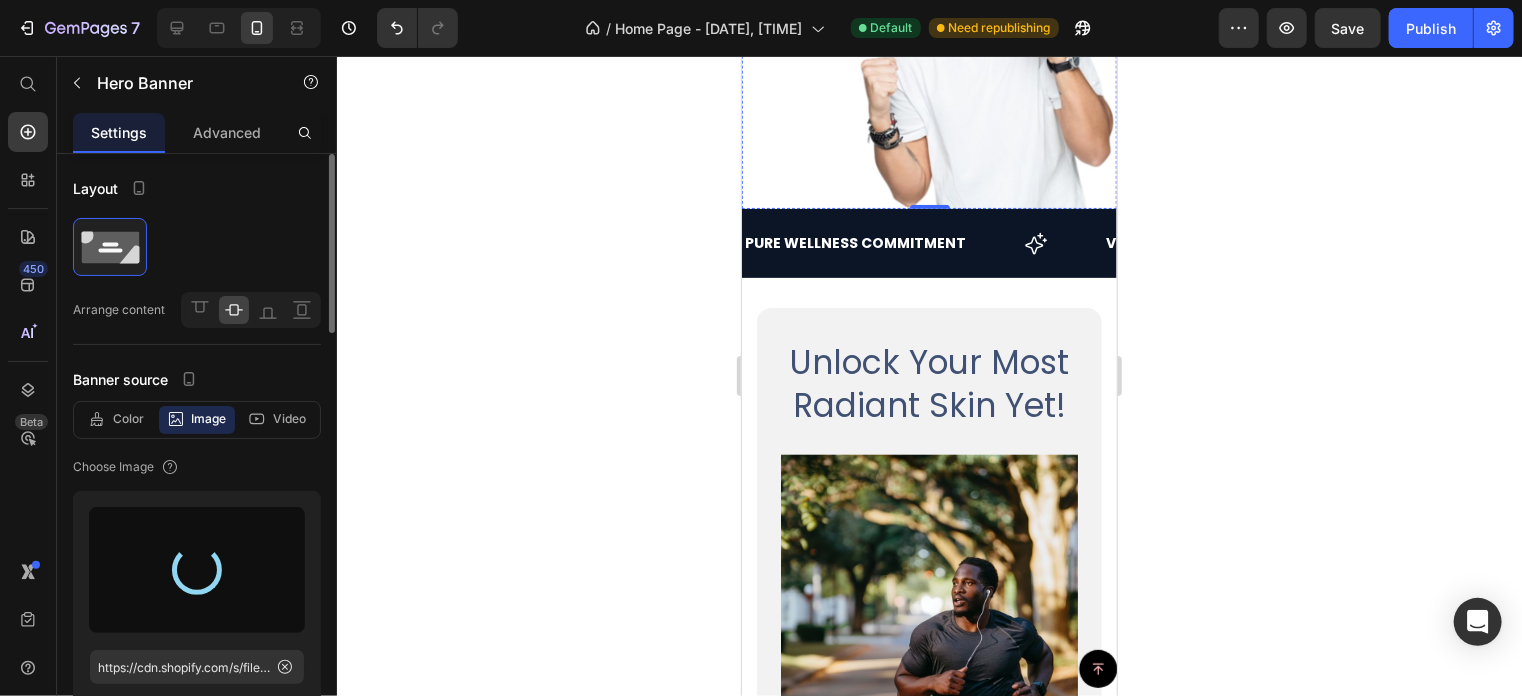 type on "https://cdn.shopify.com/s/files/1/0698/9801/0717/files/gempages_574878364515435364-0d29dfb1-71d2-4e6b-83df-4975f1d04d96.png" 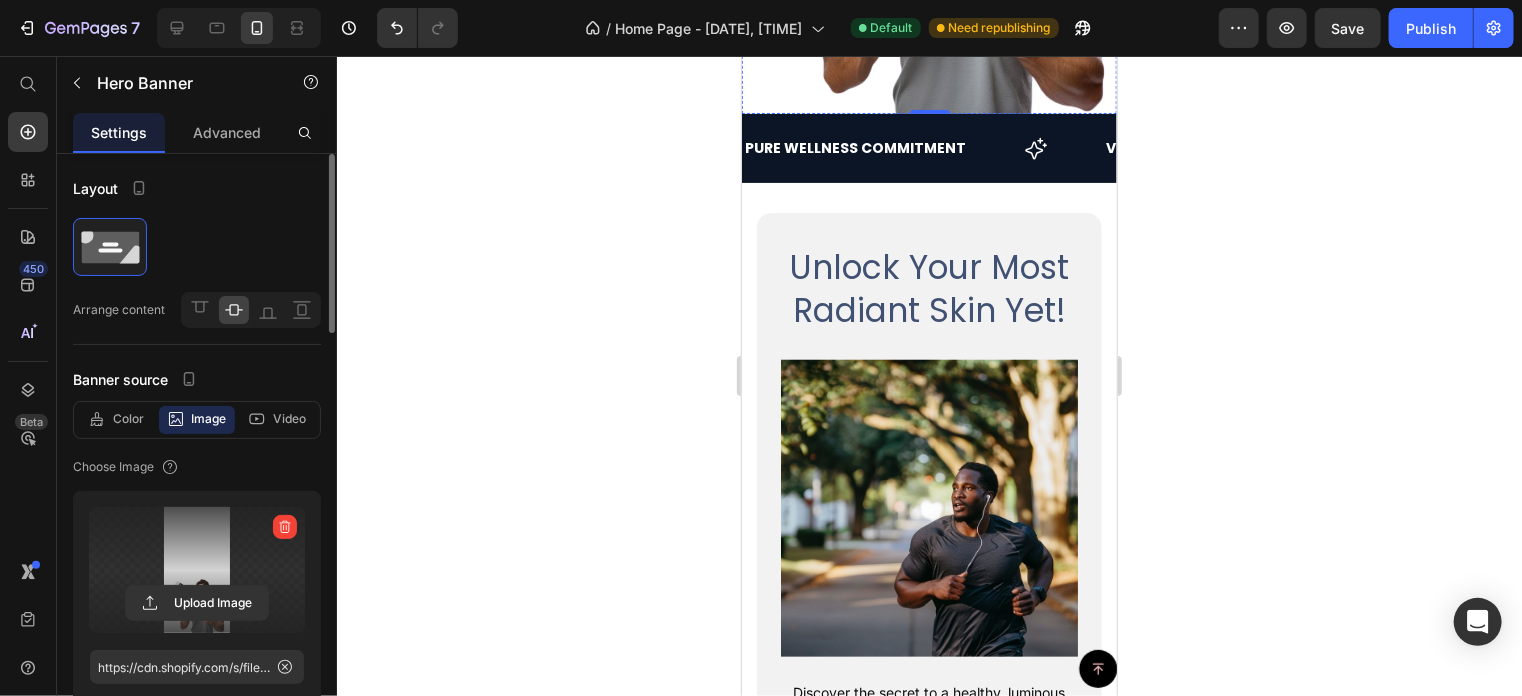 scroll, scrollTop: 786, scrollLeft: 0, axis: vertical 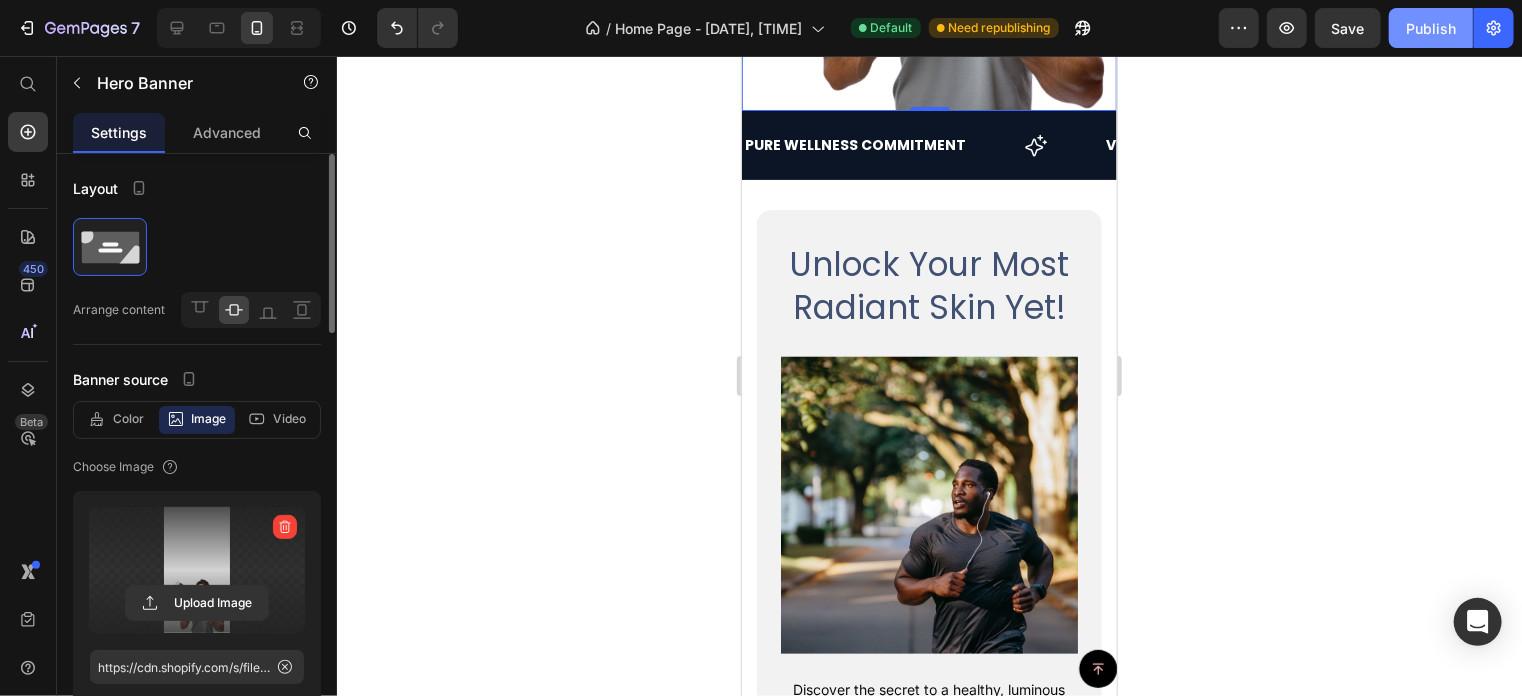 click on "Publish" at bounding box center (1431, 28) 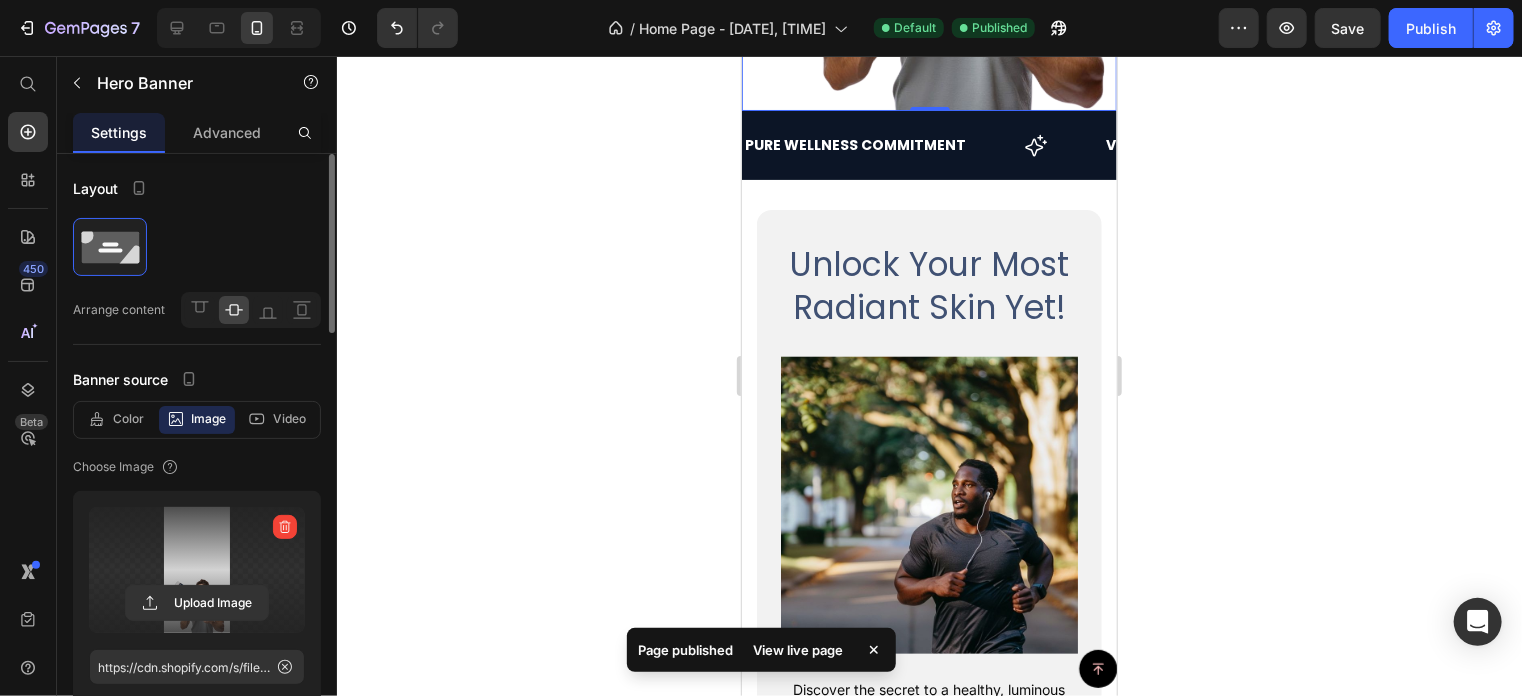 click 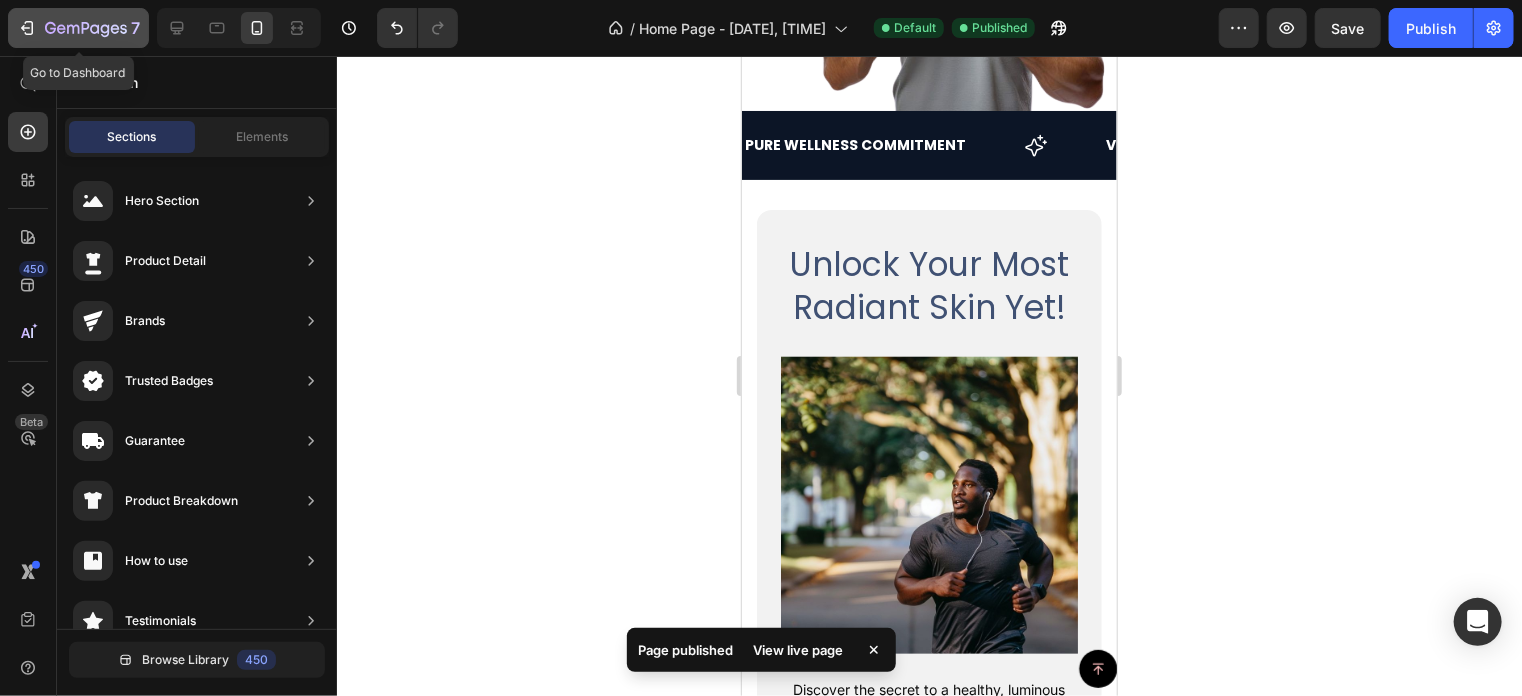 click 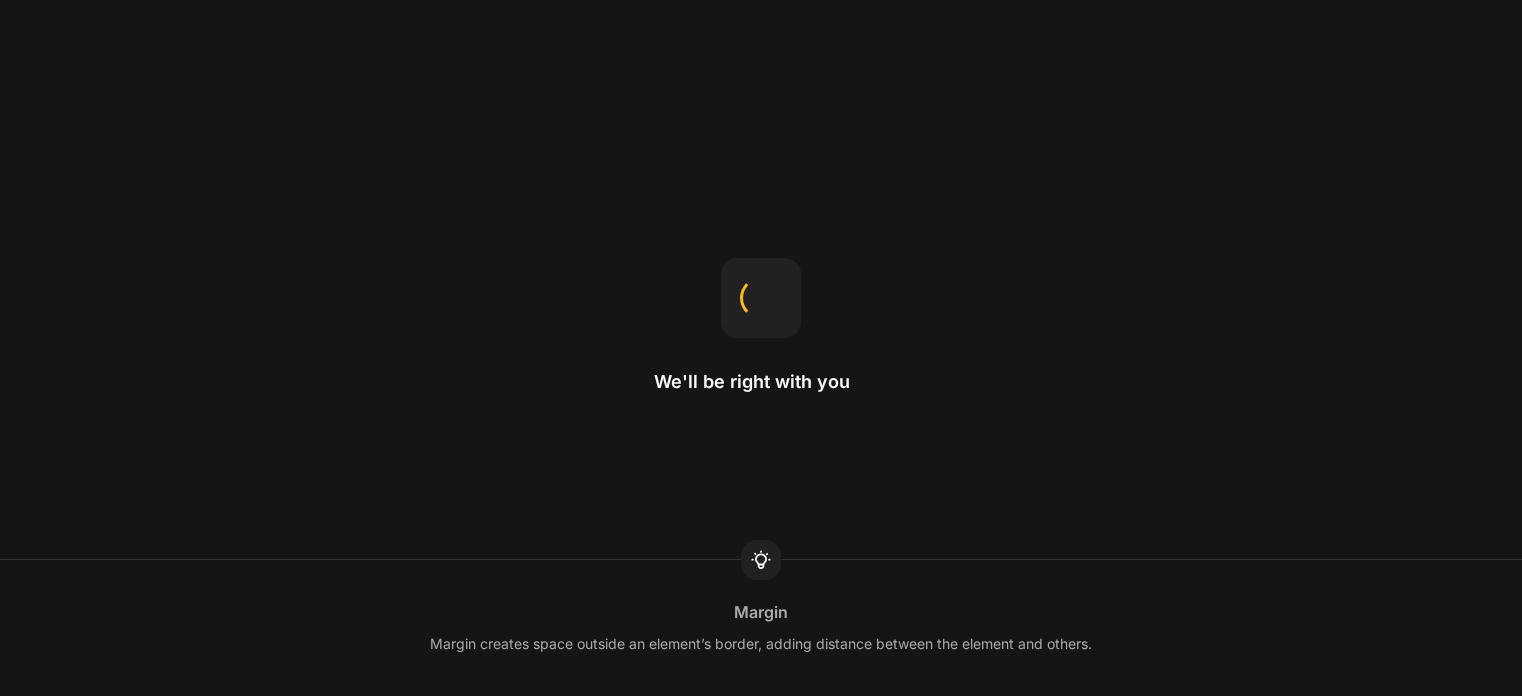 scroll, scrollTop: 0, scrollLeft: 0, axis: both 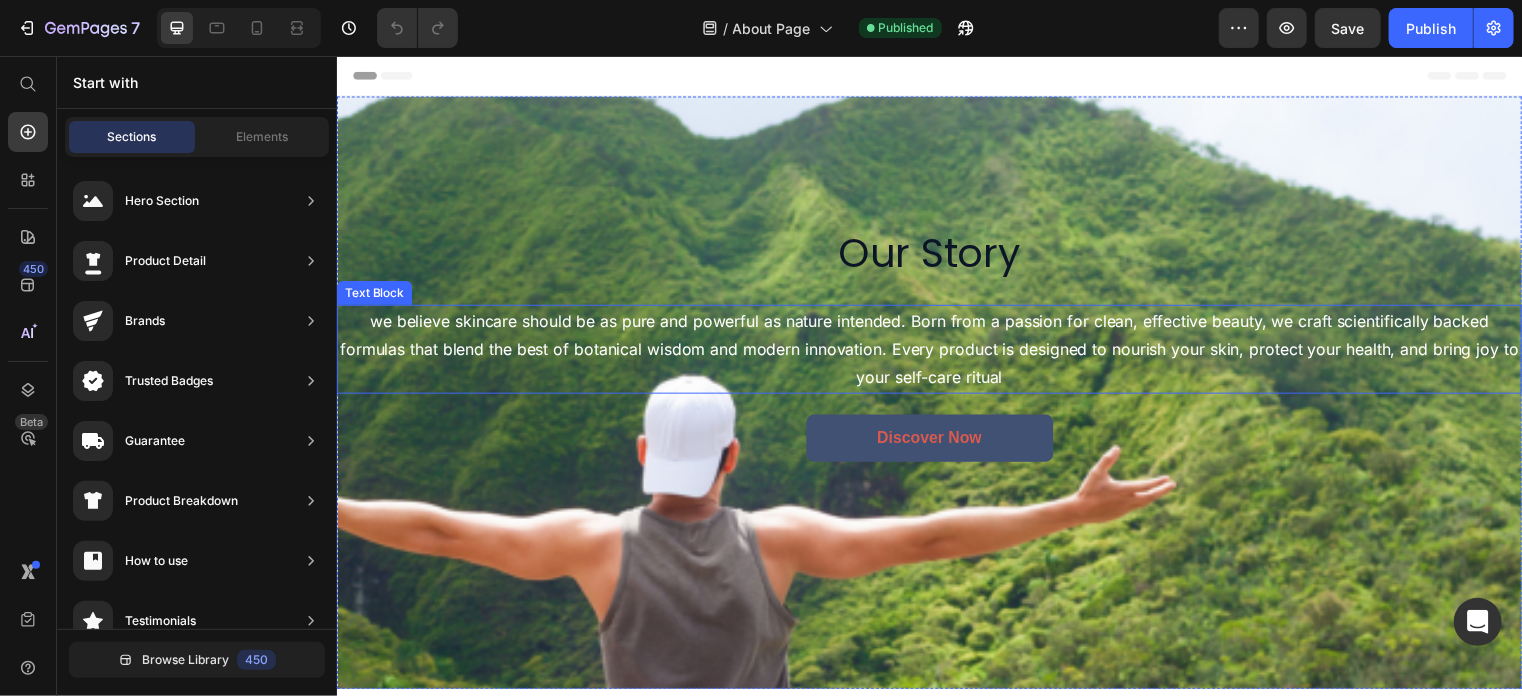 click on "we believe skincare should be as pure and powerful as nature intended. Born from a passion for clean, effective beauty, we craft scientifically backed formulas that blend the best of botanical wisdom and modern innovation. Every product is designed to nourish your skin, protect your health, and bring joy to your self-care ritual" at bounding box center [936, 352] 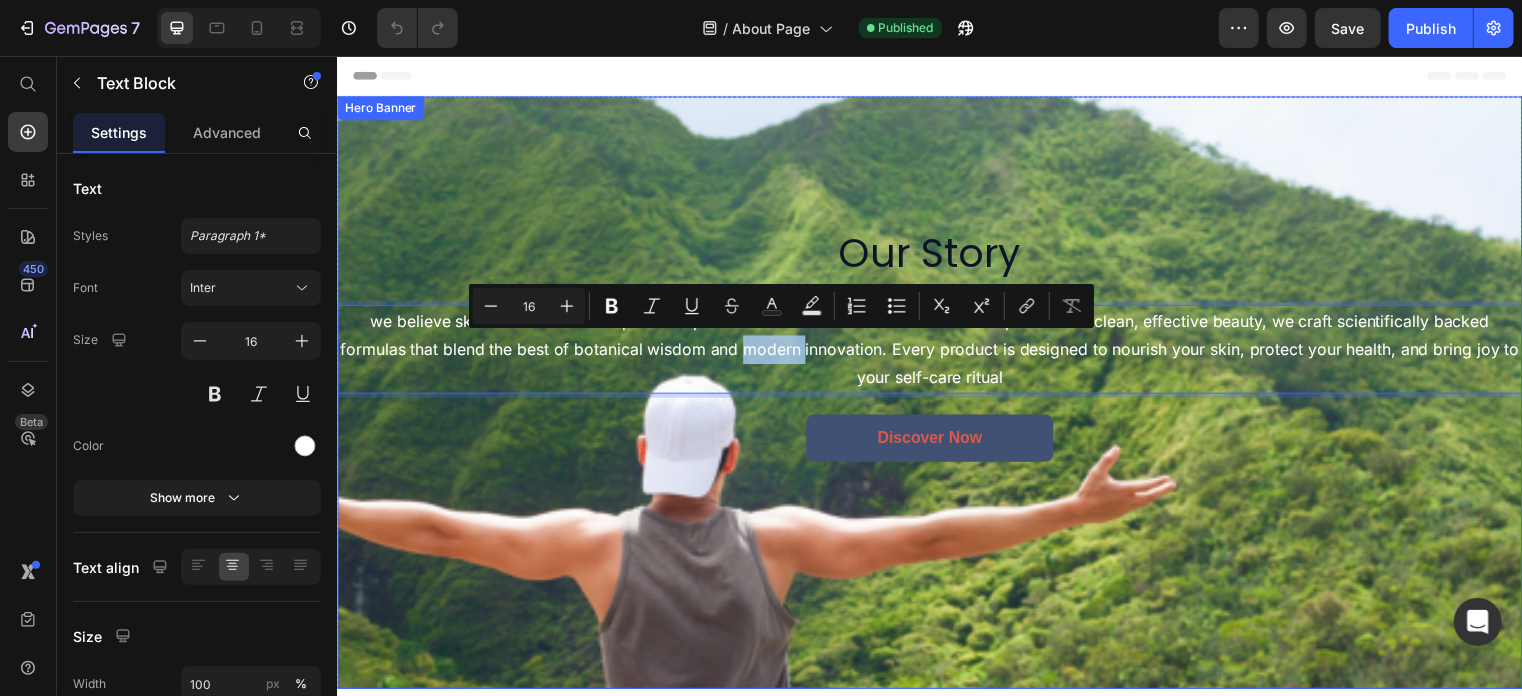 click at bounding box center (936, 396) 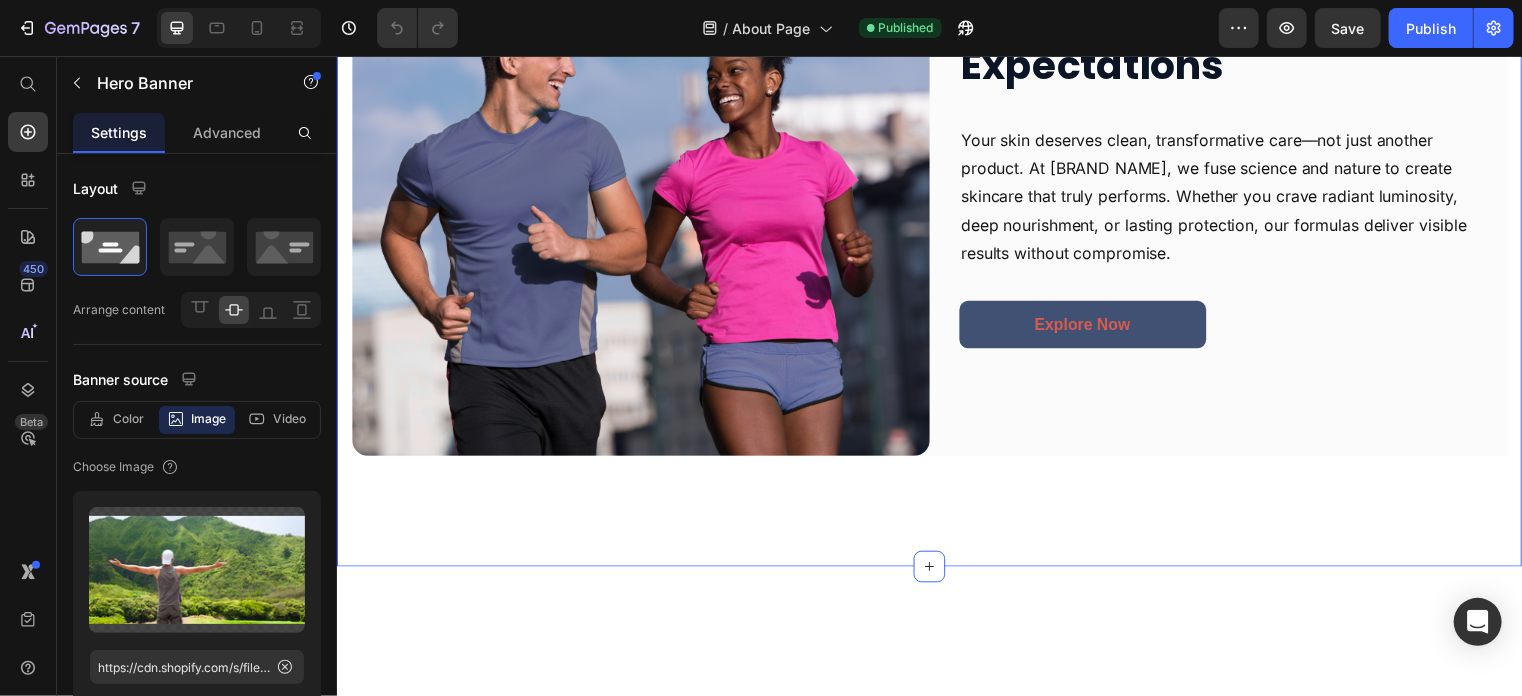 scroll, scrollTop: 0, scrollLeft: 0, axis: both 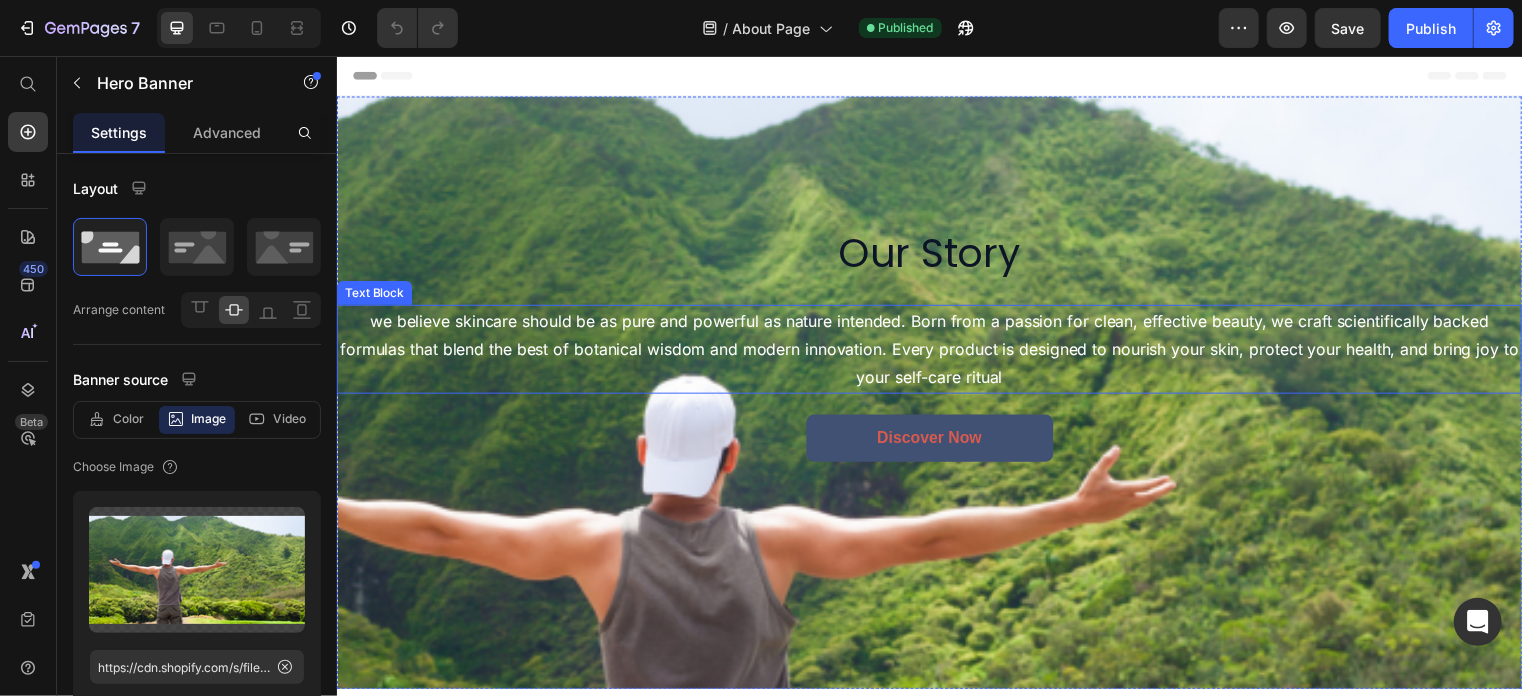 click on "we believe skincare should be as pure and powerful as nature intended. Born from a passion for clean, effective beauty, we craft scientifically backed formulas that blend the best of botanical wisdom and modern innovation. Every product is designed to nourish your skin, protect your health, and bring joy to your self-care ritual" at bounding box center (936, 352) 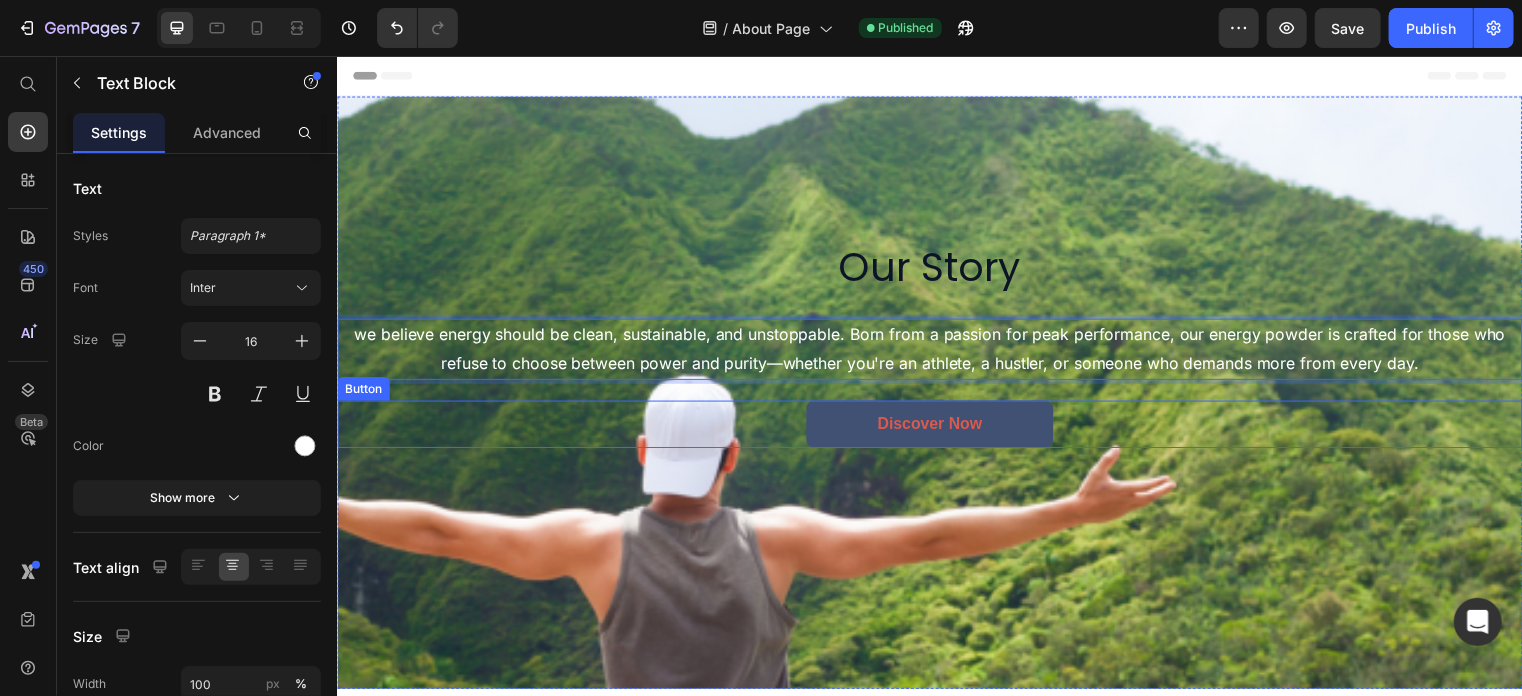 click on "discover now Button" at bounding box center [936, 428] 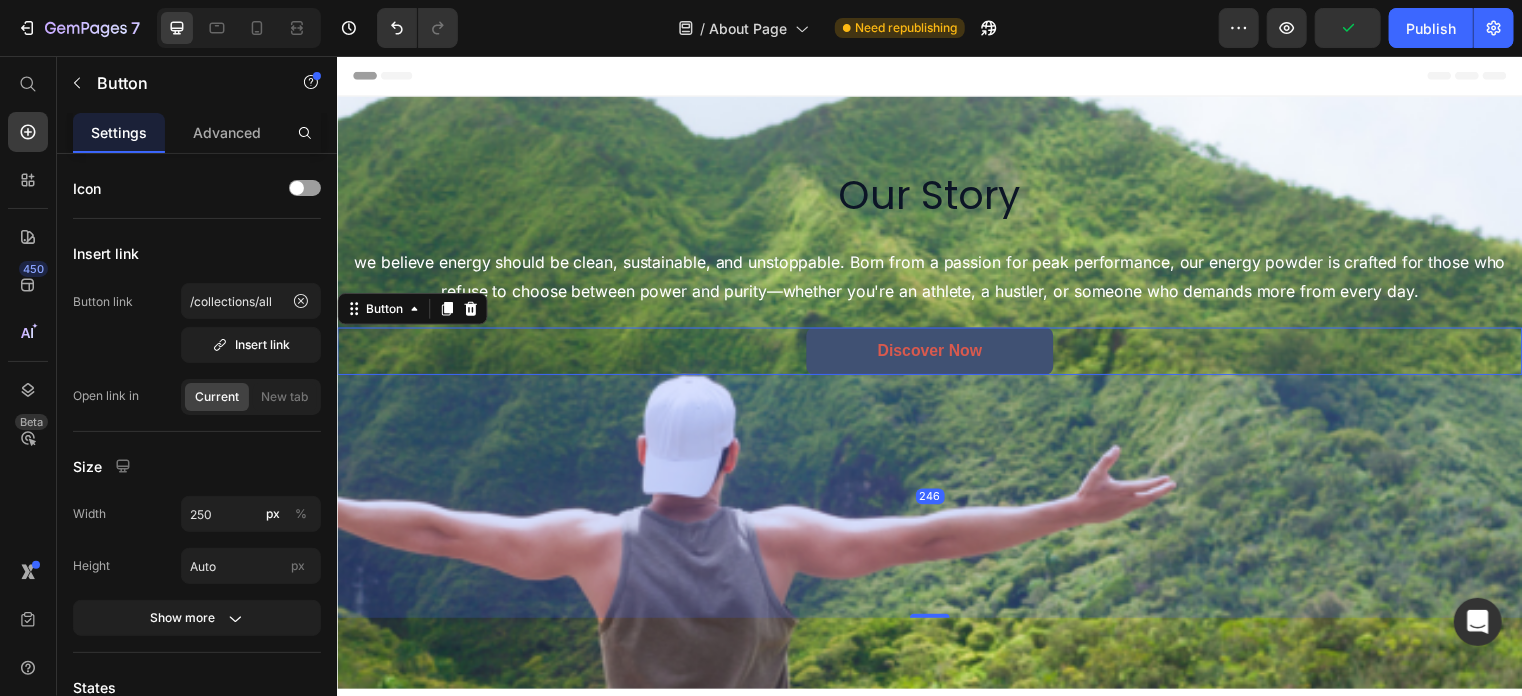 drag, startPoint x: 939, startPoint y: 543, endPoint x: 970, endPoint y: 690, distance: 150.23315 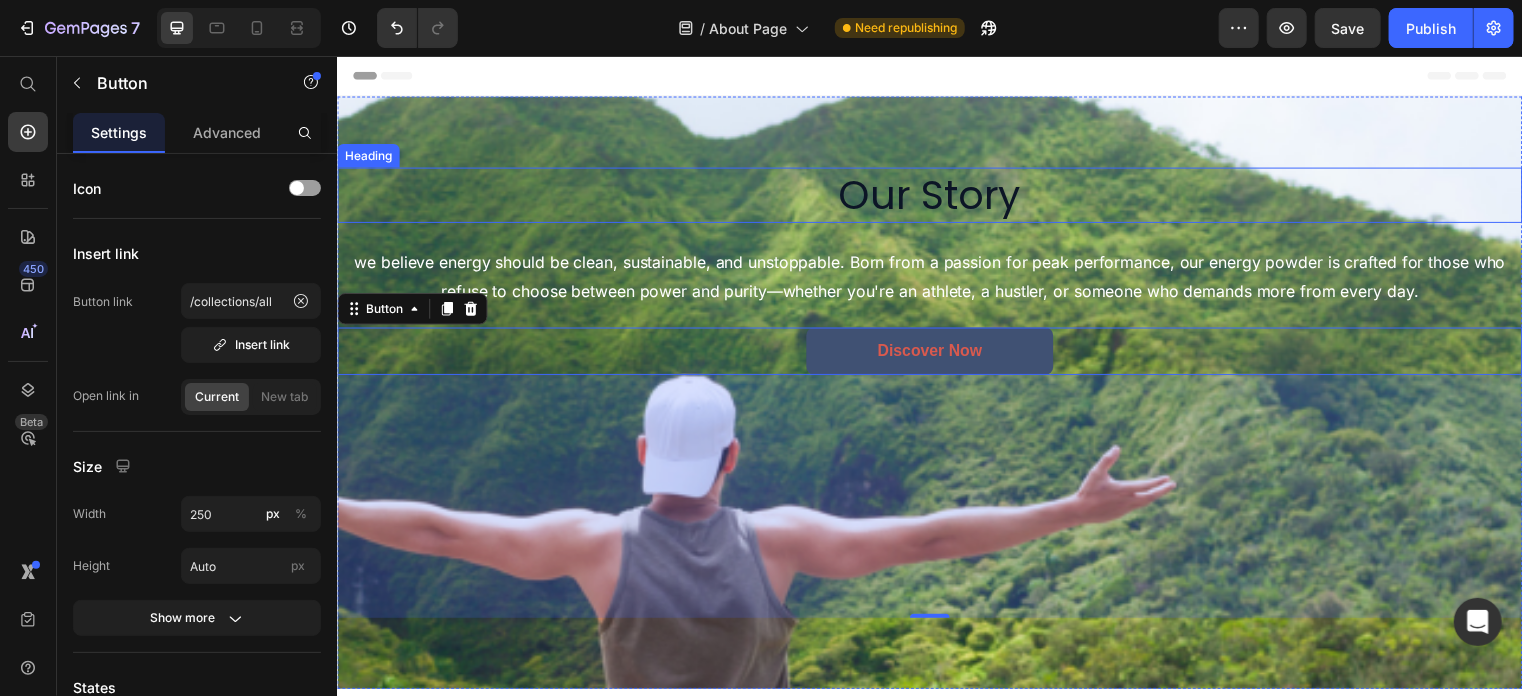 click on "Our Story" at bounding box center [936, 196] 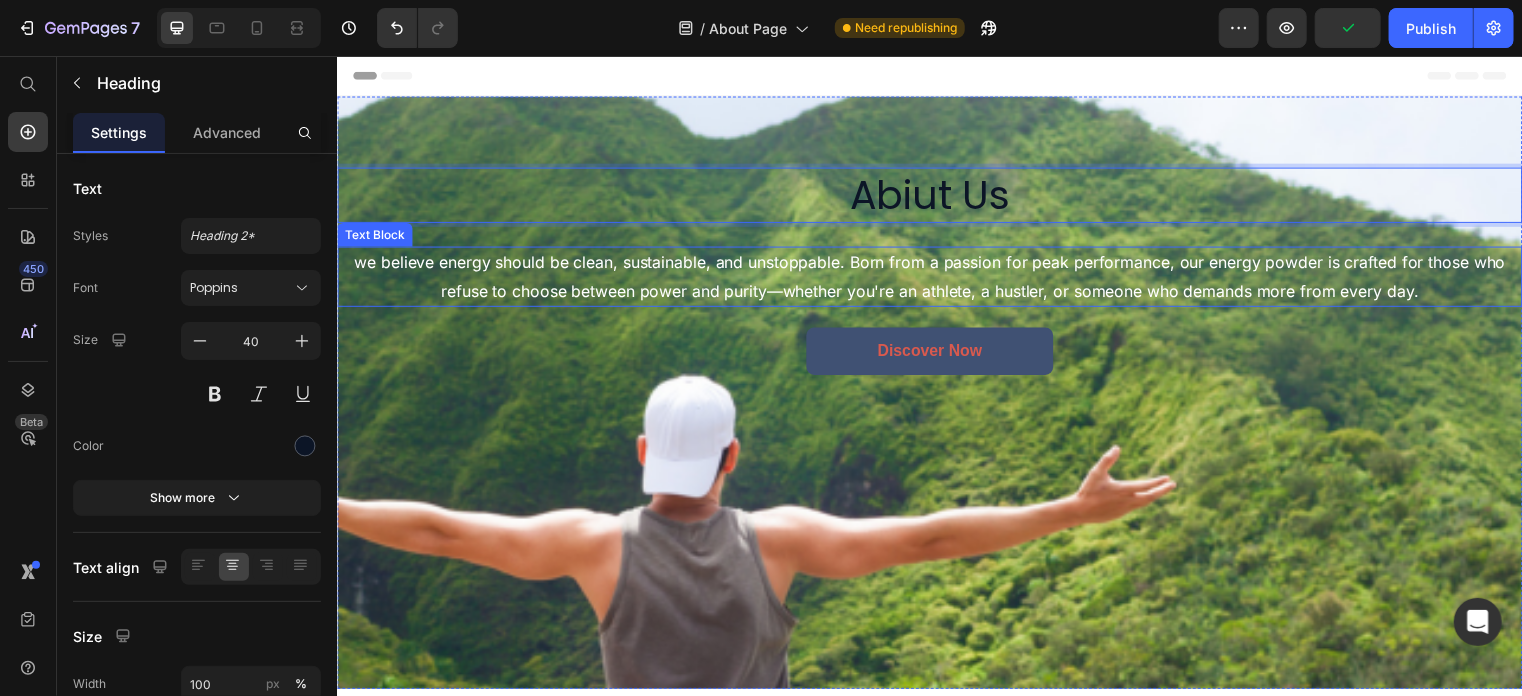 click on "we believe energy should be clean, sustainable, and unstoppable. Born from a passion for peak performance, our energy powder is crafted for those who refuse to choose between power and purity—whether you're an athlete, a hustler, or someone who demands more from every day." at bounding box center (936, 279) 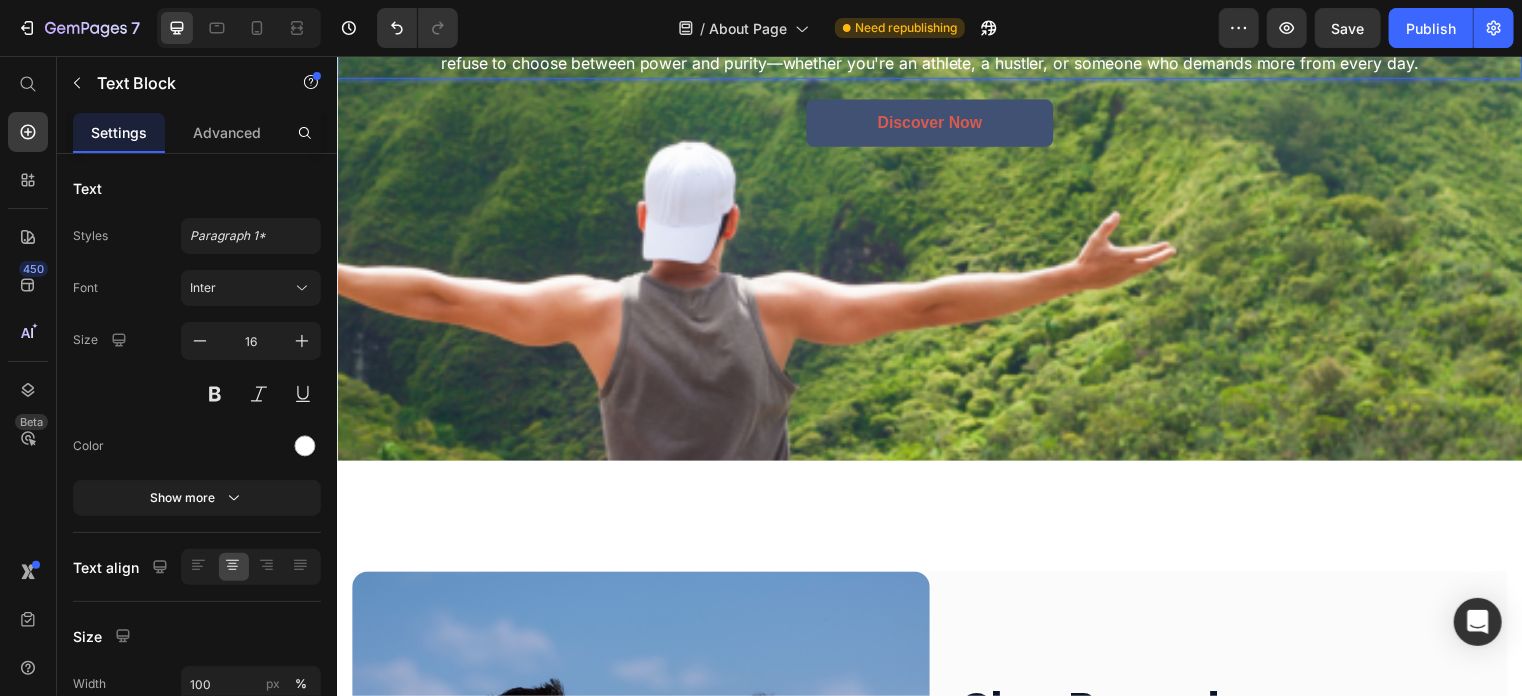 scroll, scrollTop: 36, scrollLeft: 0, axis: vertical 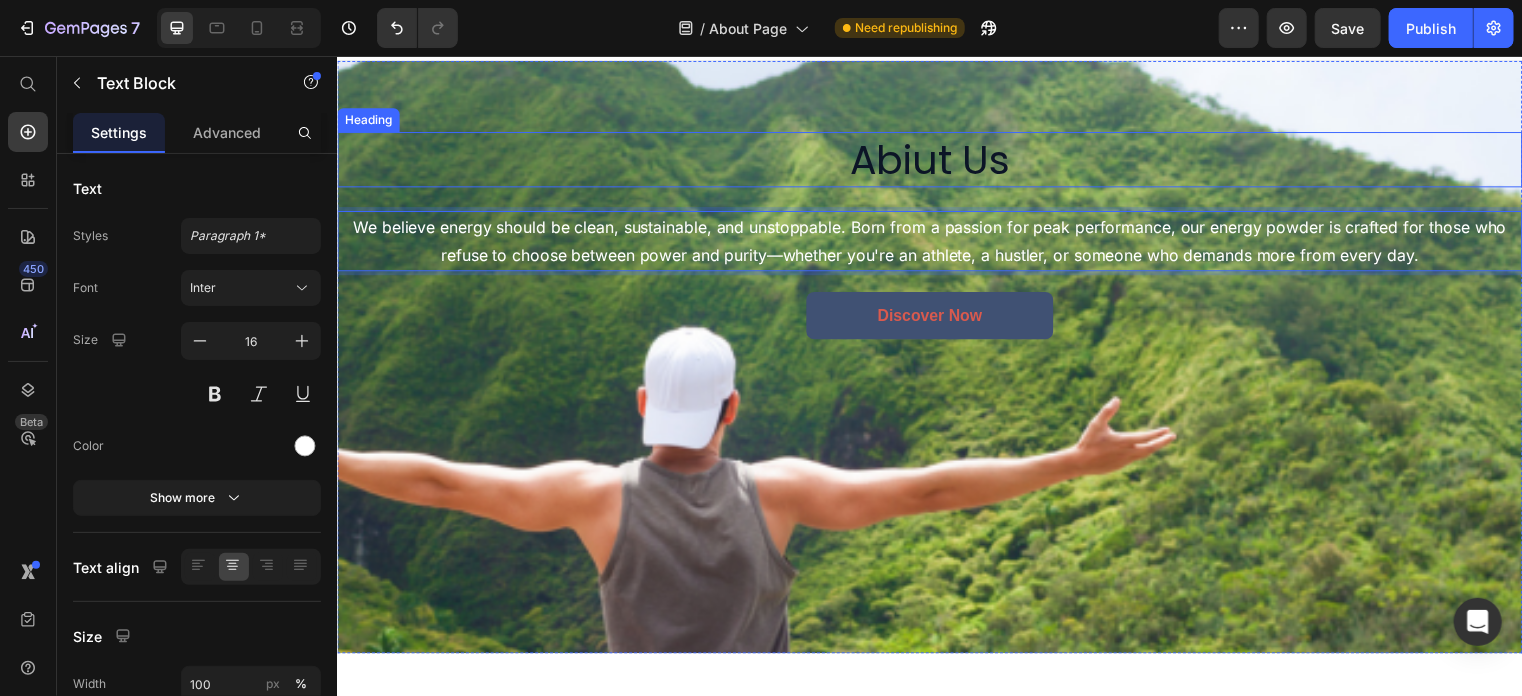 click on "Abiut Us" at bounding box center [936, 160] 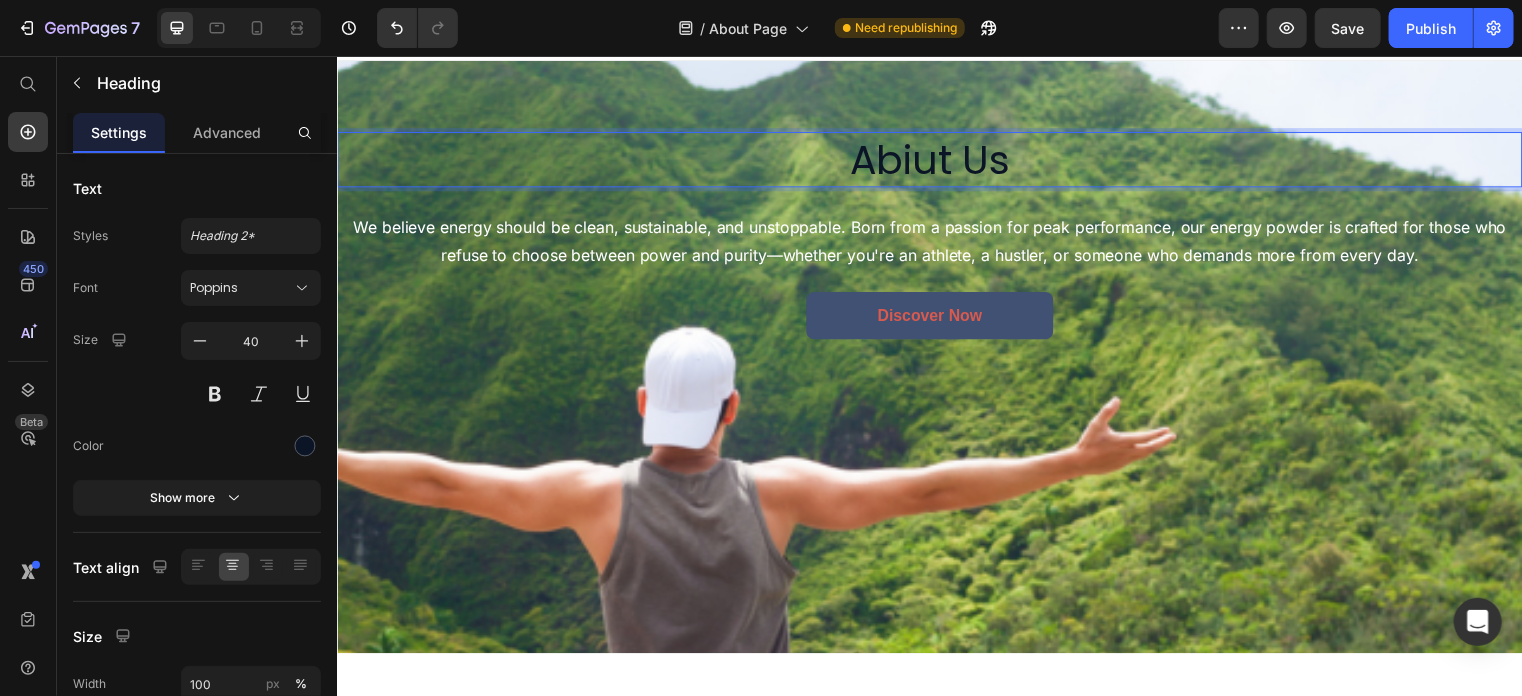 click on "Abiut Us" at bounding box center [936, 160] 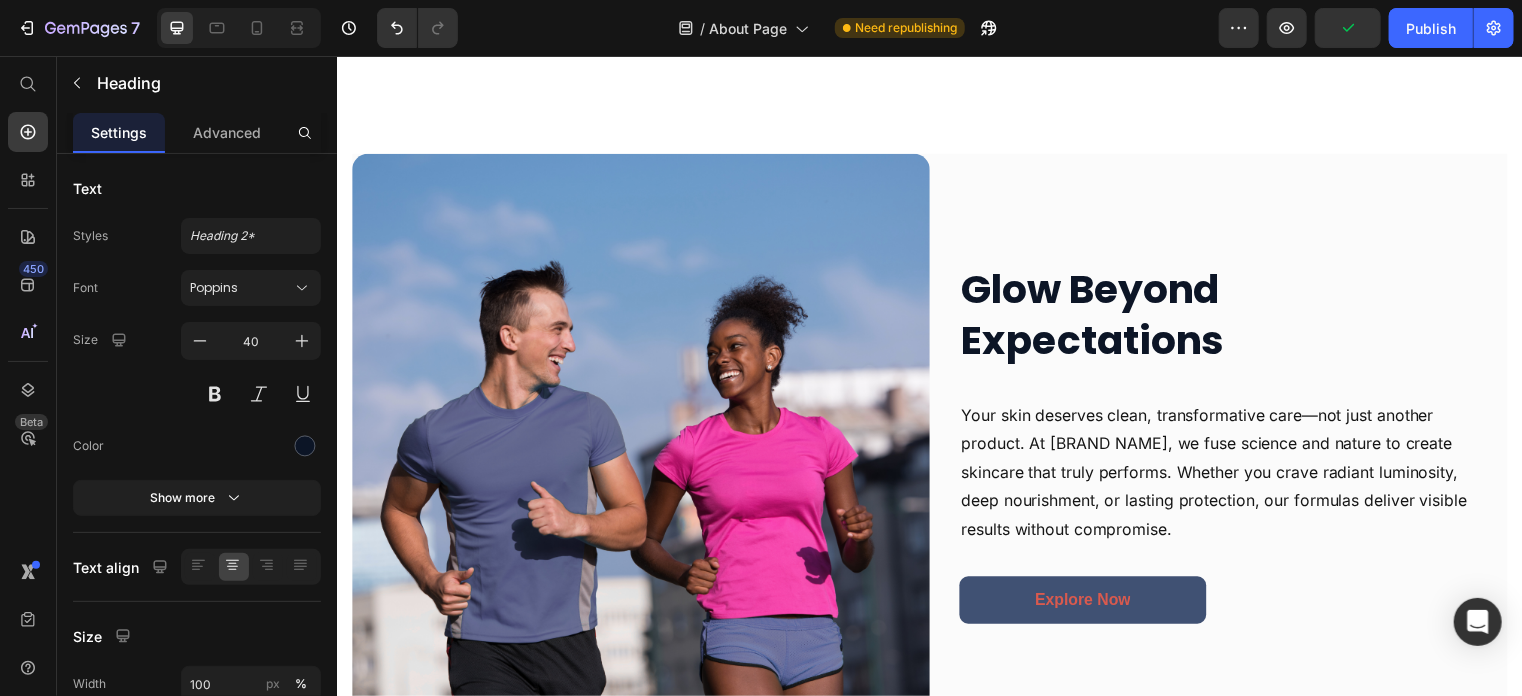 scroll, scrollTop: 680, scrollLeft: 0, axis: vertical 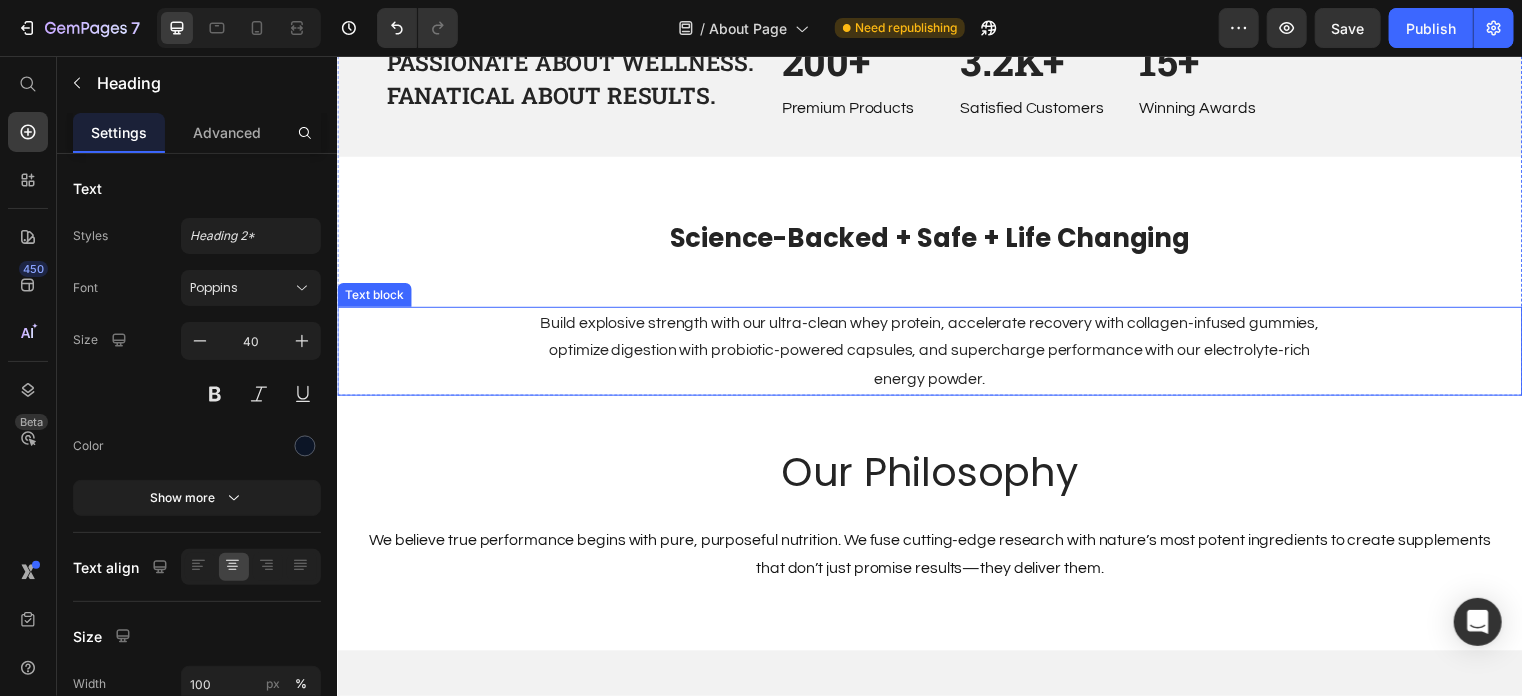 click on "Build explosive strength with our ultra-clean whey protein, accelerate recovery with collagen-infused gummies, optimize digestion with probiotic-powered capsules, and supercharge performance with our electrolyte-rich energy powder." at bounding box center [936, 354] 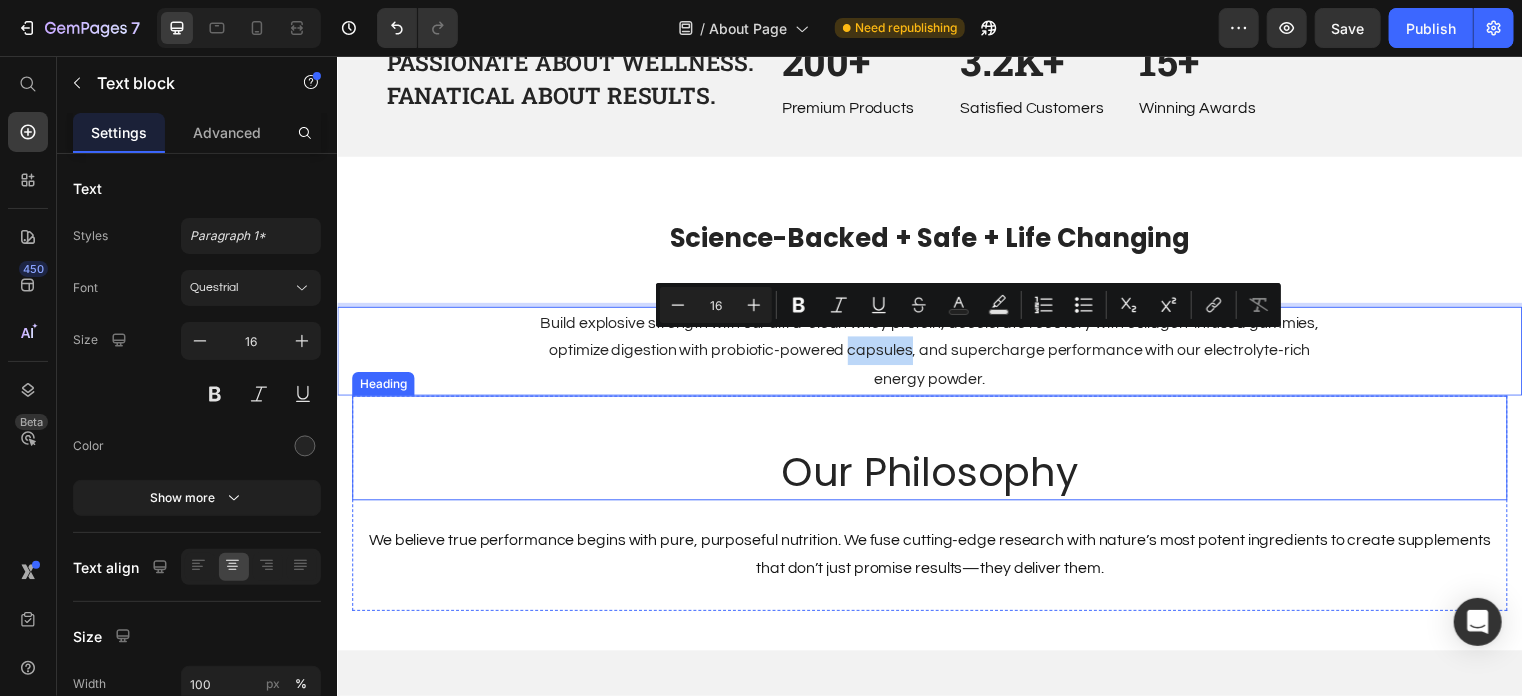 click on "Our Philosophy Heading" at bounding box center [936, 452] 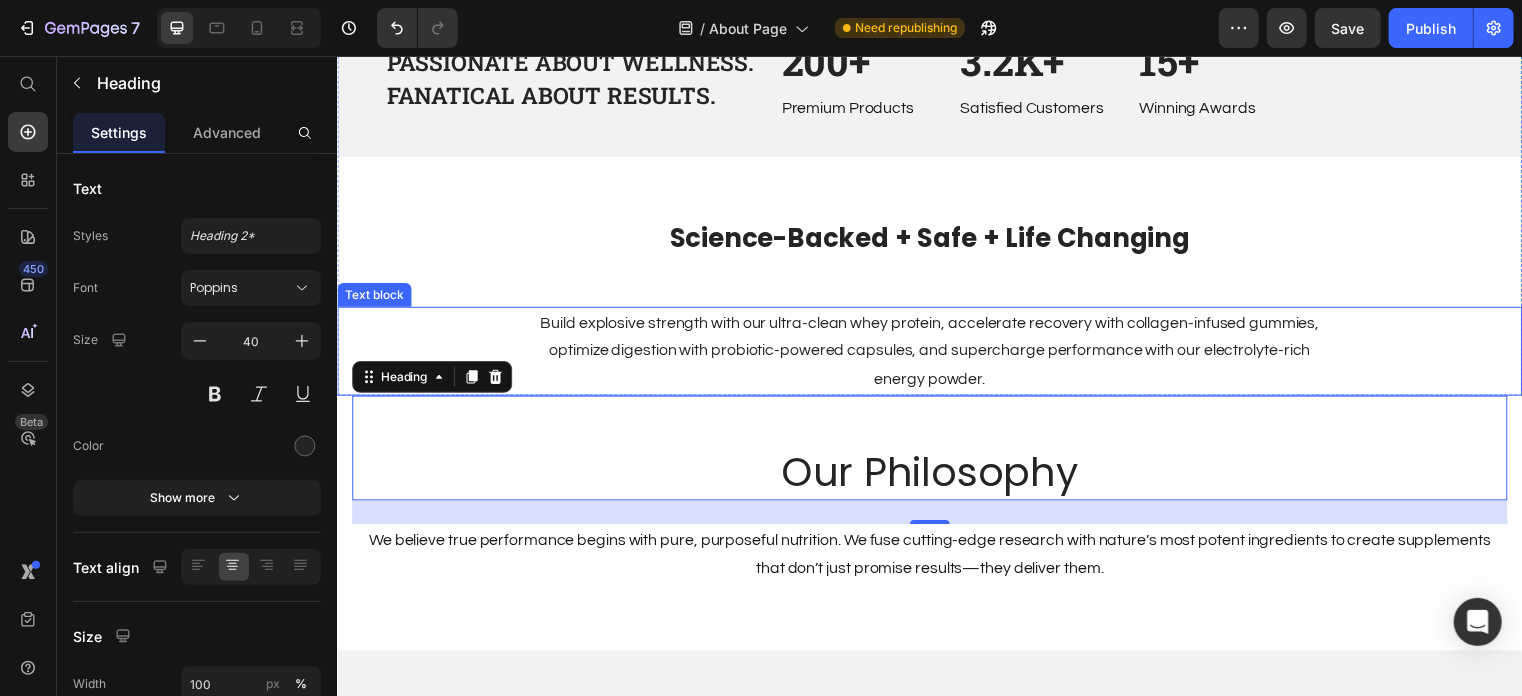 click on "Build explosive strength with our ultra-clean whey protein, accelerate recovery with collagen-infused gummies, optimize digestion with probiotic-powered capsules, and supercharge performance with our electrolyte-rich energy powder." at bounding box center (936, 354) 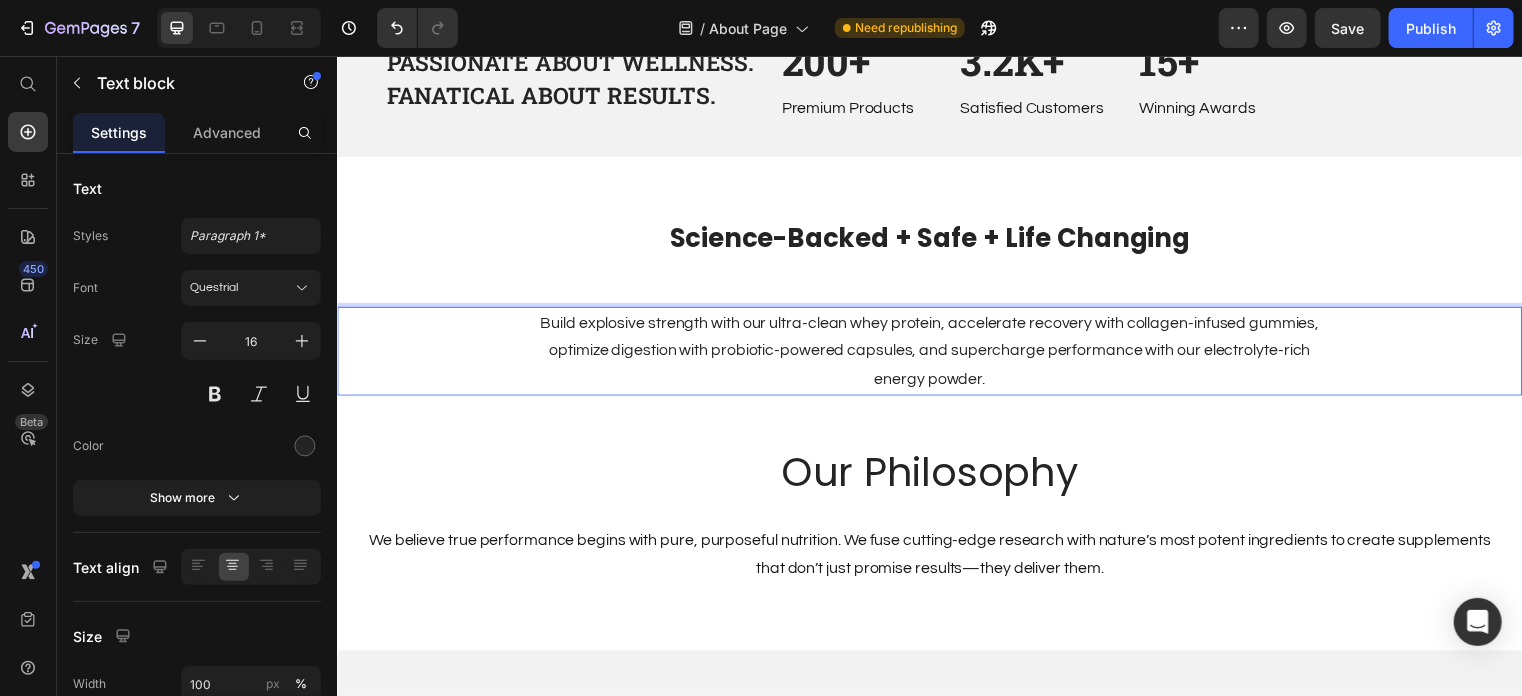 click on "Build explosive strength with our ultra-clean whey protein, accelerate recovery with collagen-infused gummies, optimize digestion with probiotic-powered capsules, and supercharge performance with our electrolyte-rich energy powder." at bounding box center (936, 354) 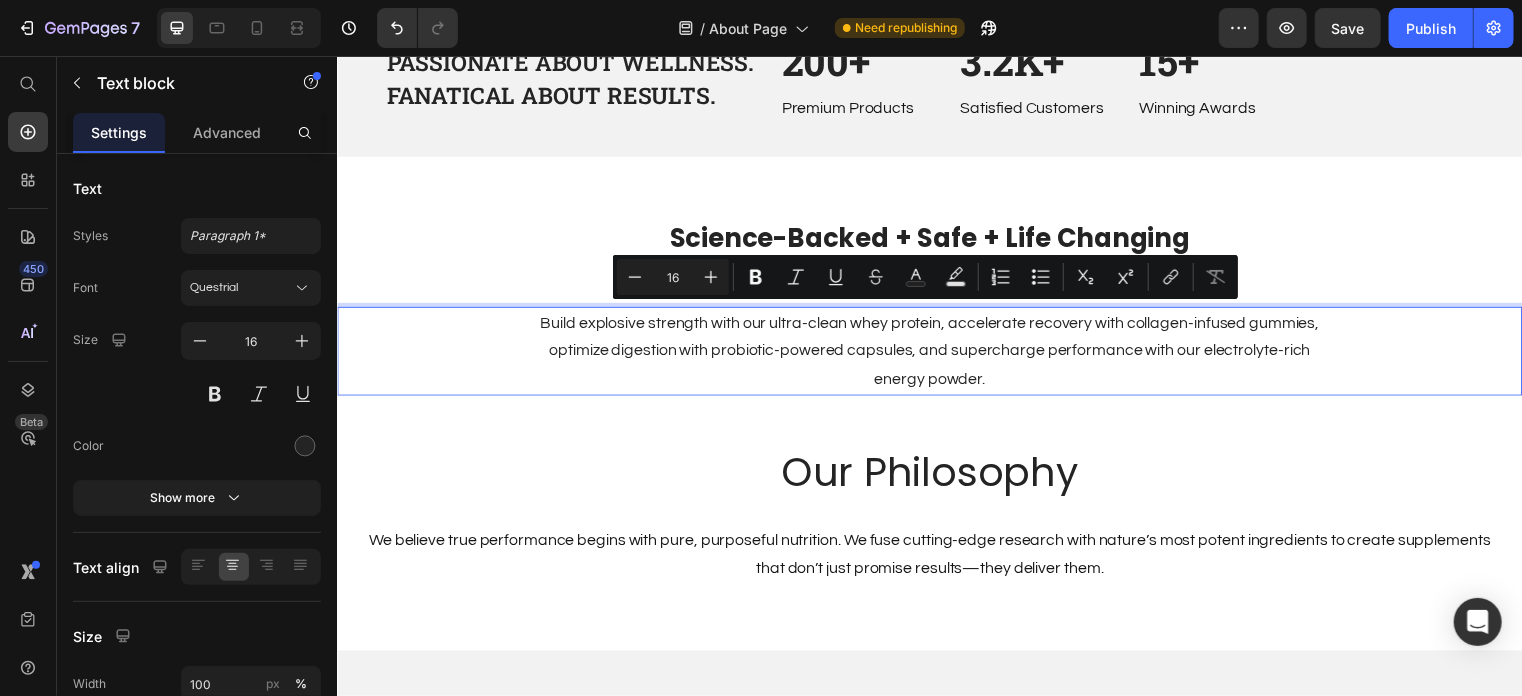 copy on "Build explosive strength with our ultra-clean whey protein, accelerate recovery with collagen-infused gummies, optimize digestion with probiotic-powered capsules, and supercharge performance with our electrolyte-rich energy powder." 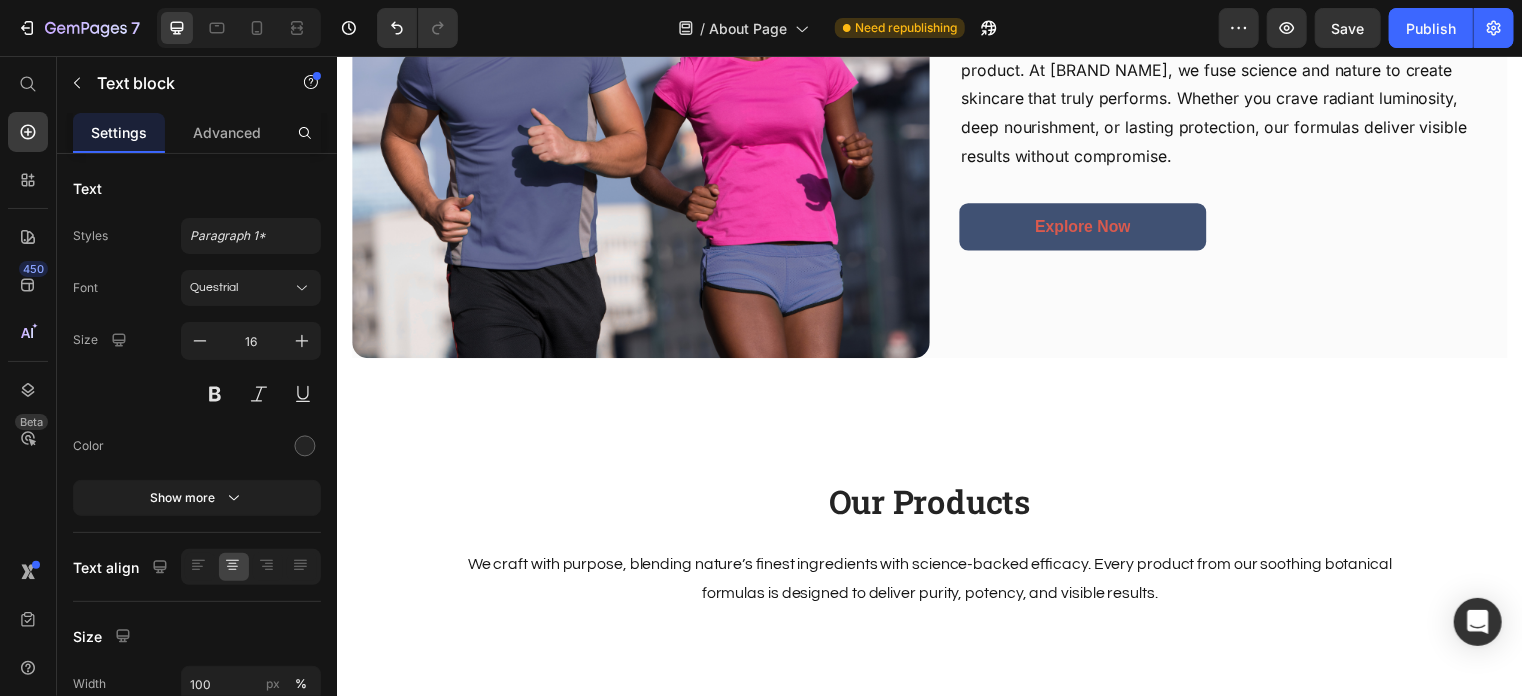 scroll, scrollTop: 840, scrollLeft: 0, axis: vertical 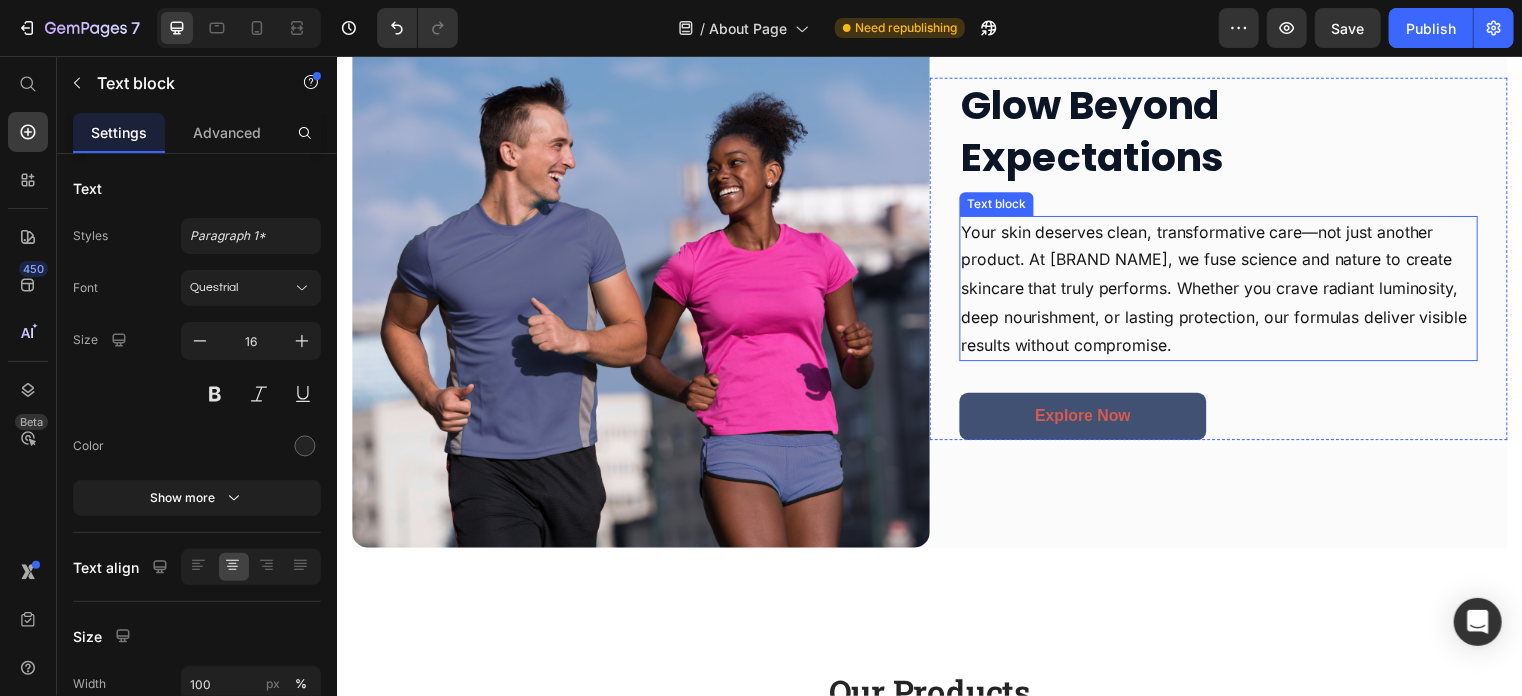 click on "Your skin deserves clean, transformative care—not just another product. At [BRAND NAME], we fuse science and nature to create skincare that truly performs. Whether you crave radiant luminosity, deep nourishment, or lasting protection, our formulas deliver visible results without compromise." at bounding box center [1228, 291] 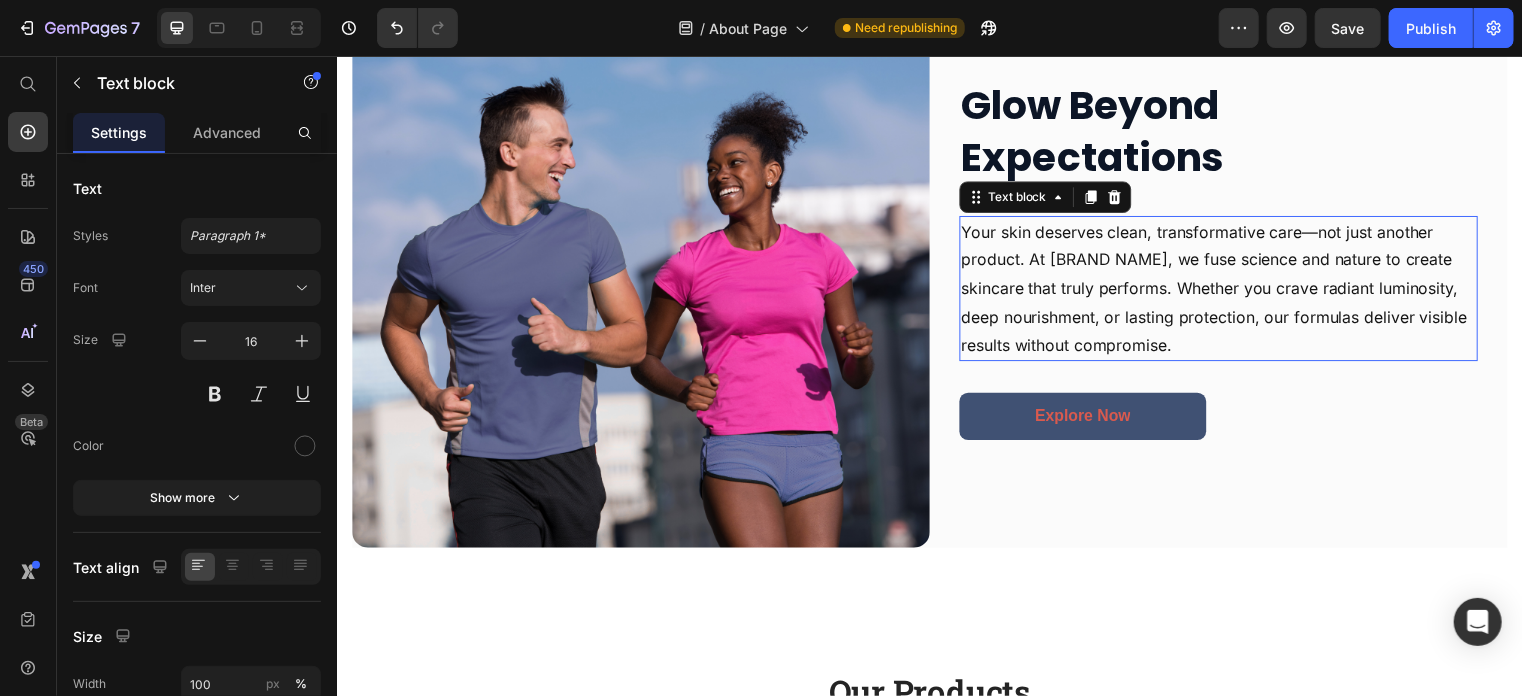 click on "Your skin deserves clean, transformative care—not just another product. At [BRAND NAME], we fuse science and nature to create skincare that truly performs. Whether you crave radiant luminosity, deep nourishment, or lasting protection, our formulas deliver visible results without compromise." at bounding box center (1228, 291) 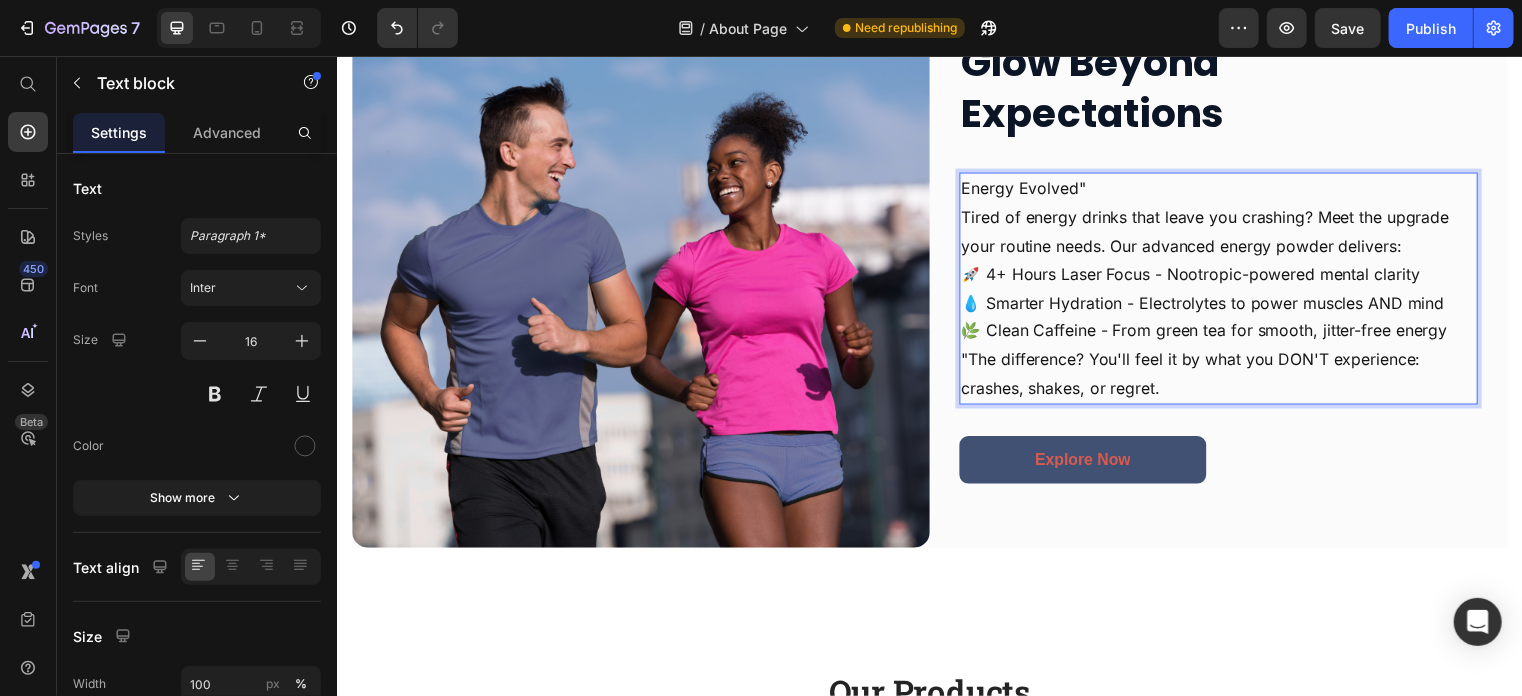 scroll, scrollTop: 797, scrollLeft: 0, axis: vertical 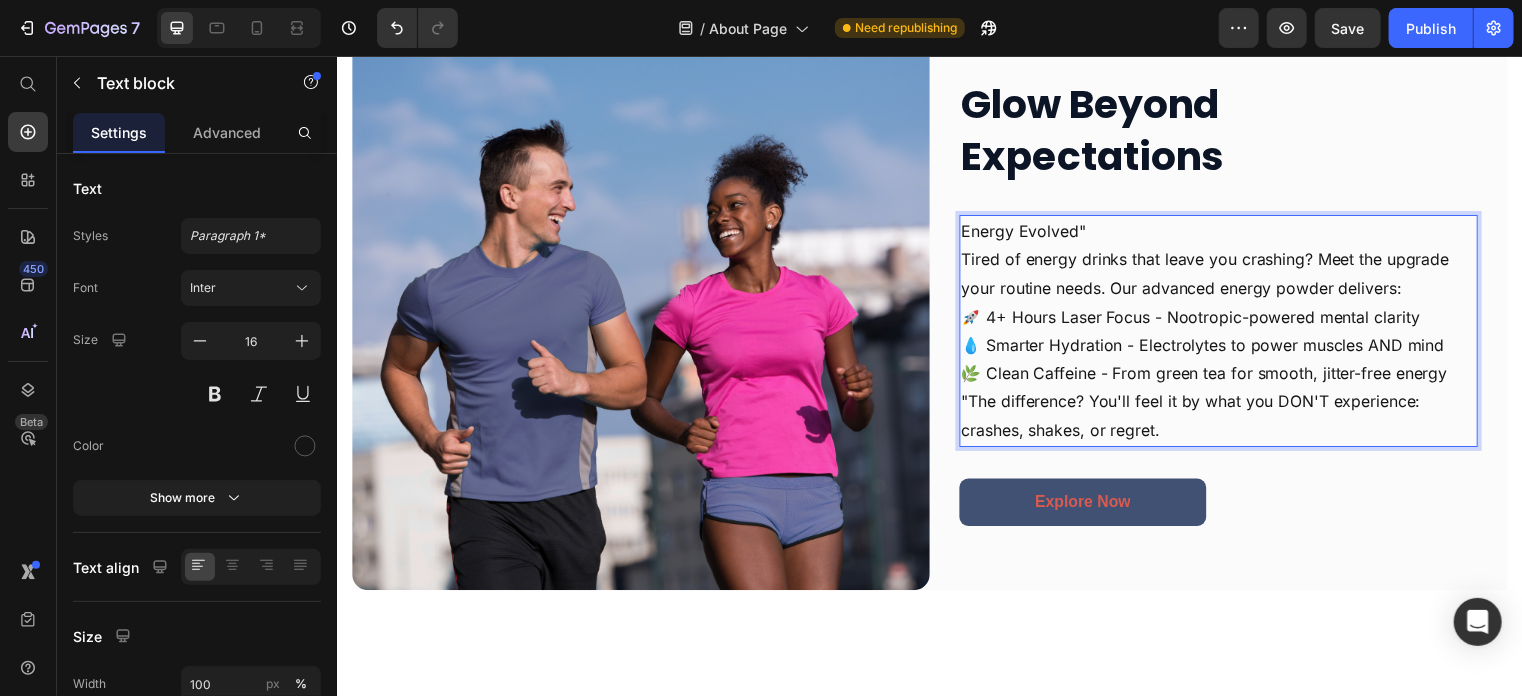 click on "Energy Evolved"" at bounding box center [1228, 232] 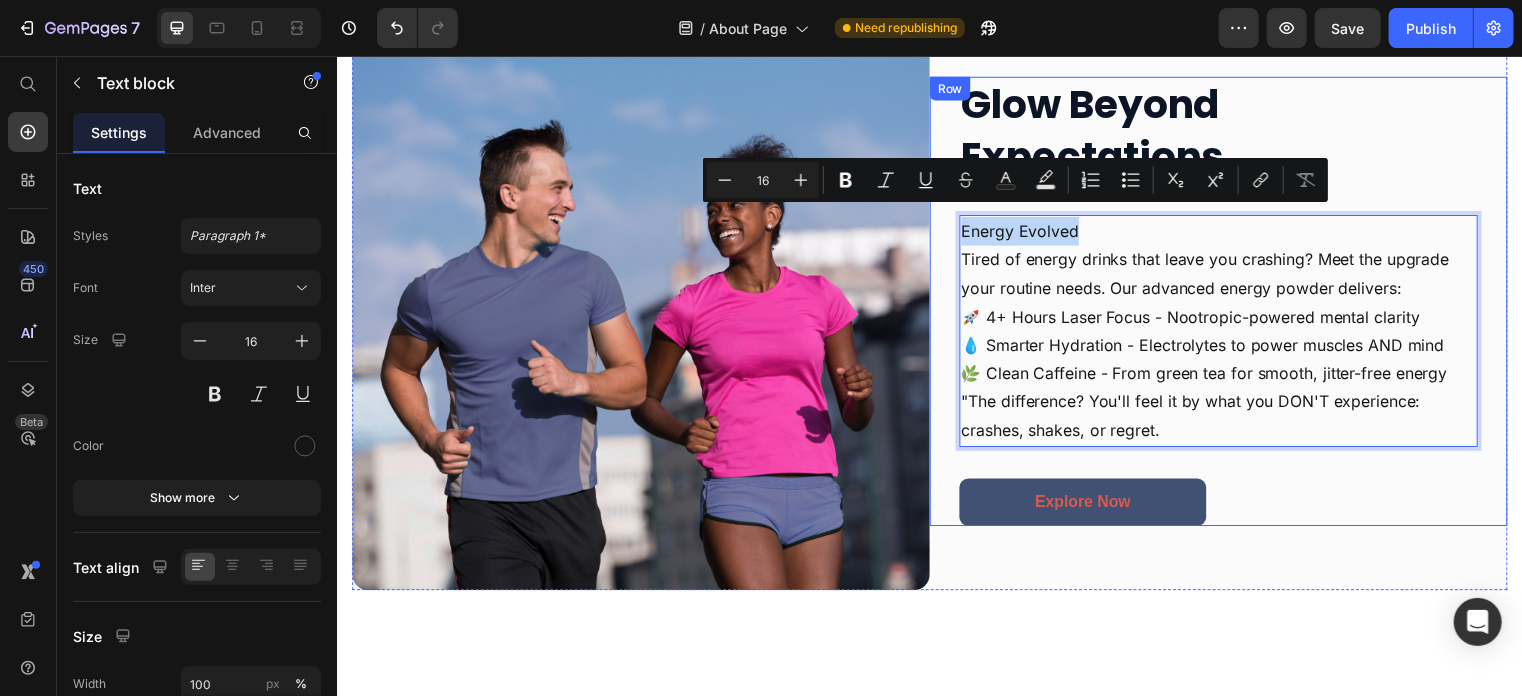drag, startPoint x: 1094, startPoint y: 223, endPoint x: 953, endPoint y: 219, distance: 141.05673 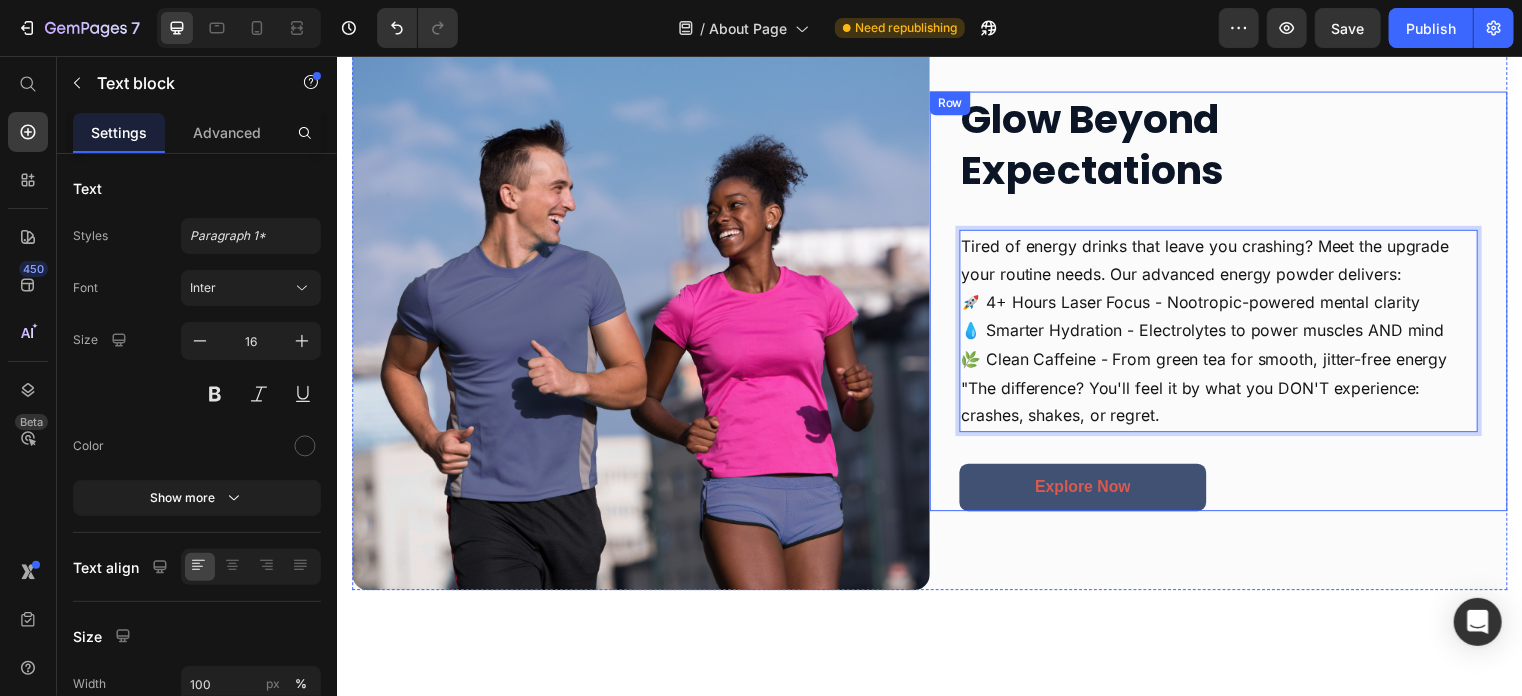 scroll, scrollTop: 812, scrollLeft: 0, axis: vertical 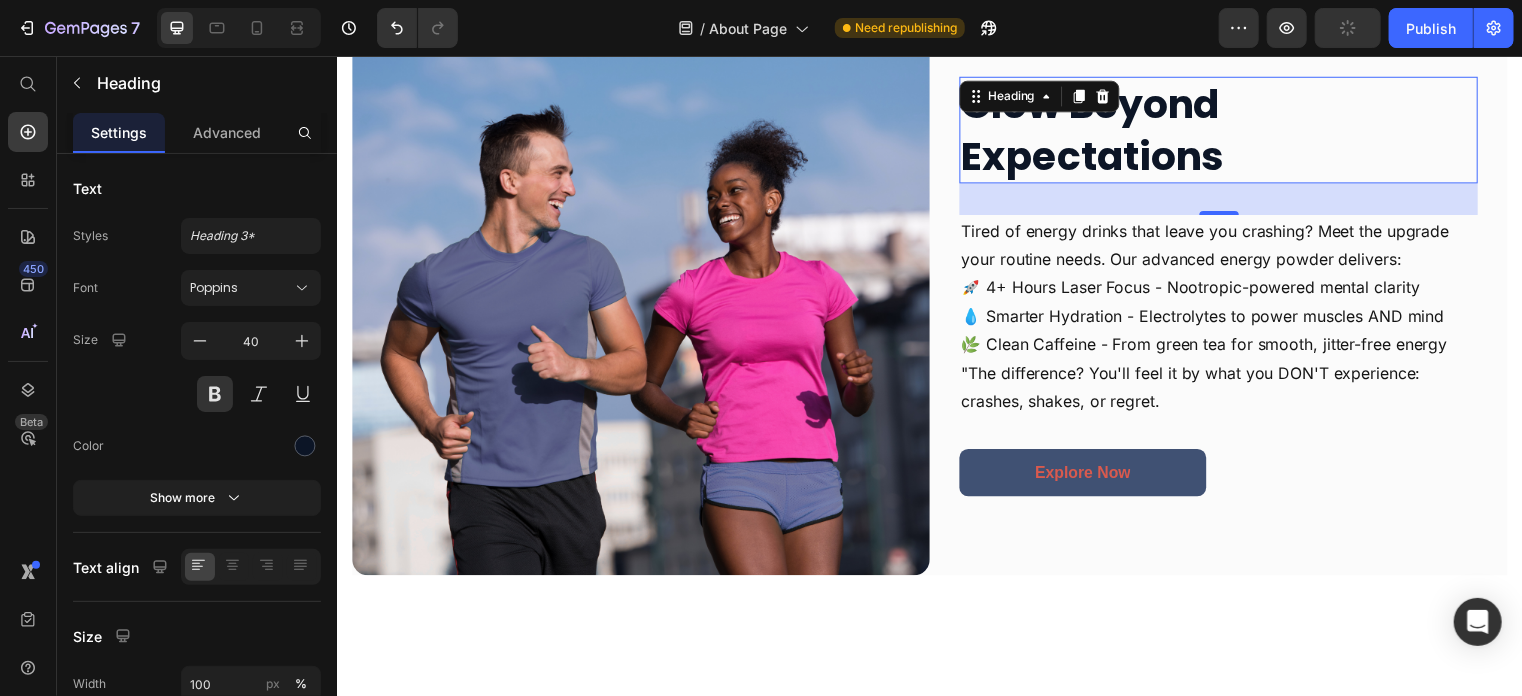click on "Glow Beyond Expectations" at bounding box center [1228, 130] 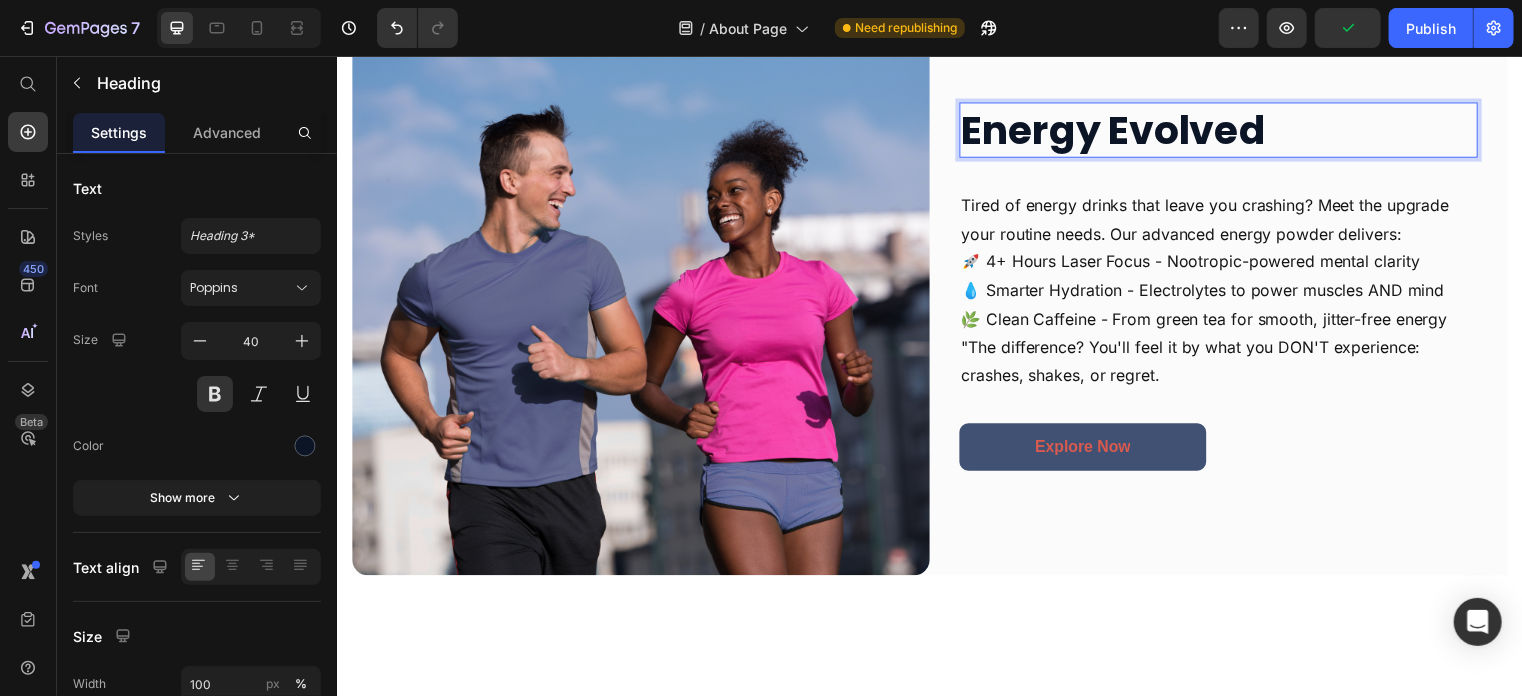 scroll, scrollTop: 826, scrollLeft: 0, axis: vertical 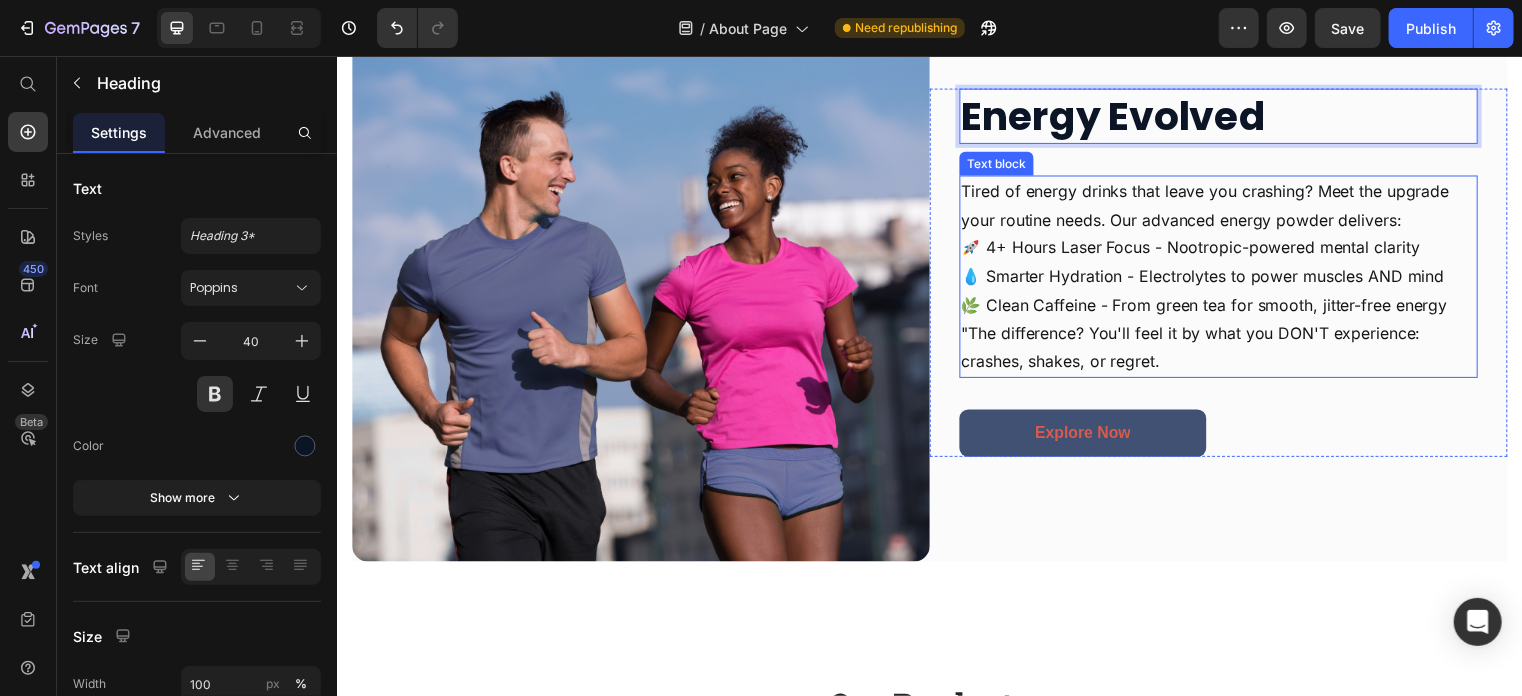 click on "🚀 4+ Hours Laser Focus - Nootropic-powered mental clarity 💧 Smarter Hydration - Electrolytes to power muscles AND mind 🌿 Clean Caffeine - From green tea for smooth, jitter-free energy" at bounding box center [1228, 278] 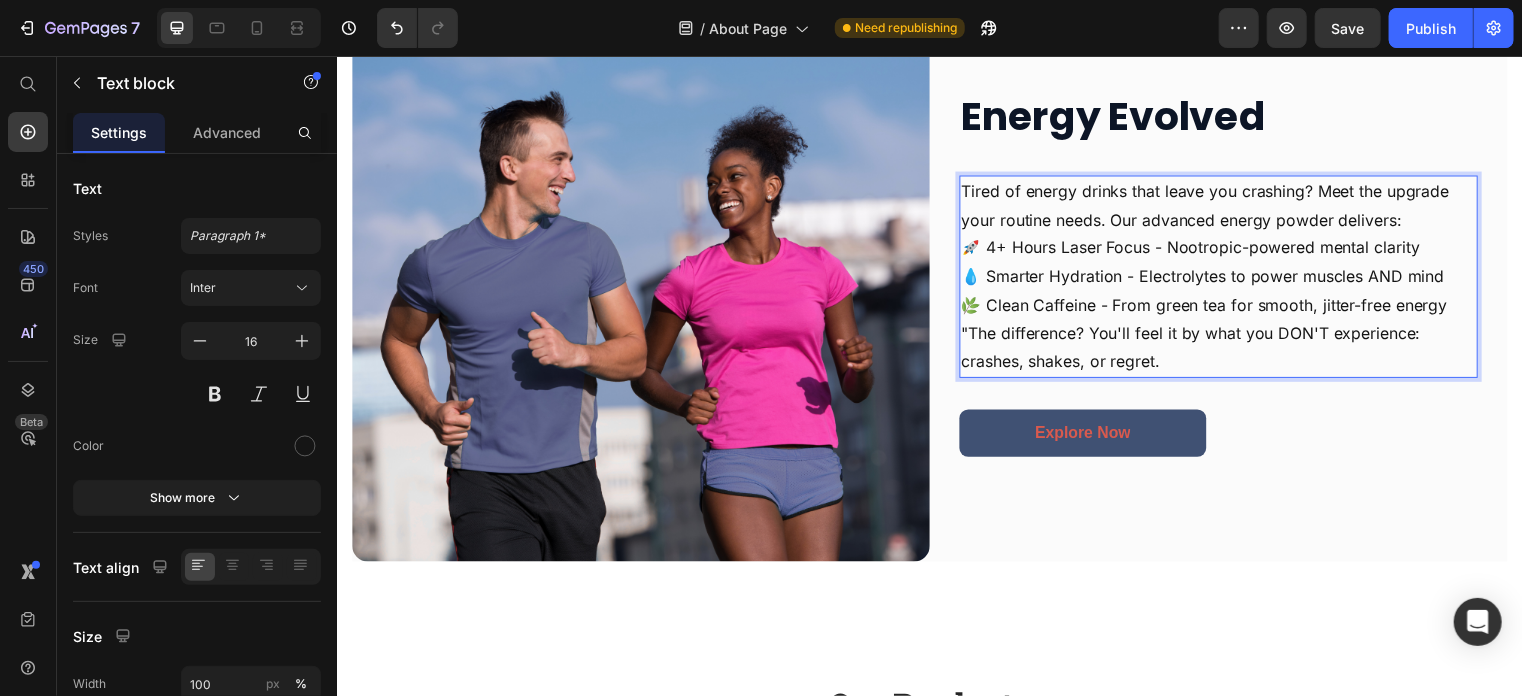 click on "🚀 4+ Hours Laser Focus - Nootropic-powered mental clarity 💧 Smarter Hydration - Electrolytes to power muscles AND mind 🌿 Clean Caffeine - From green tea for smooth, jitter-free energy" at bounding box center [1228, 278] 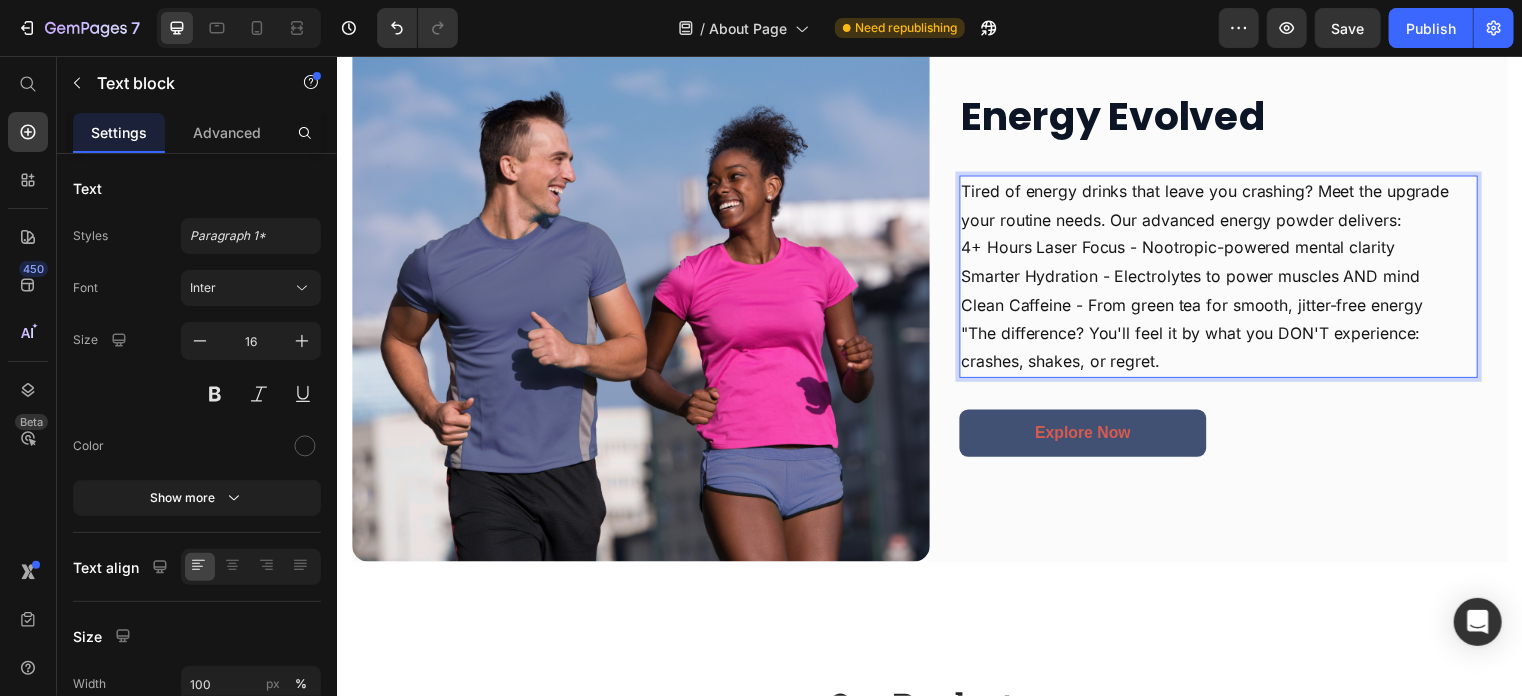 click on "4+ Hours Laser Focus - Nootropic-powered mental clarity   Smarter Hydration - Electrolytes to power muscles AND mind   Clean Caffeine - From green tea for smooth, jitter-free energy" at bounding box center (1228, 278) 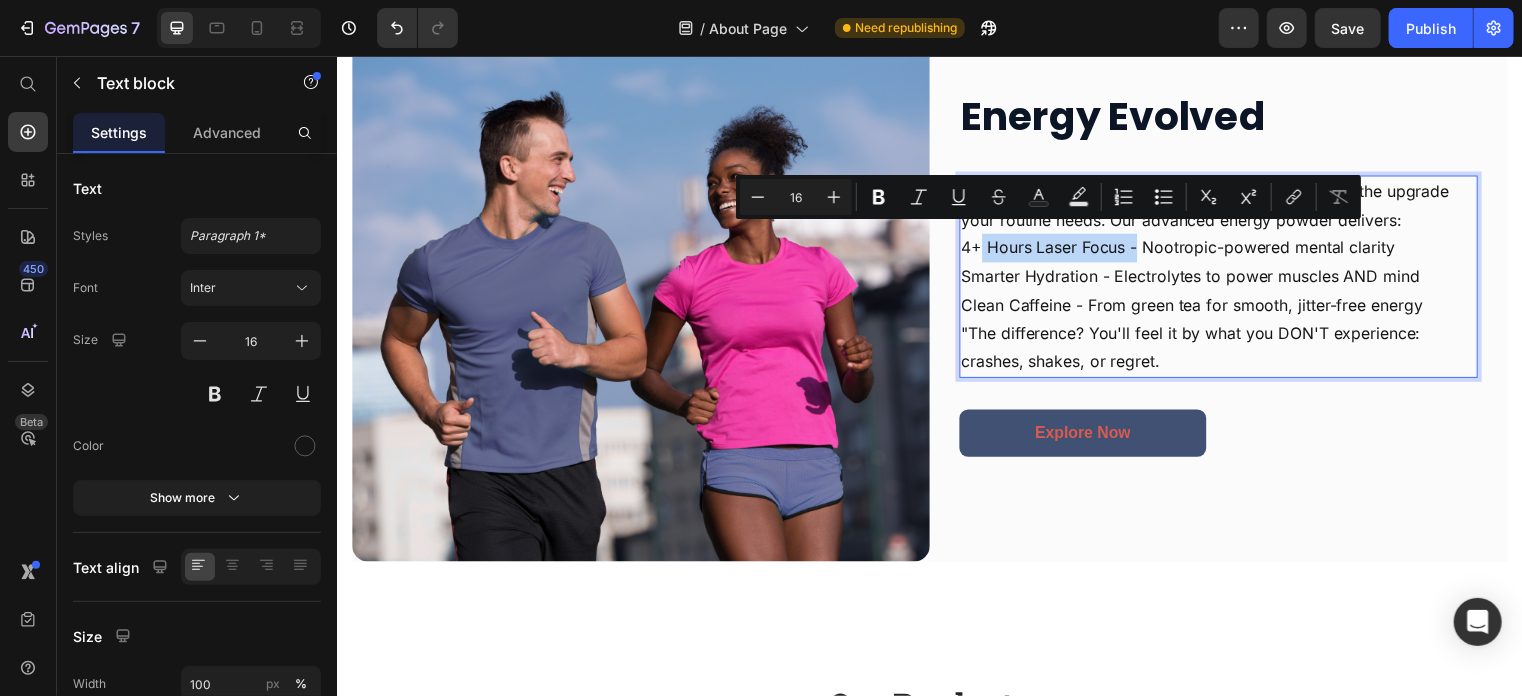 drag, startPoint x: 973, startPoint y: 241, endPoint x: 1136, endPoint y: 247, distance: 163.1104 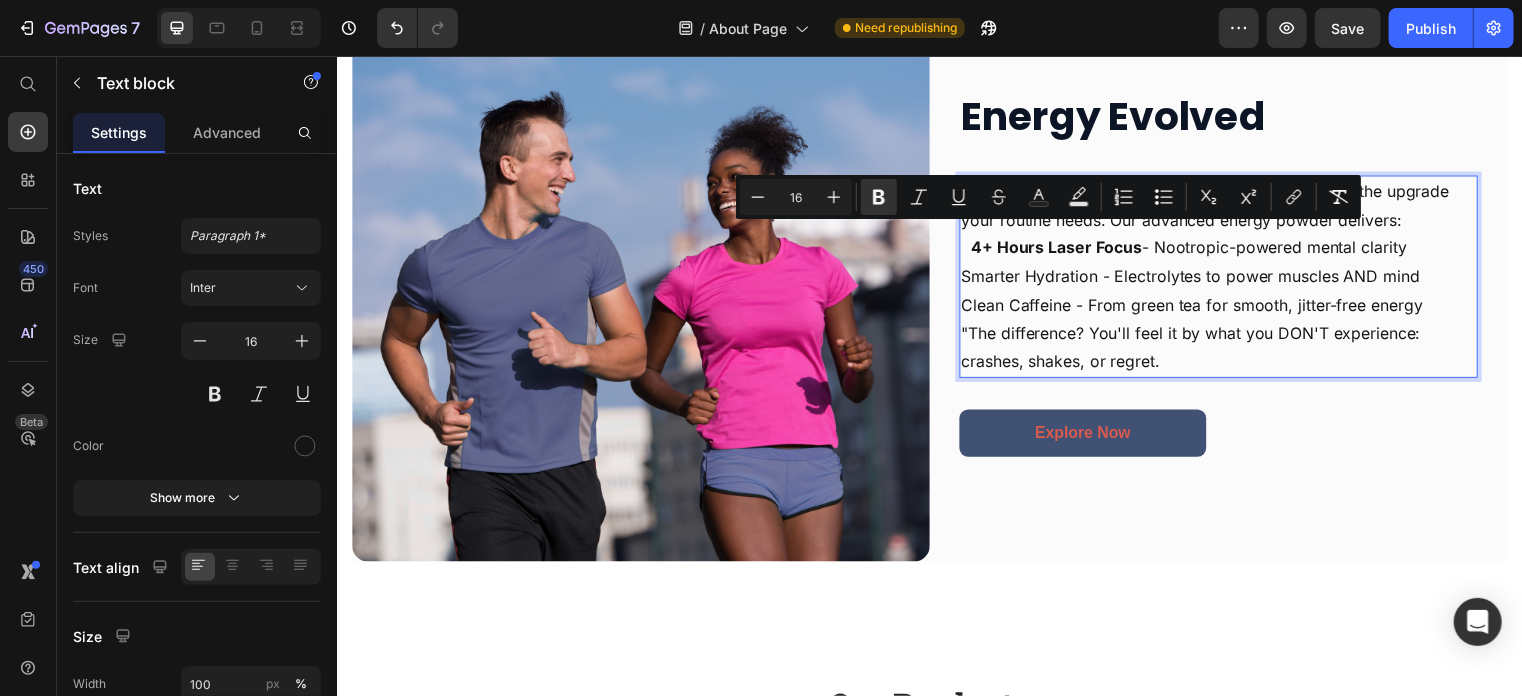 click on "4+ Hours Laser Focus  - Nootropic-powered mental clarity   Smarter Hydration - Electrolytes to power muscles AND mind   Clean Caffeine - From green tea for smooth, jitter-free energy" at bounding box center (1228, 278) 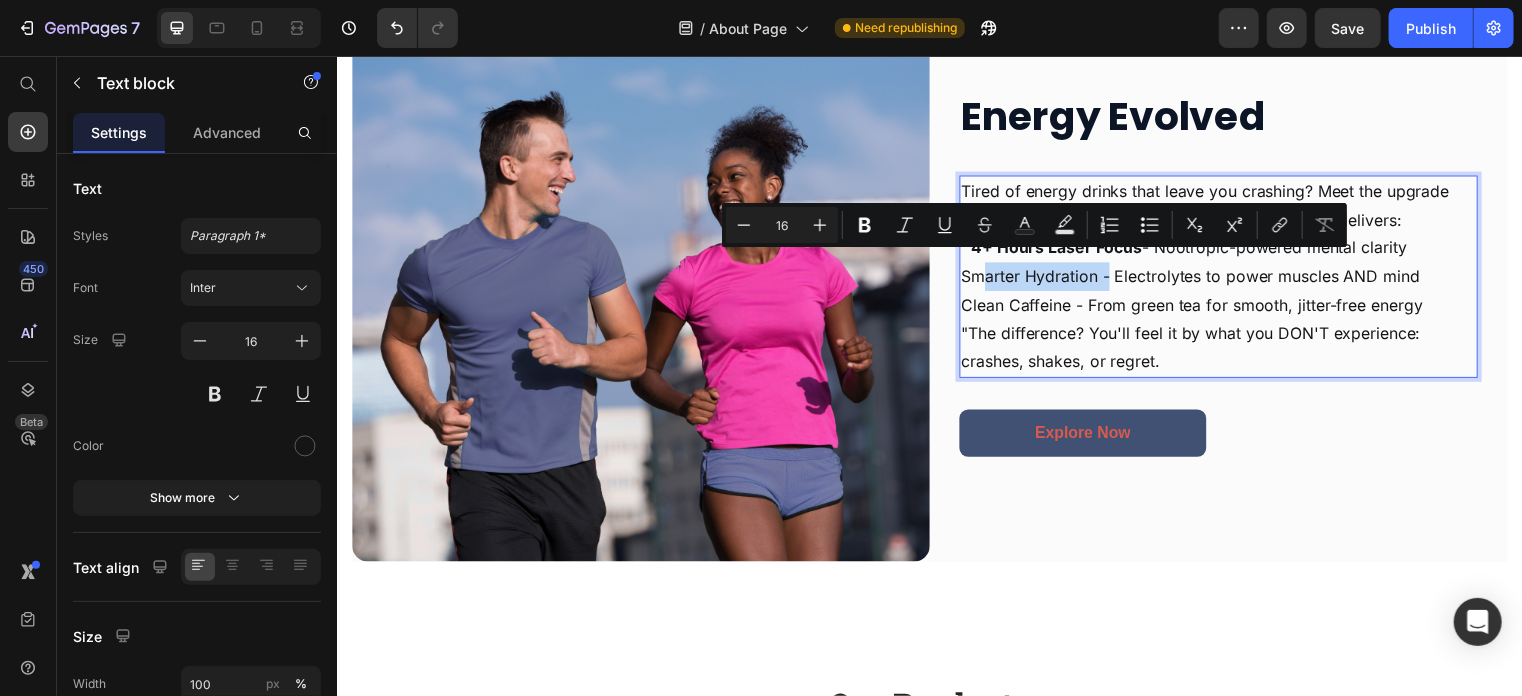 drag, startPoint x: 1109, startPoint y: 277, endPoint x: 969, endPoint y: 268, distance: 140.28899 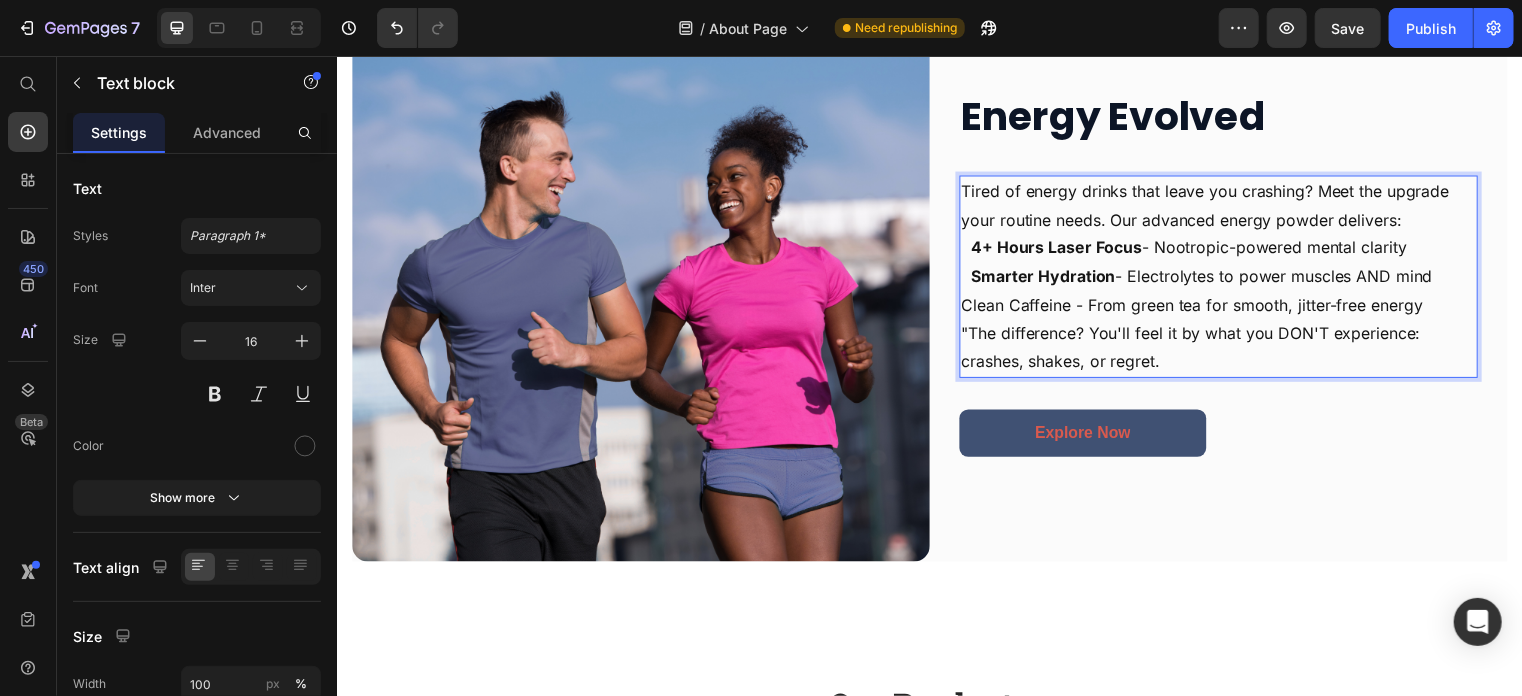click on "4+ Hours Laser Focus  - Nootropic-powered mental clarity    Smarter Hydration  - Electrolytes to power muscles AND mind   Clean Caffeine - From green tea for smooth, jitter-free energy" at bounding box center [1228, 278] 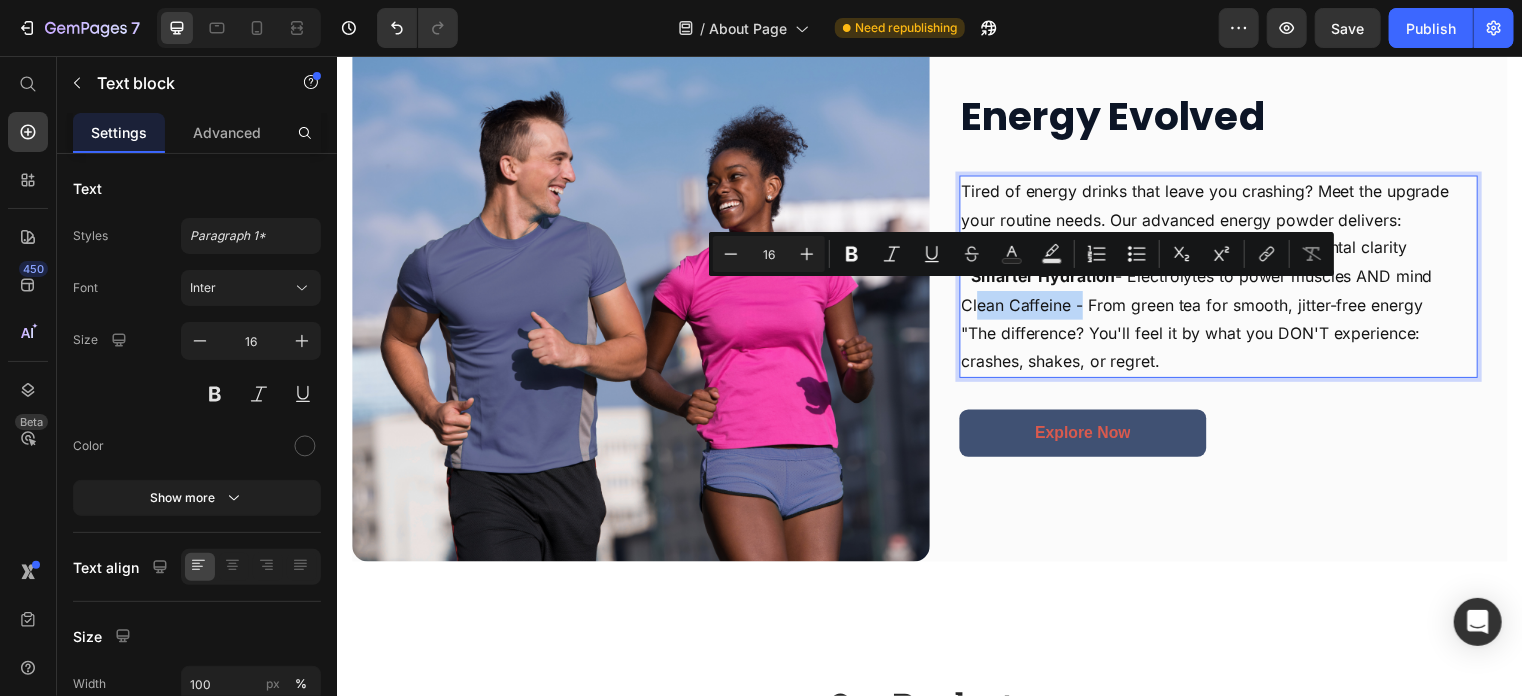 drag, startPoint x: 1079, startPoint y: 300, endPoint x: 974, endPoint y: 292, distance: 105.30432 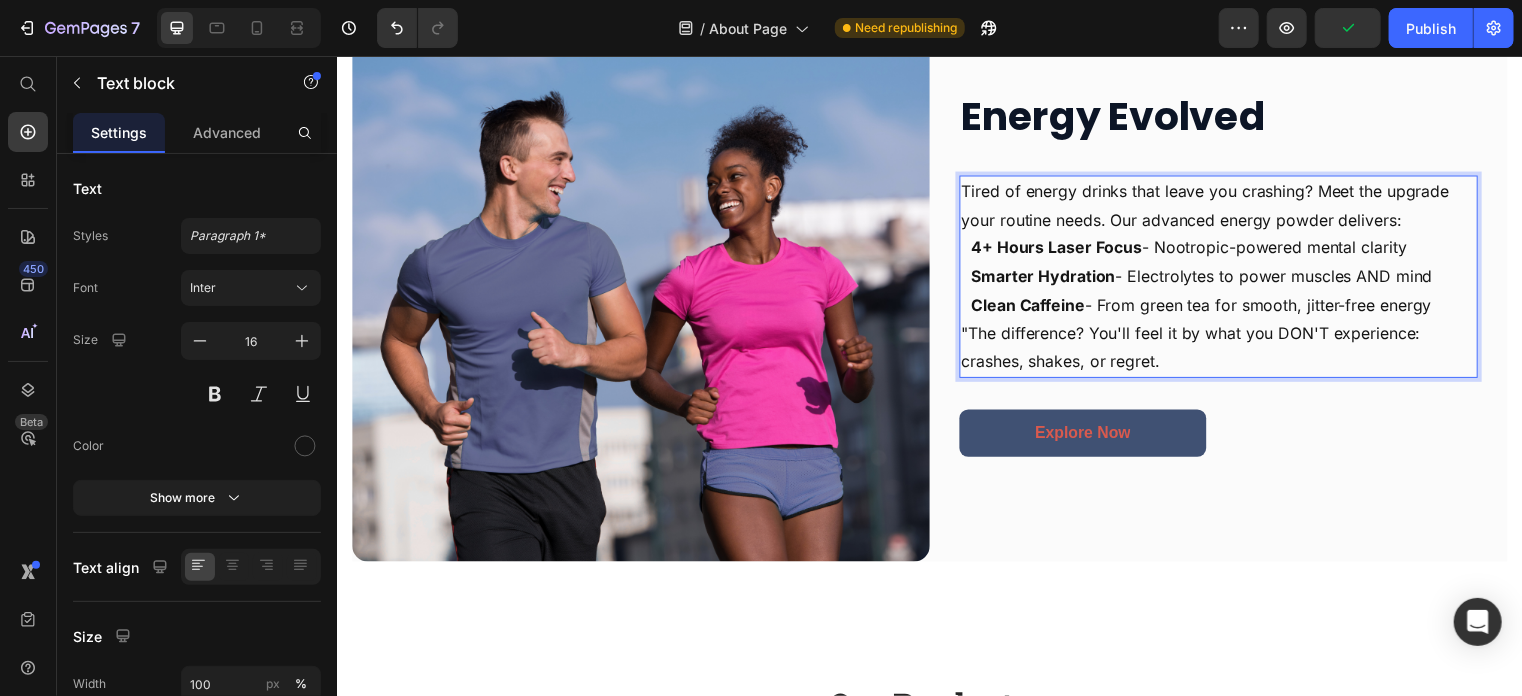 click on ""The difference? You'll feel it by what you DON'T experience: crashes, shakes, or regret." at bounding box center (1228, 351) 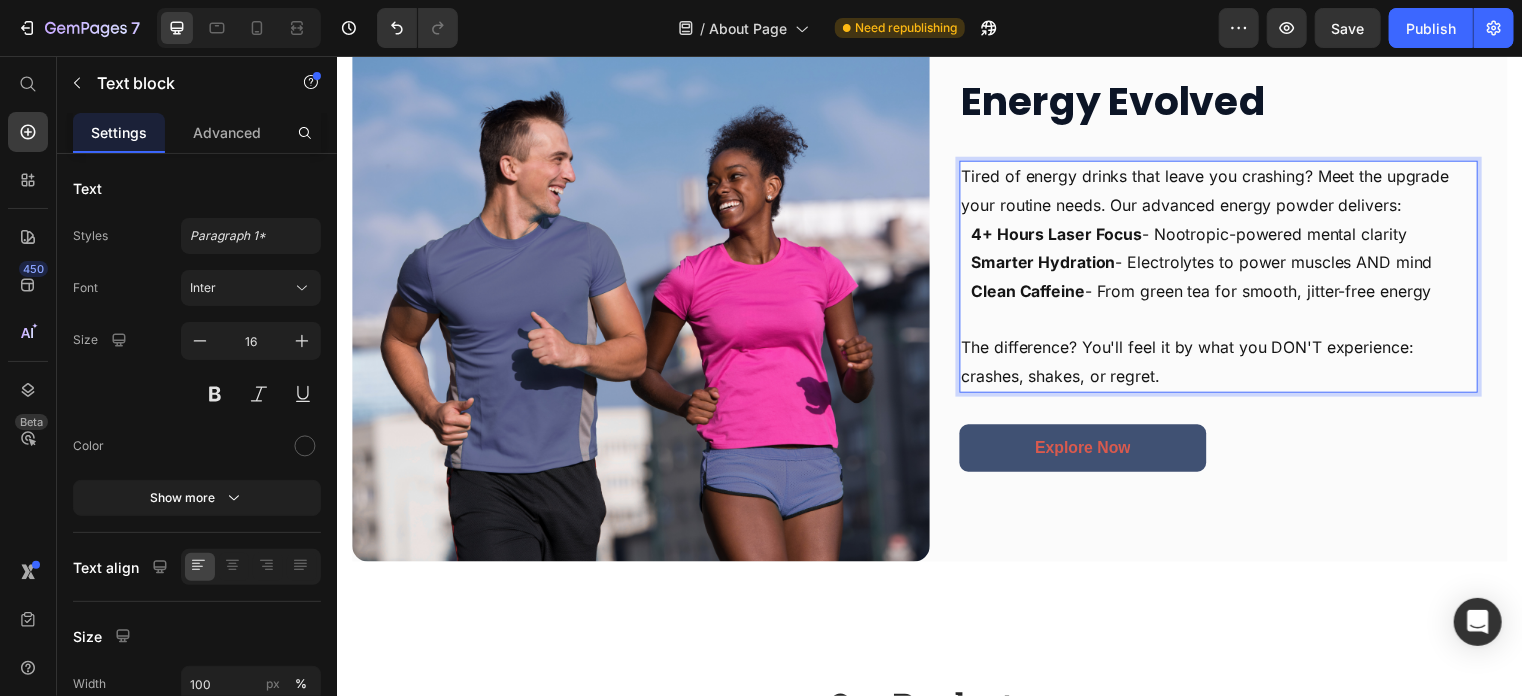scroll, scrollTop: 812, scrollLeft: 0, axis: vertical 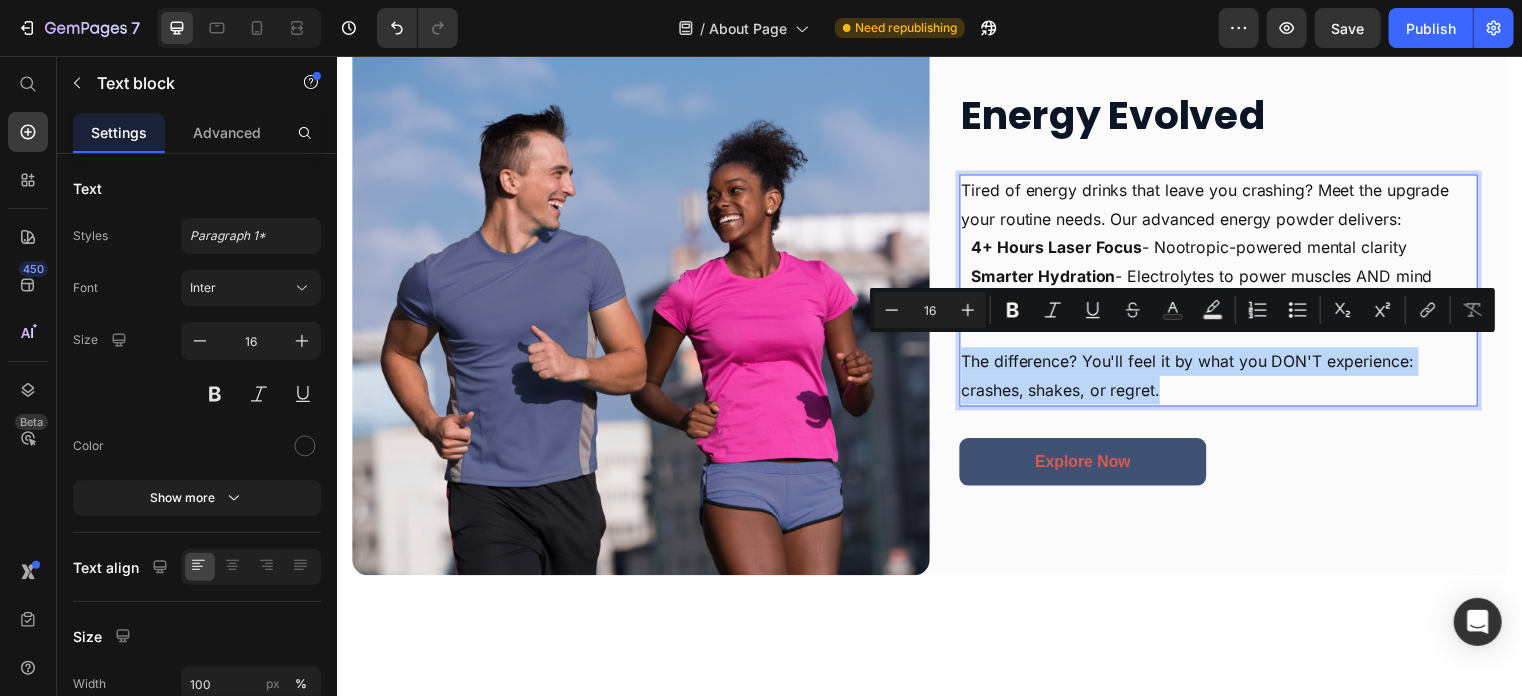 drag, startPoint x: 961, startPoint y: 344, endPoint x: 1213, endPoint y: 384, distance: 255.15486 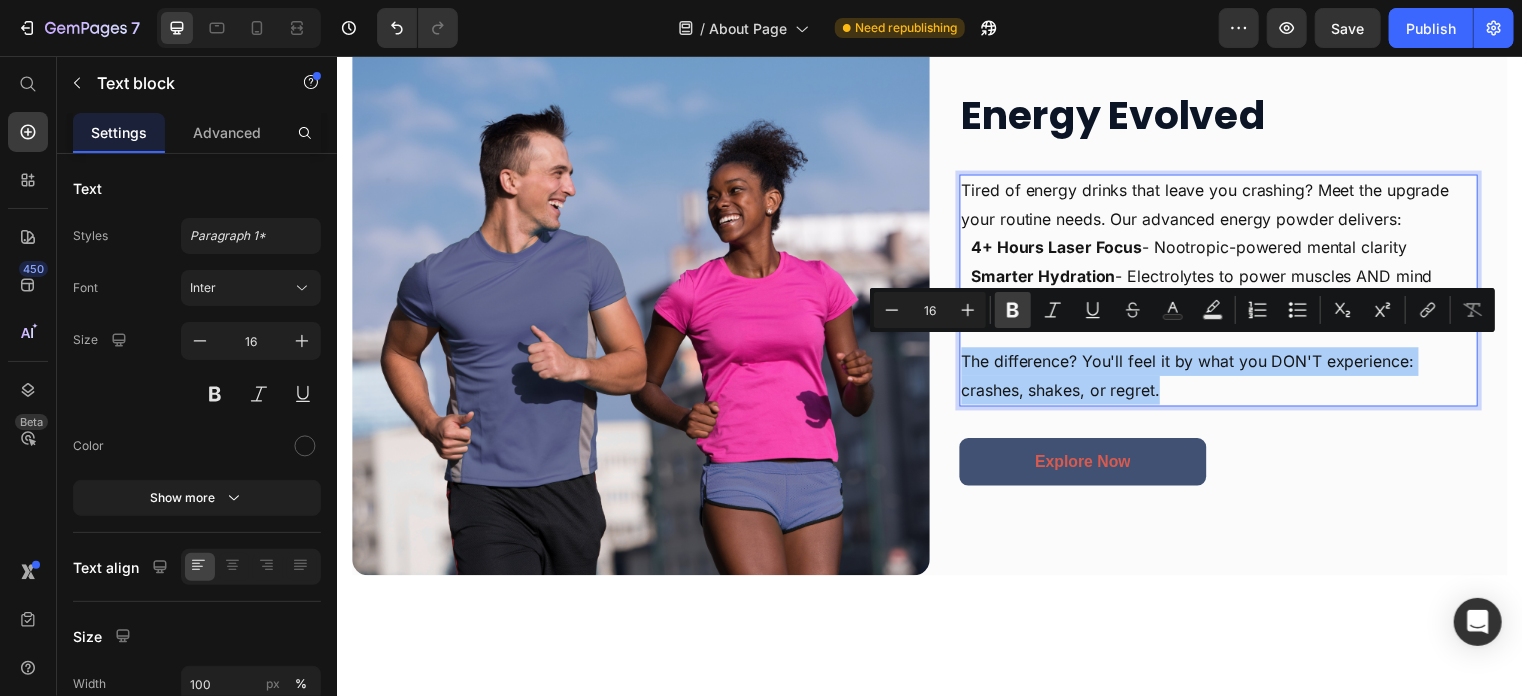 click 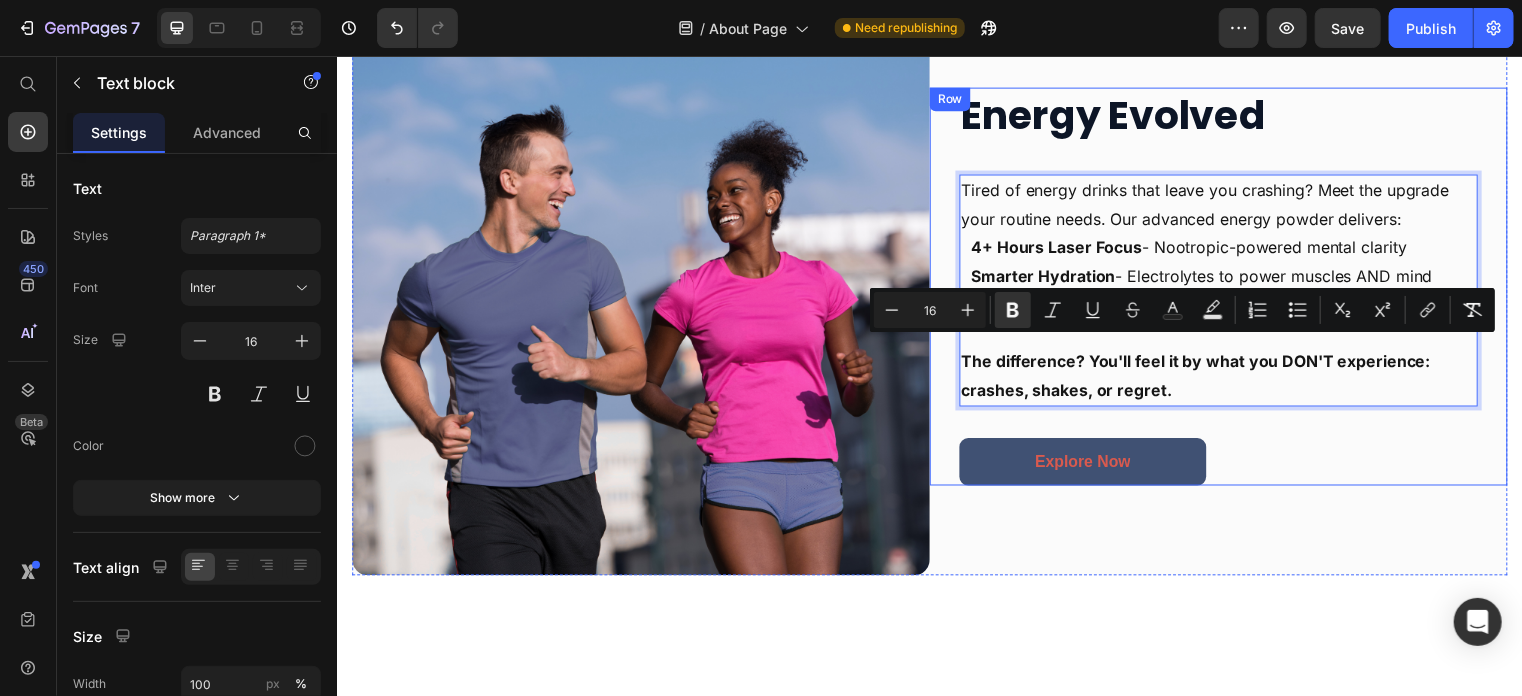 click on "Energy Evolved Heading Tired of energy drinks that leave you crashing? Meet the upgrade your routine needs. Our advanced energy powder delivers: 4+ Hours Laser Focus - Nootropic-powered mental clarity Smarter Hydration - Electrolytes to power muscles AND mind Clean Caffeine - From green tea for smooth, jitter-free energy The difference? You'll feel it by what you DON'T experience: crashes, shakes, or regret. Text block 32 Explore Now Button" at bounding box center [1228, 288] 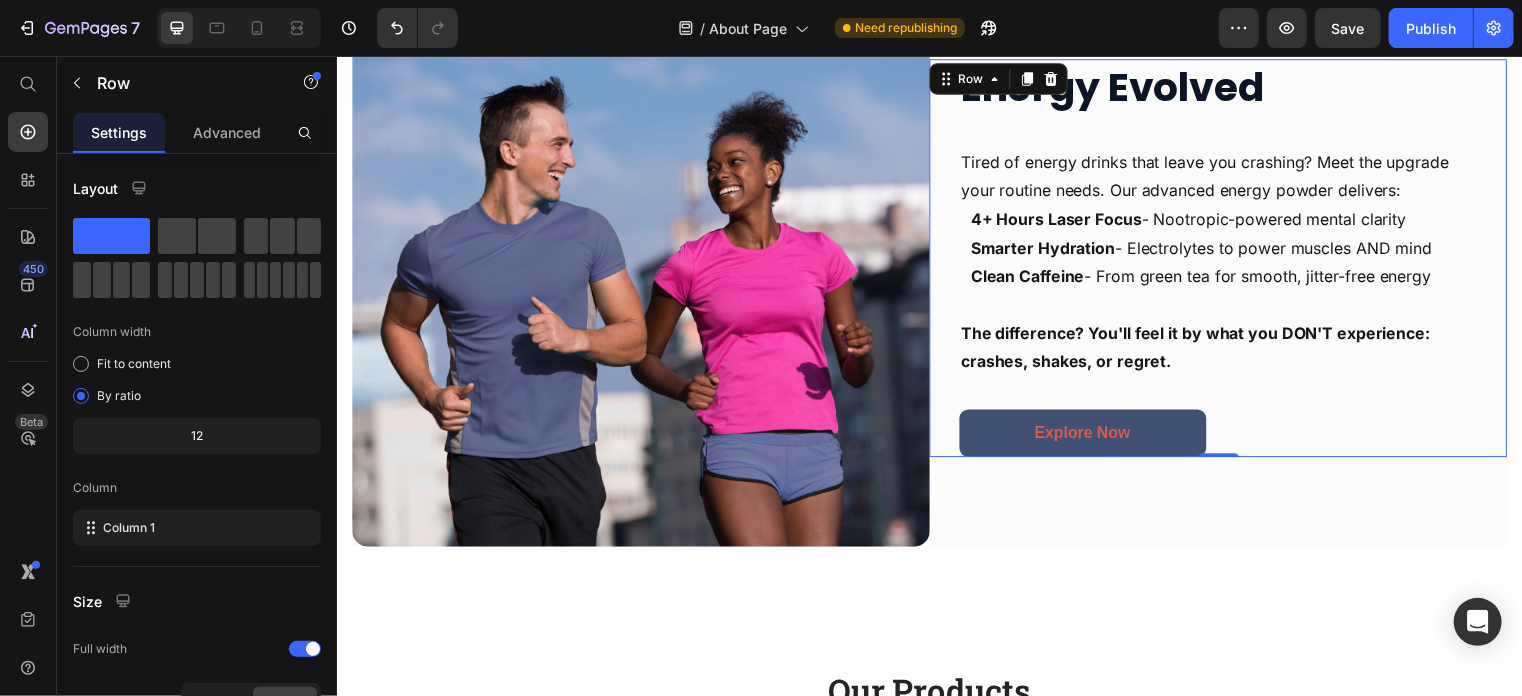 scroll, scrollTop: 758, scrollLeft: 0, axis: vertical 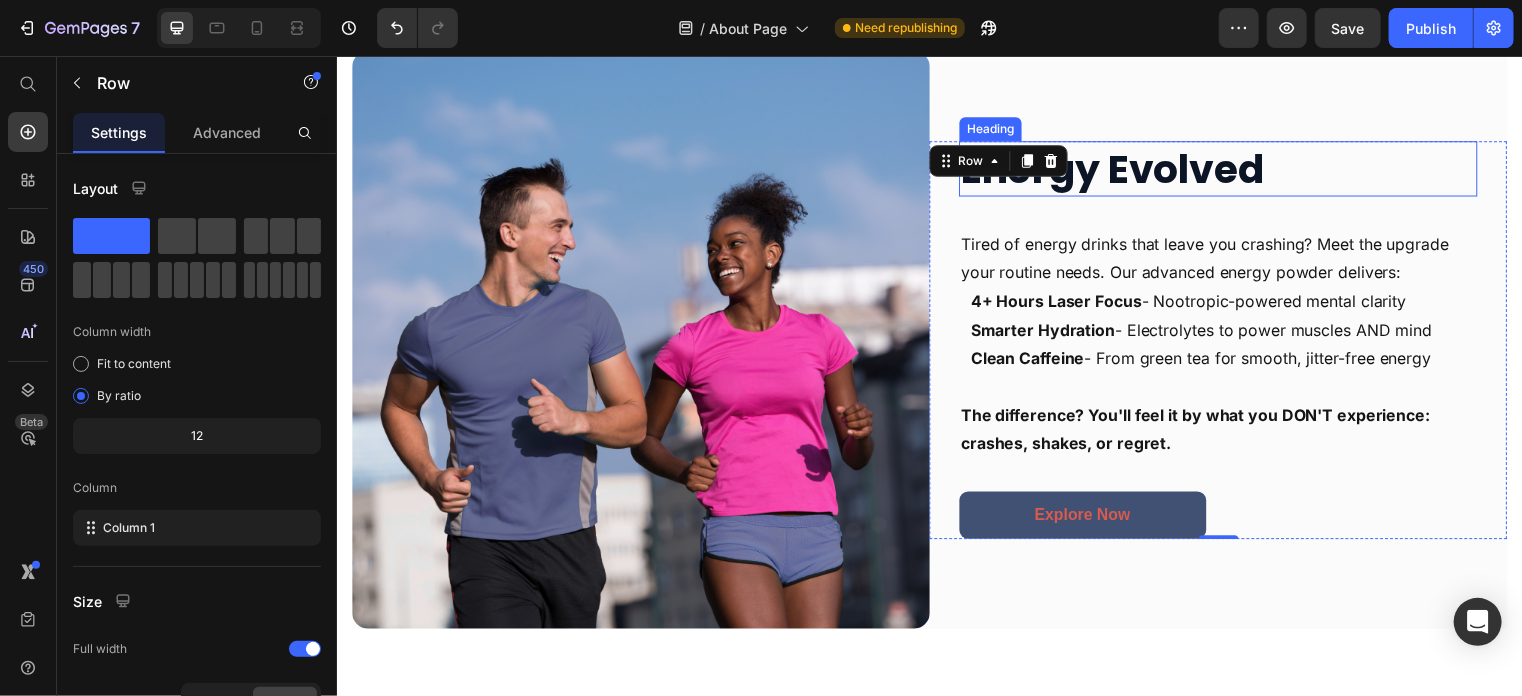 click on "Energy Evolved" at bounding box center (1228, 169) 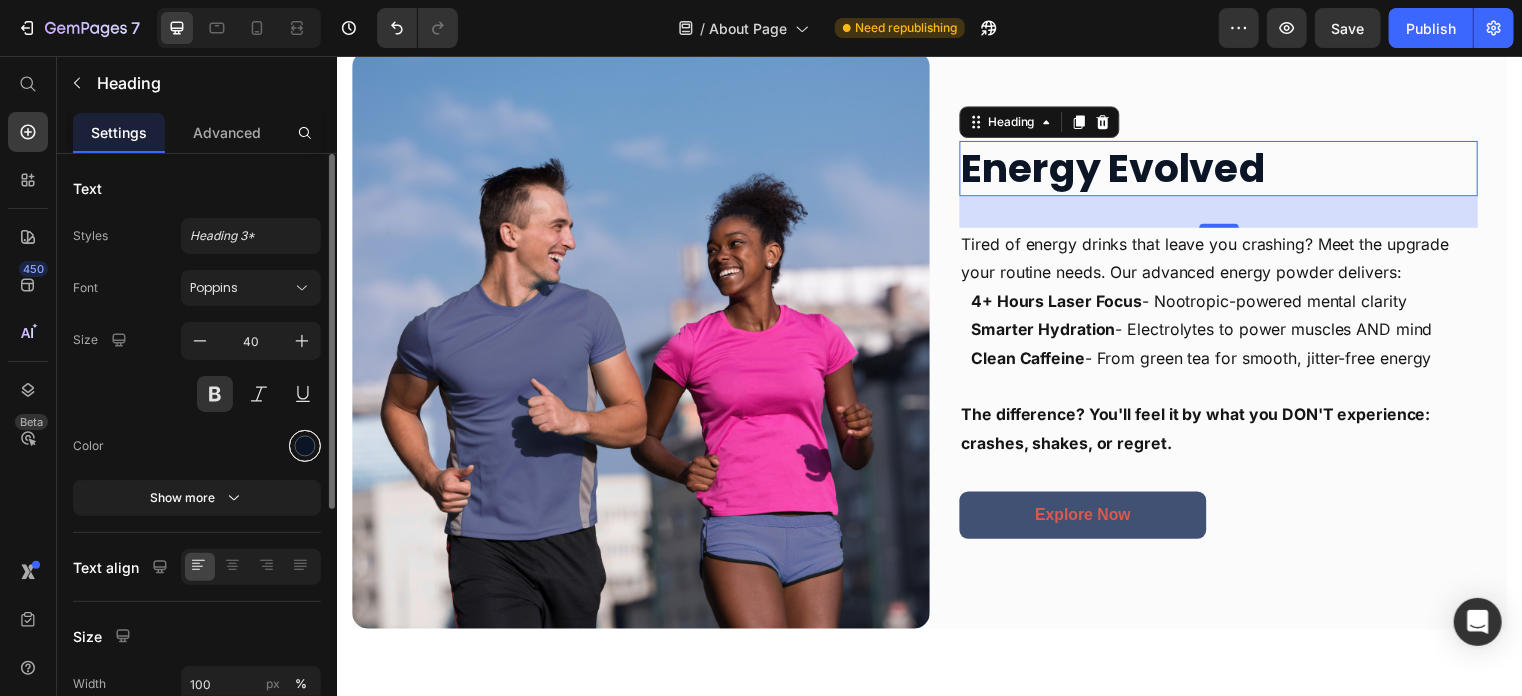 click at bounding box center (305, 446) 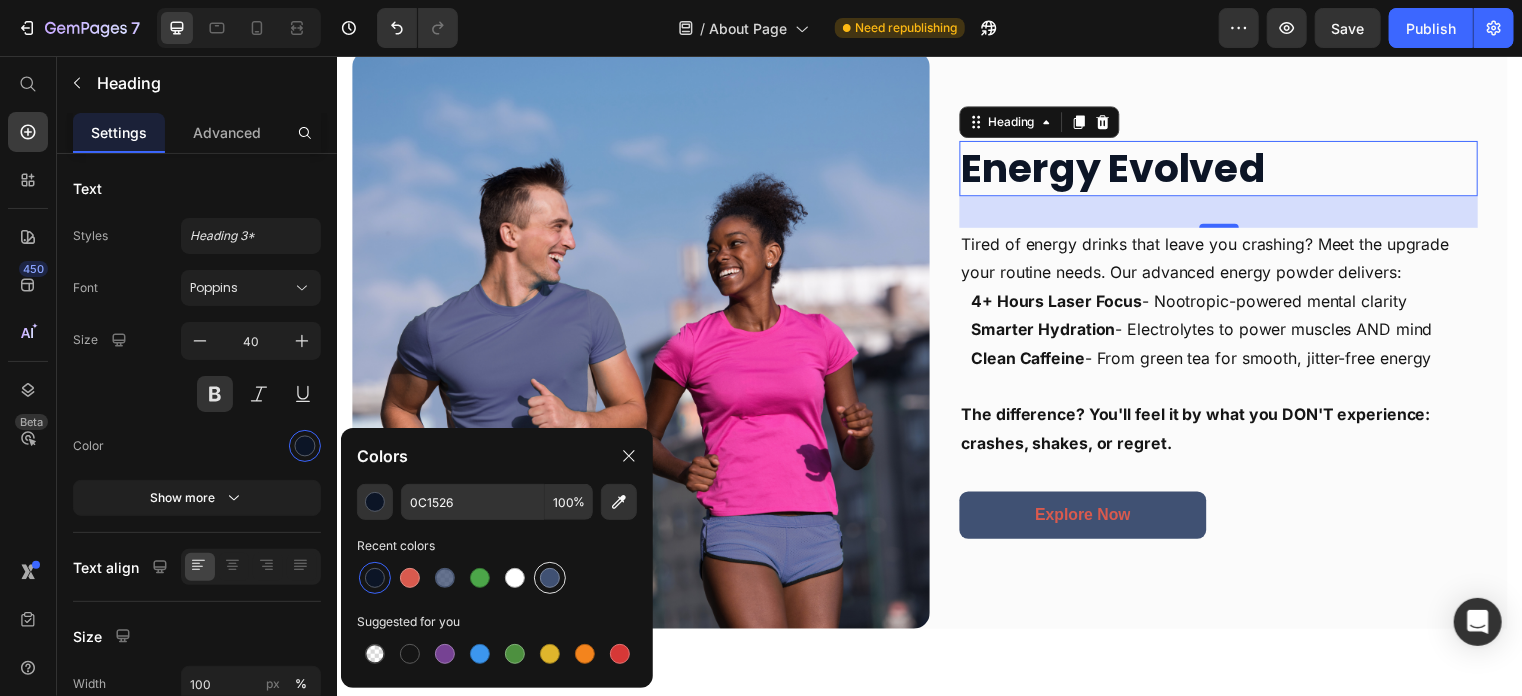 click at bounding box center [550, 578] 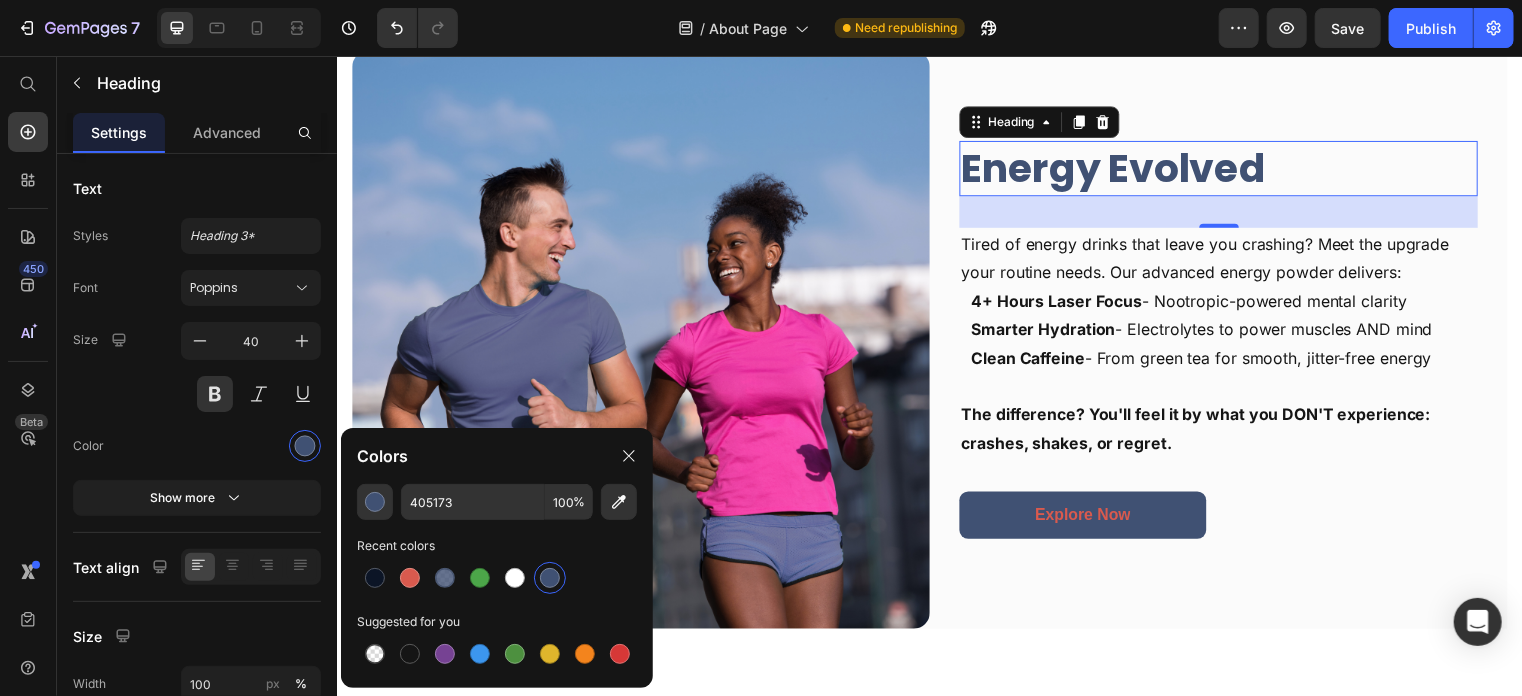 click on "Colors" 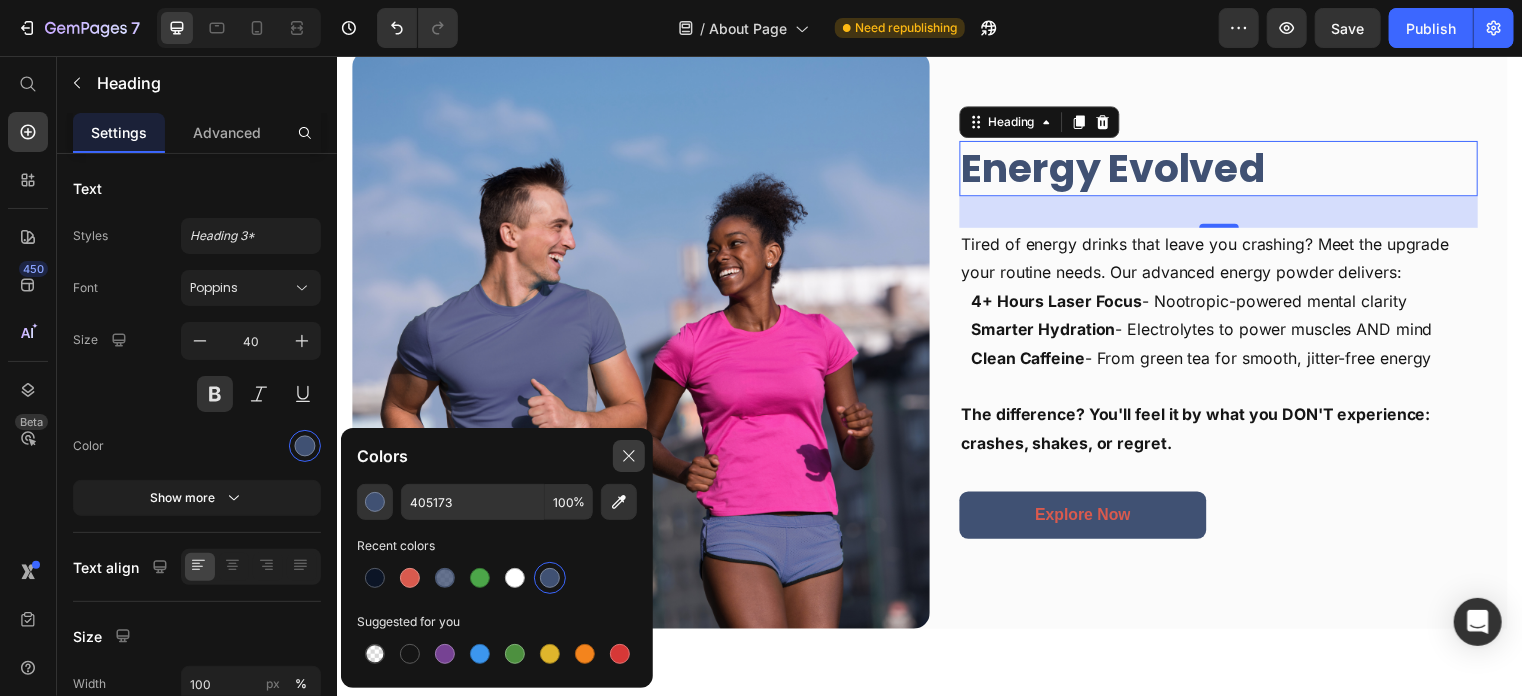 click 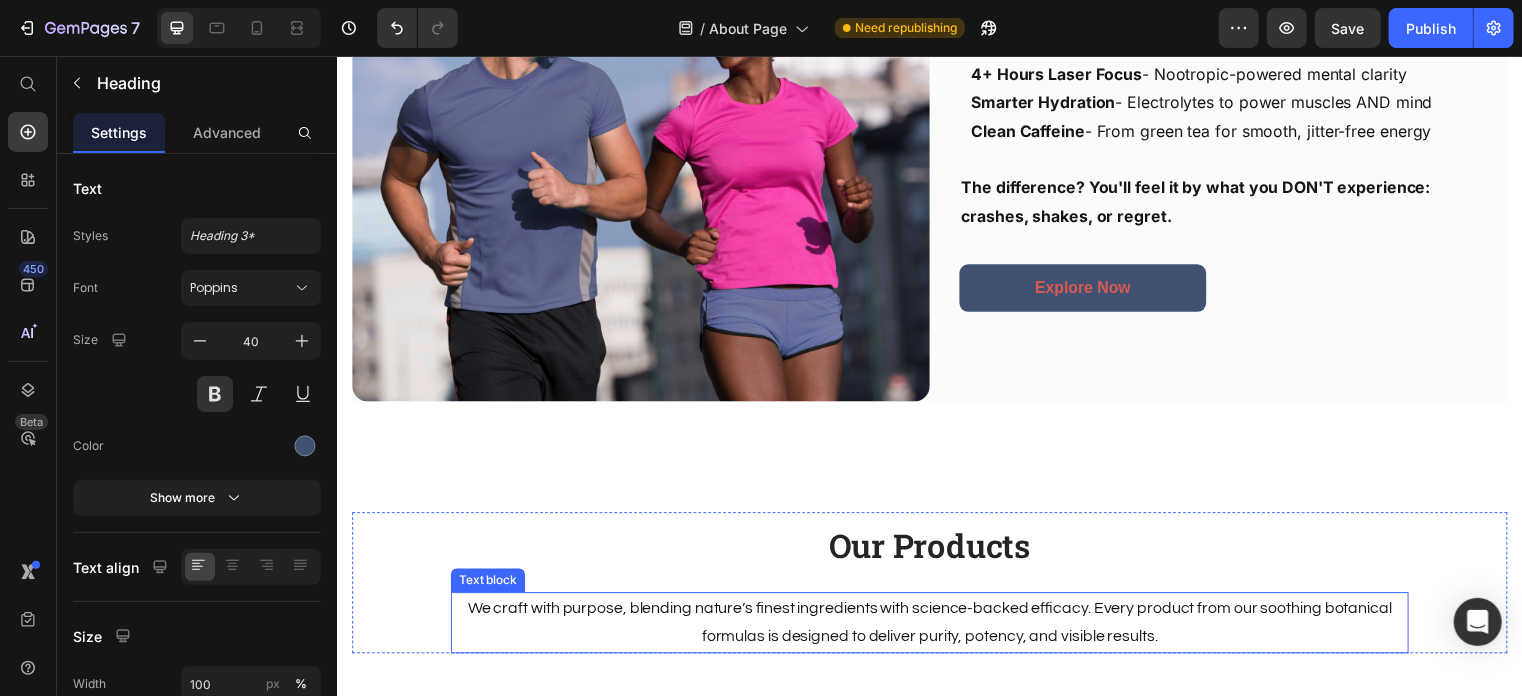 scroll, scrollTop: 772, scrollLeft: 0, axis: vertical 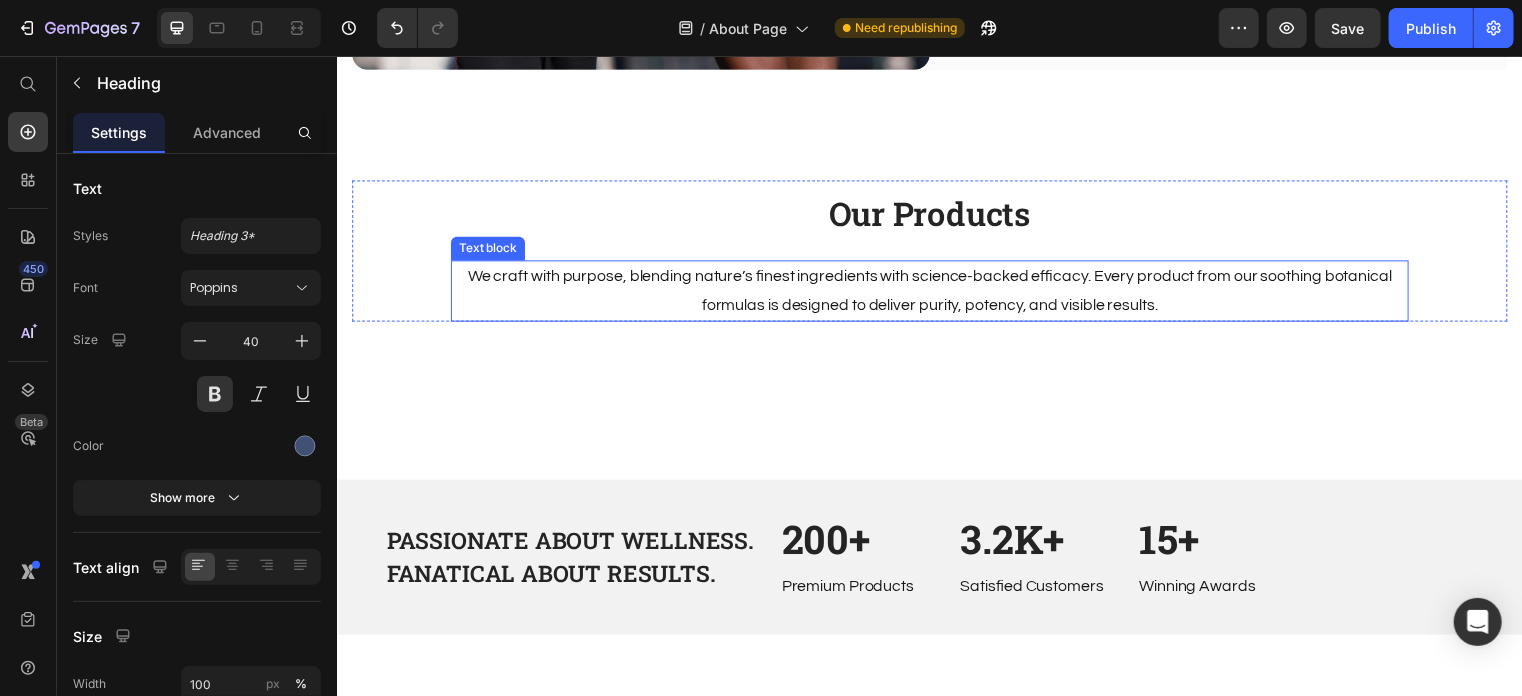 click on "We craft with purpose, blending nature’s finest ingredients with science-backed efficacy. Every product from our soothing botanical formulas is designed to deliver purity, potency, and visible results." at bounding box center [936, 293] 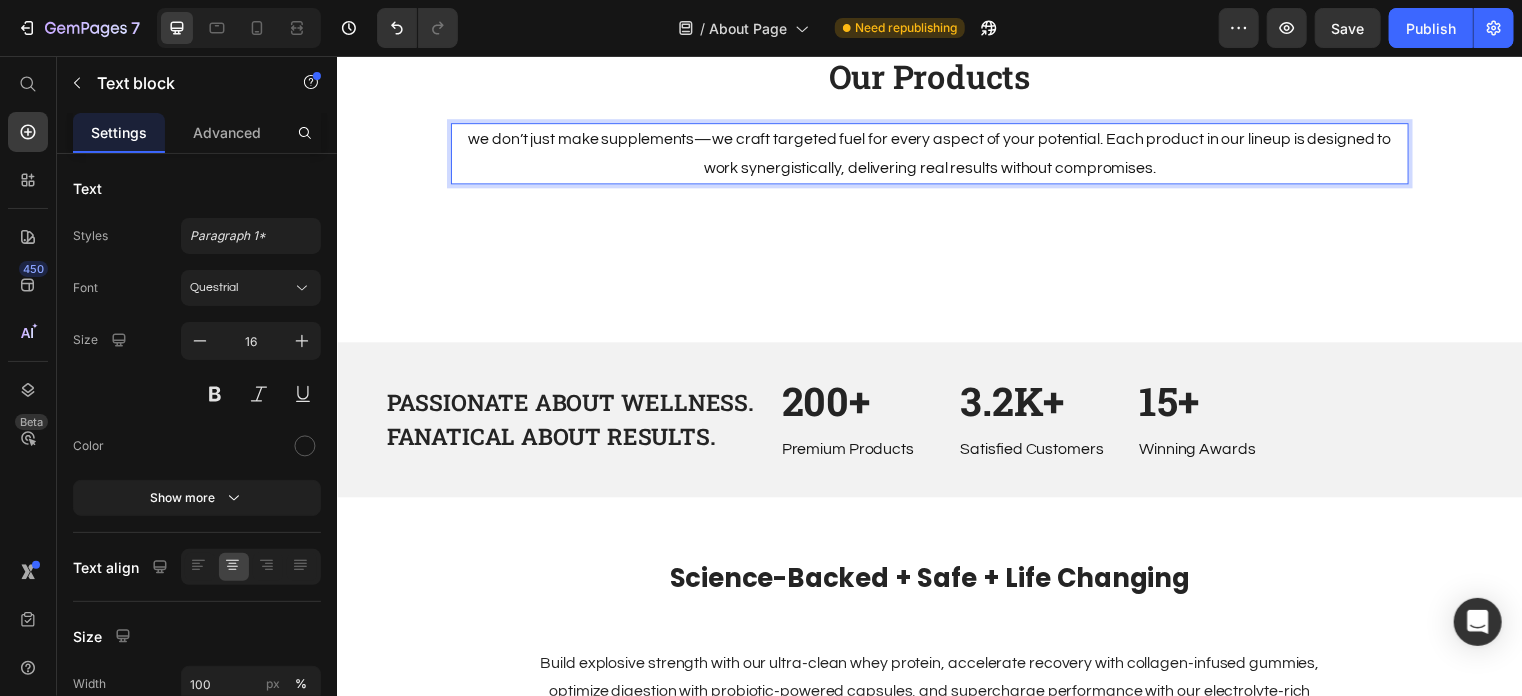 scroll, scrollTop: 1352, scrollLeft: 0, axis: vertical 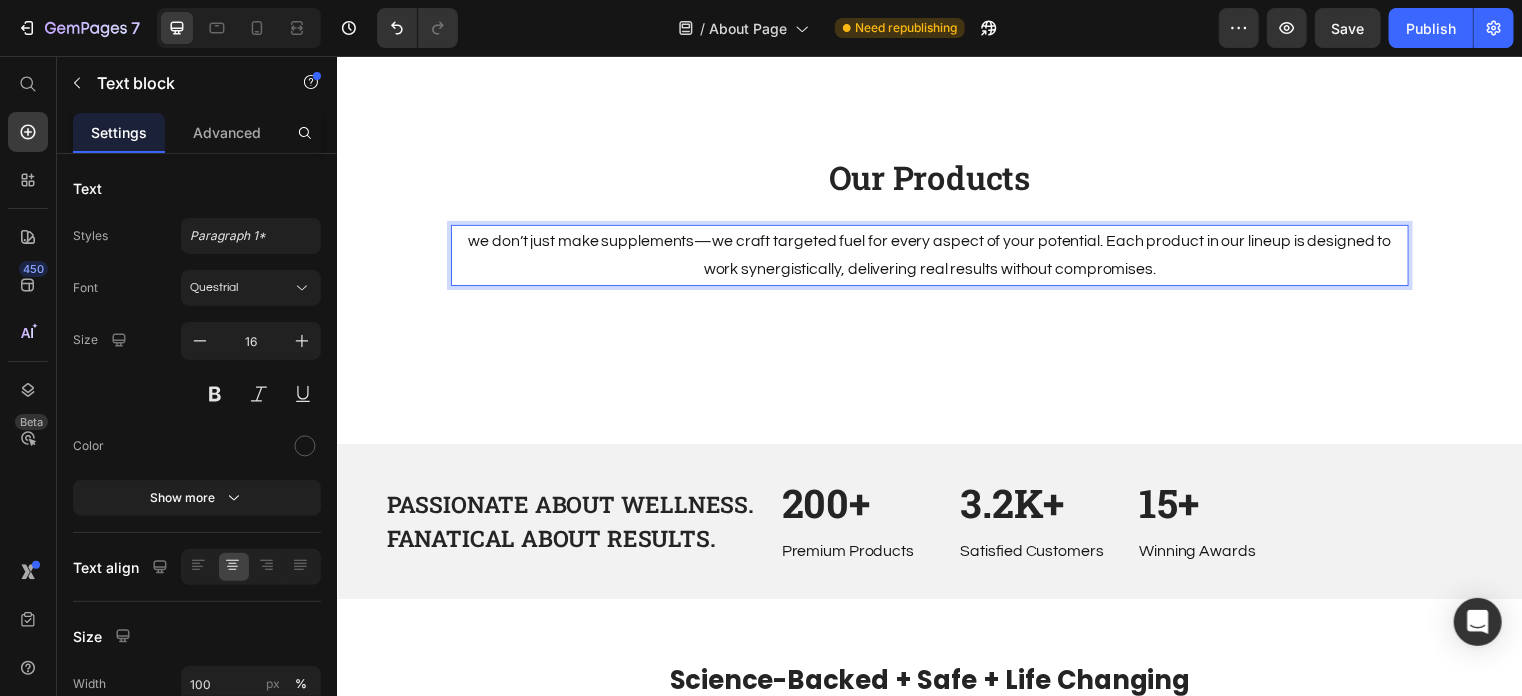 click on "we don’t just make supplements—we craft targeted fuel for every aspect of your potential. Each product in our lineup is designed to work synergistically, delivering real results without compromises." at bounding box center [936, 257] 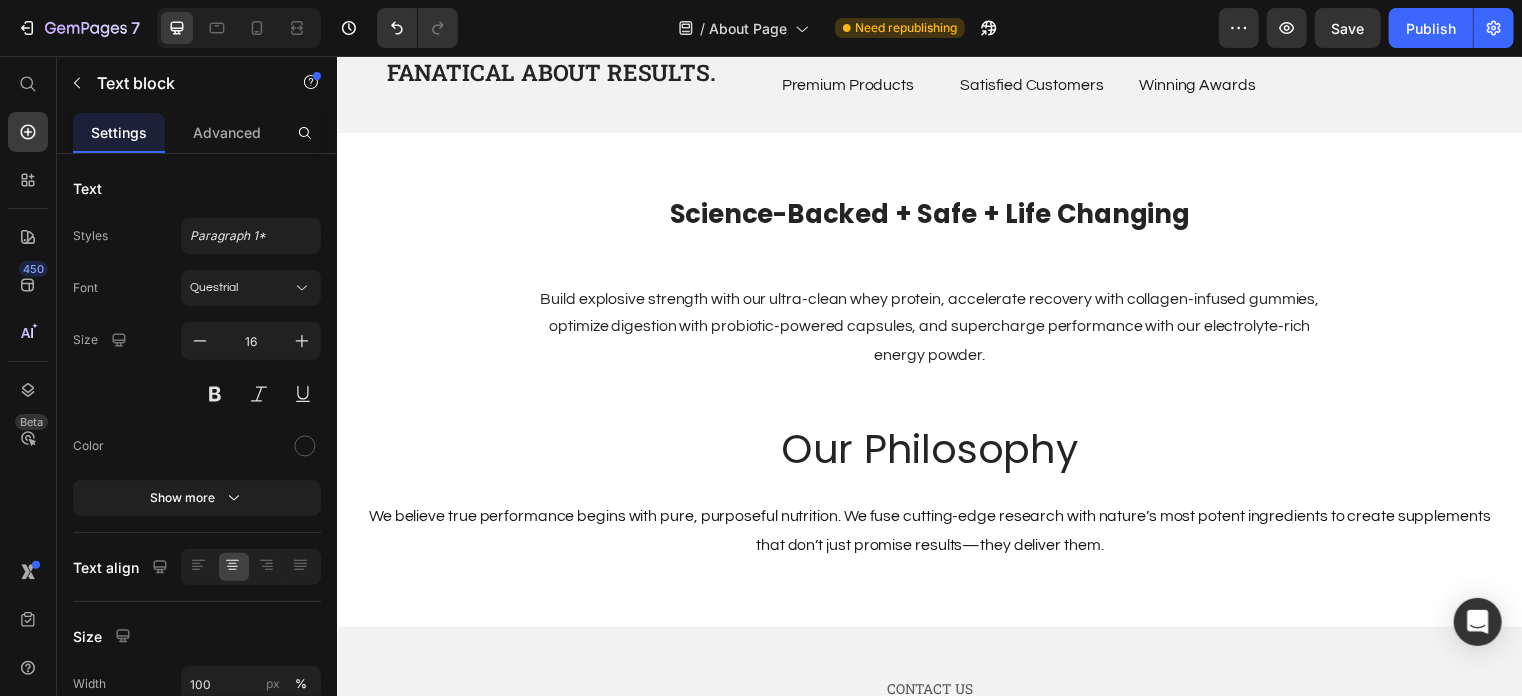 scroll, scrollTop: 1876, scrollLeft: 0, axis: vertical 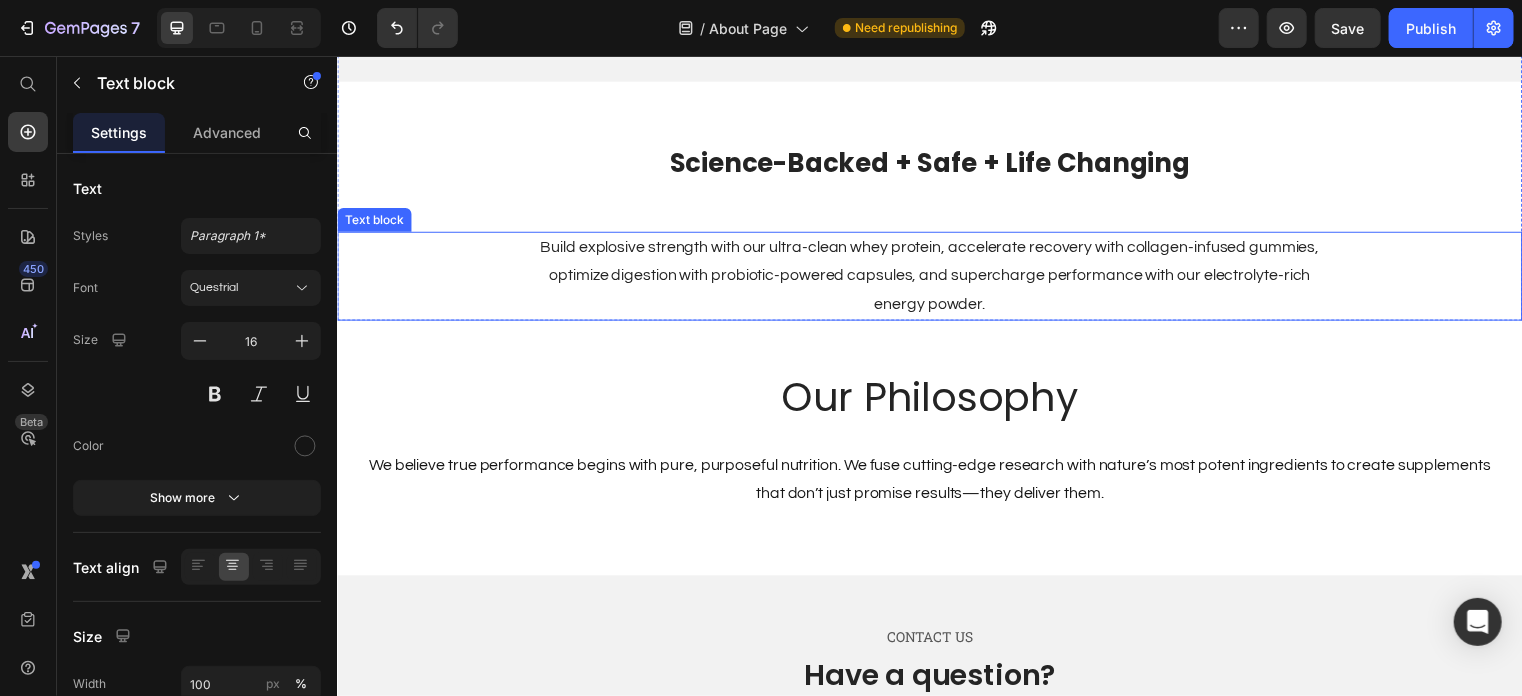 click on "Build explosive strength with our ultra-clean whey protein, accelerate recovery with collagen-infused gummies, optimize digestion with probiotic-powered capsules, and supercharge performance with our electrolyte-rich energy powder." at bounding box center (936, 278) 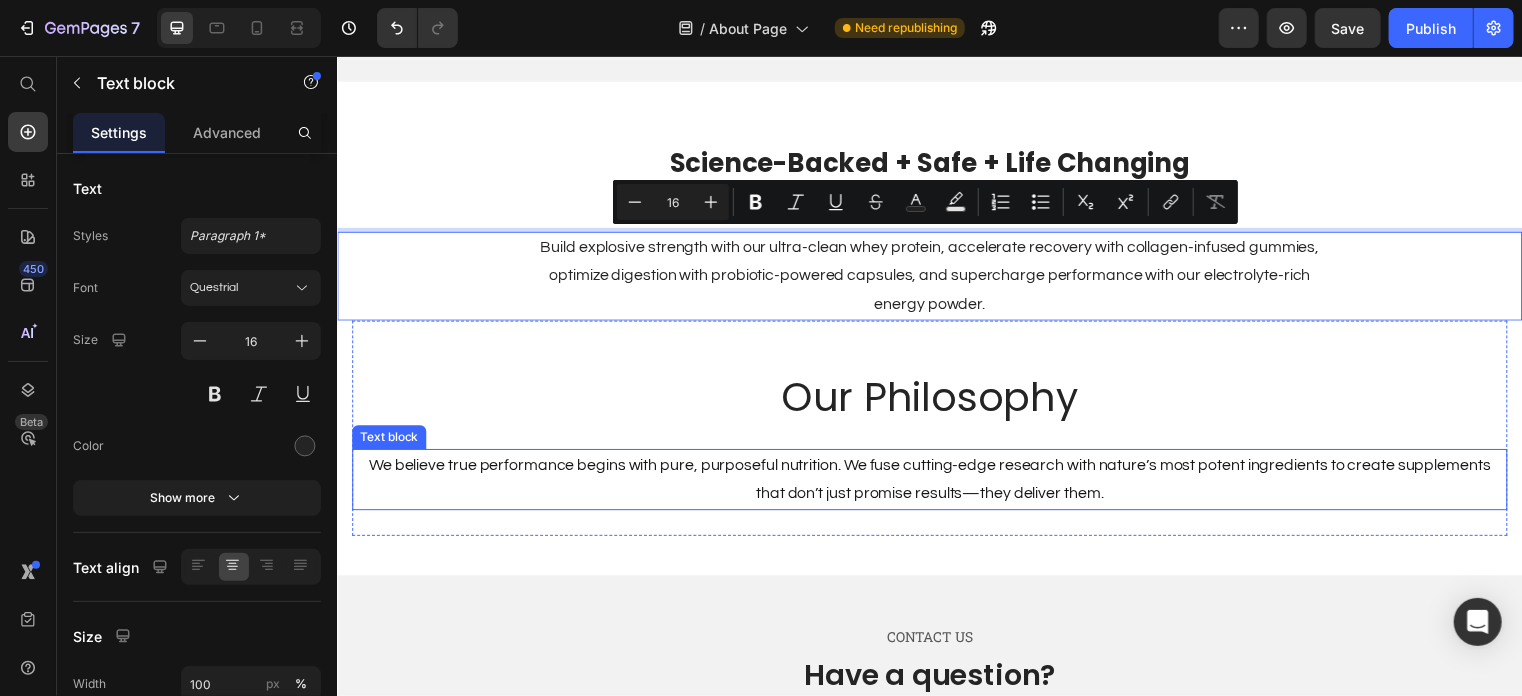 click on "We believe true performance begins with pure, purposeful nutrition. We fuse cutting-edge research with nature’s most potent ingredients to create supplements that don’t just promise results—they deliver them." at bounding box center [936, 484] 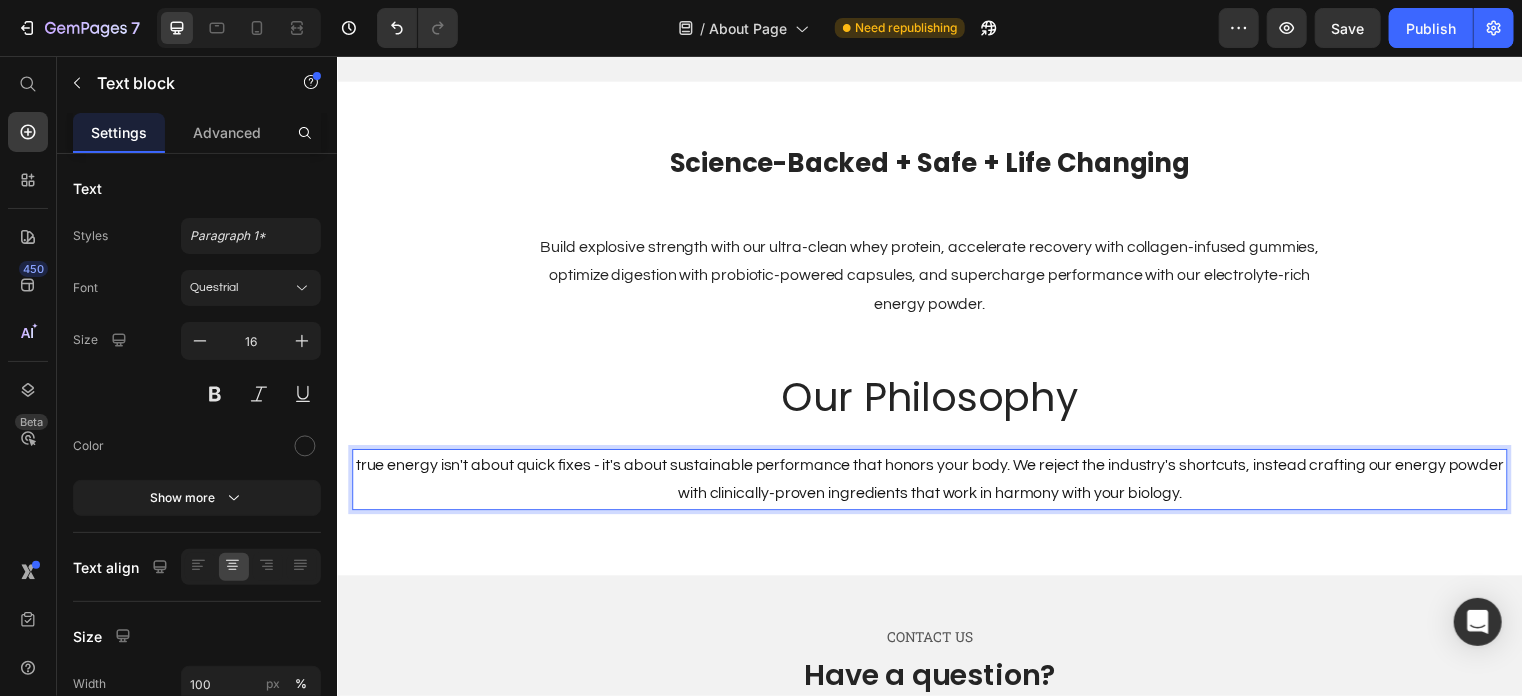 click on "true energy isn't about quick fixes - it's about sustainable performance that honors your body. We reject the industry's shortcuts, instead crafting our energy powder with clinically-proven ingredients that work in harmony with your biology." at bounding box center [936, 484] 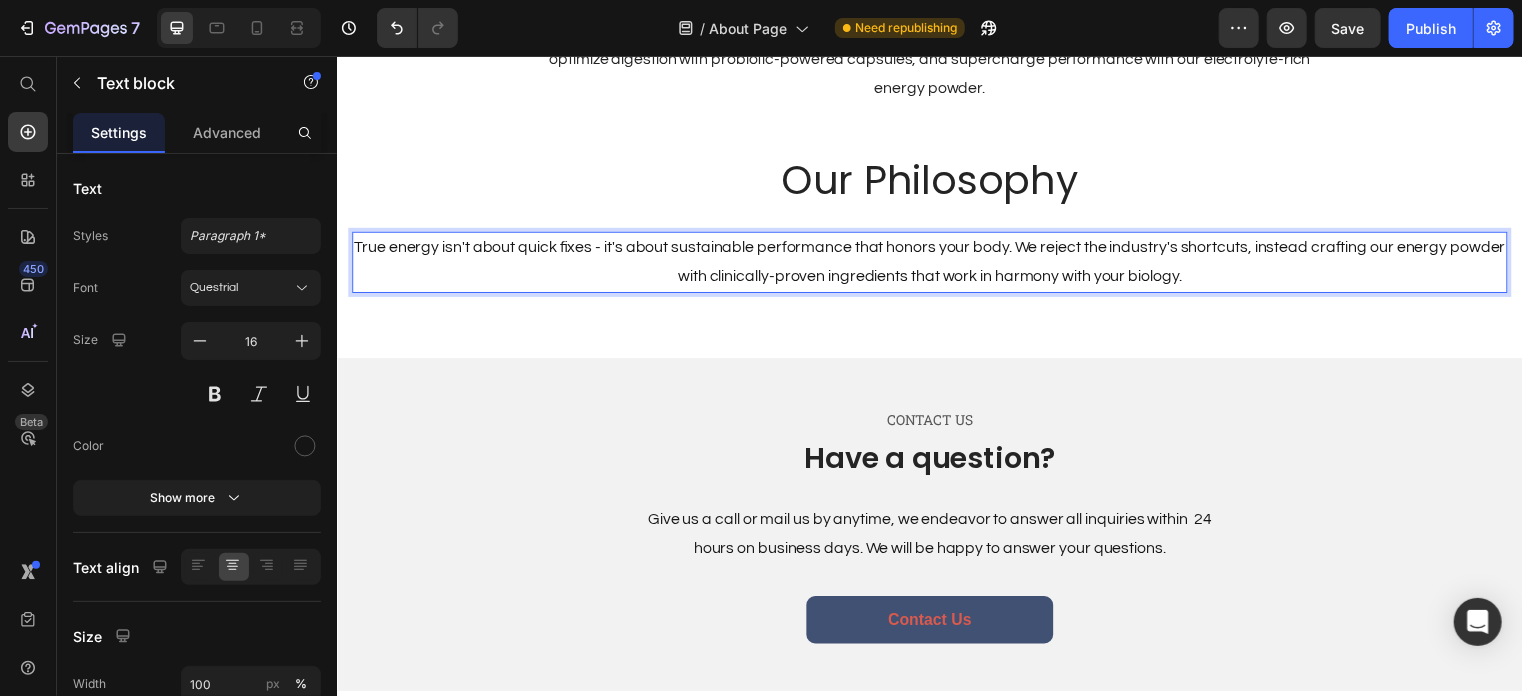 scroll, scrollTop: 2136, scrollLeft: 0, axis: vertical 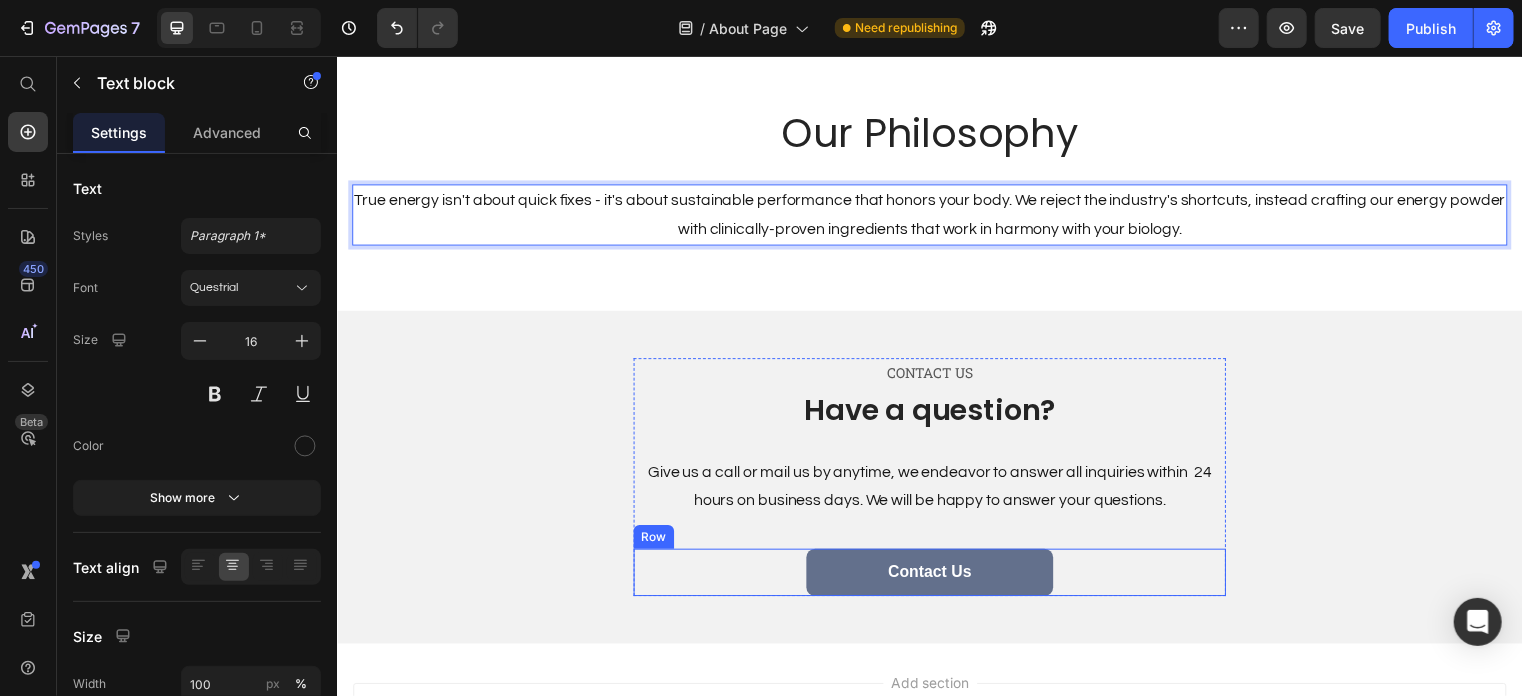 click on "Contact Us" at bounding box center (936, 578) 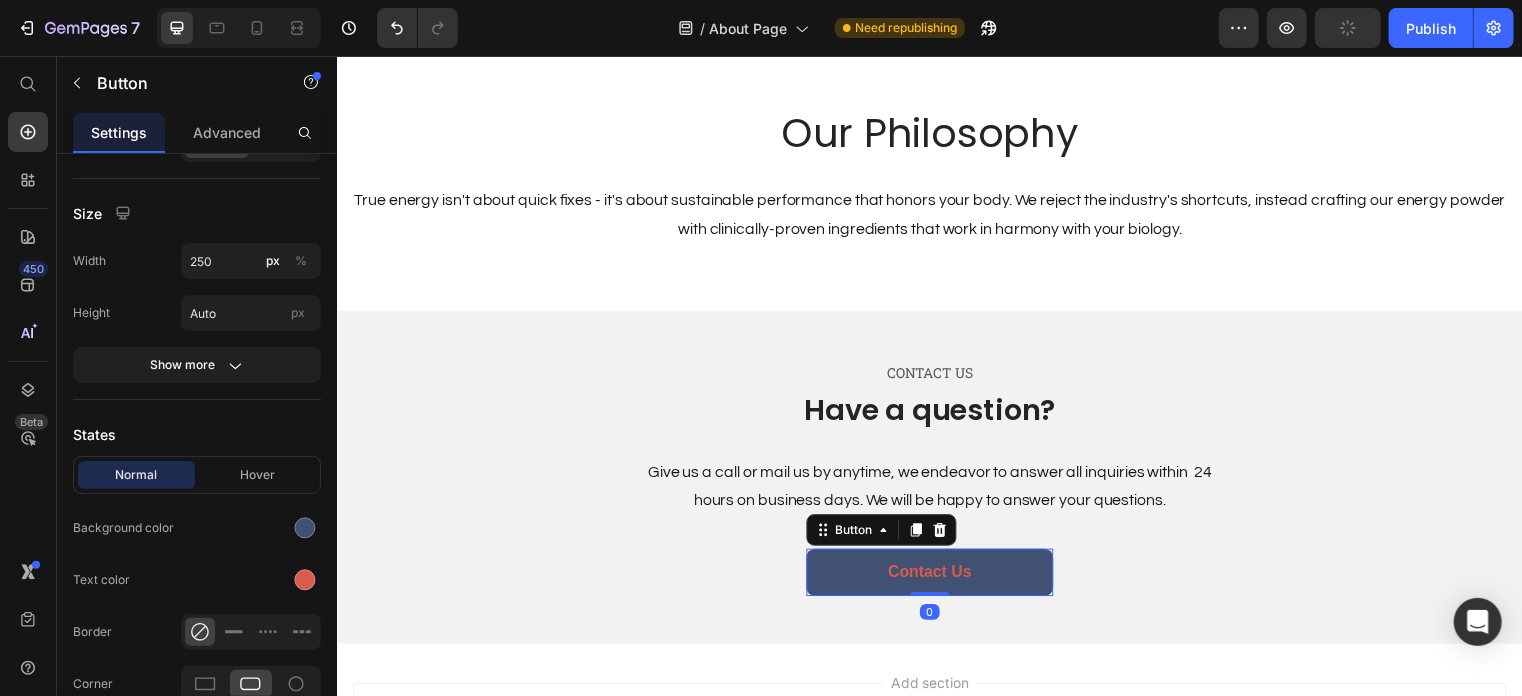 scroll, scrollTop: 0, scrollLeft: 0, axis: both 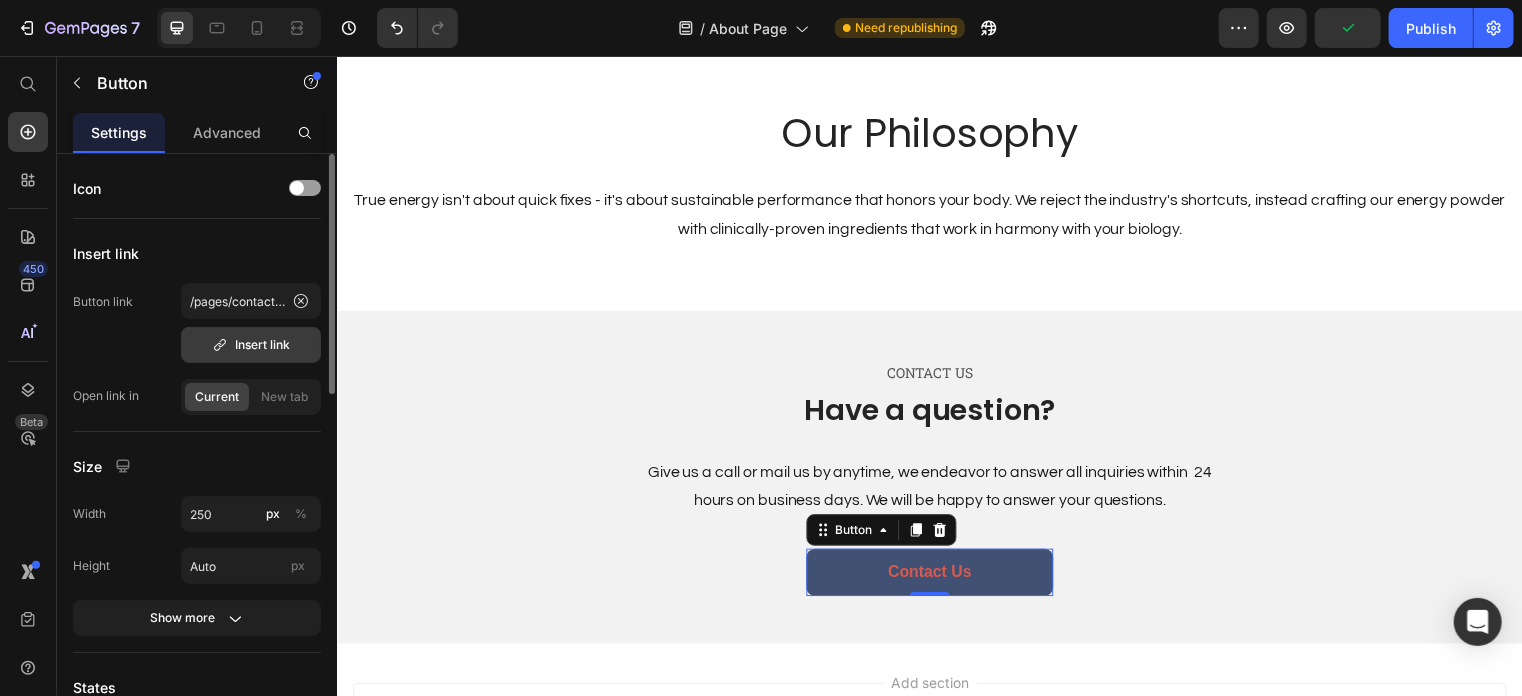 click on "Insert link" at bounding box center (251, 345) 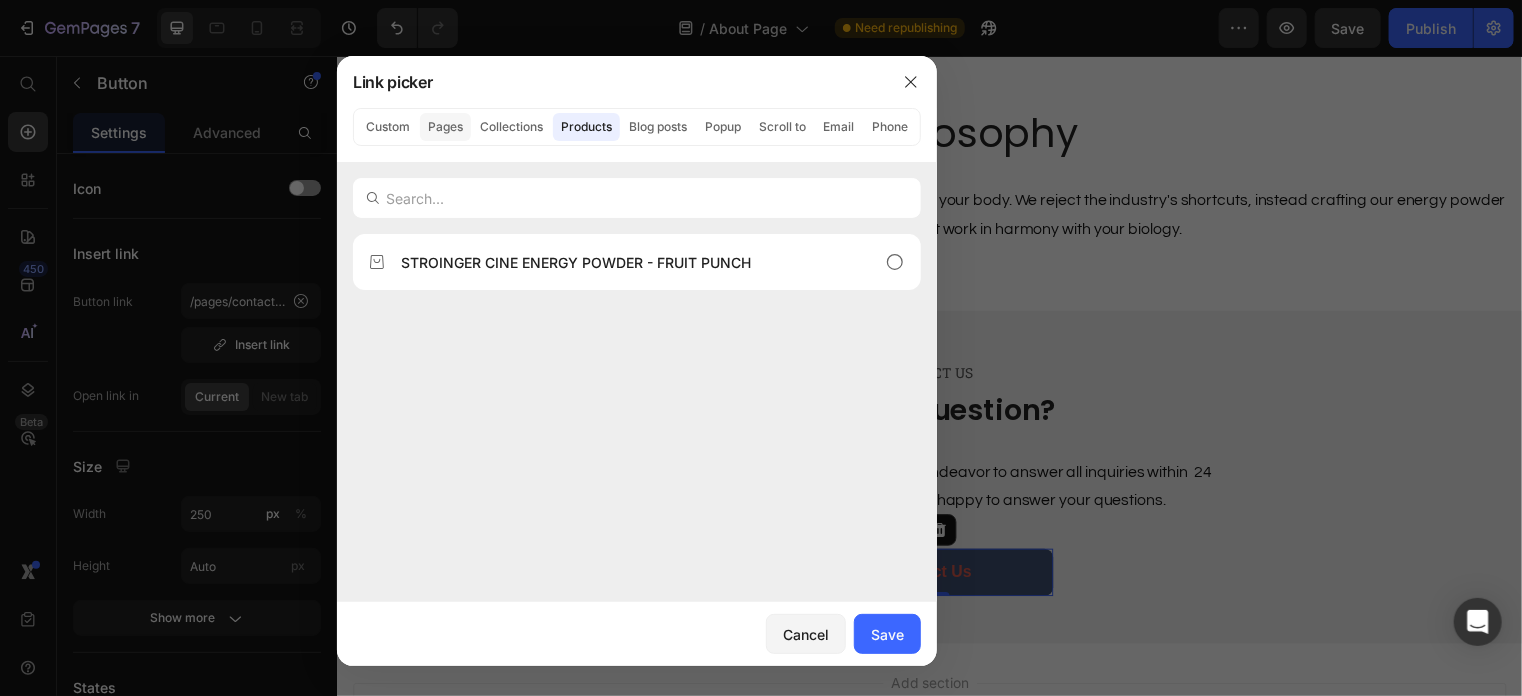 click on "Pages" 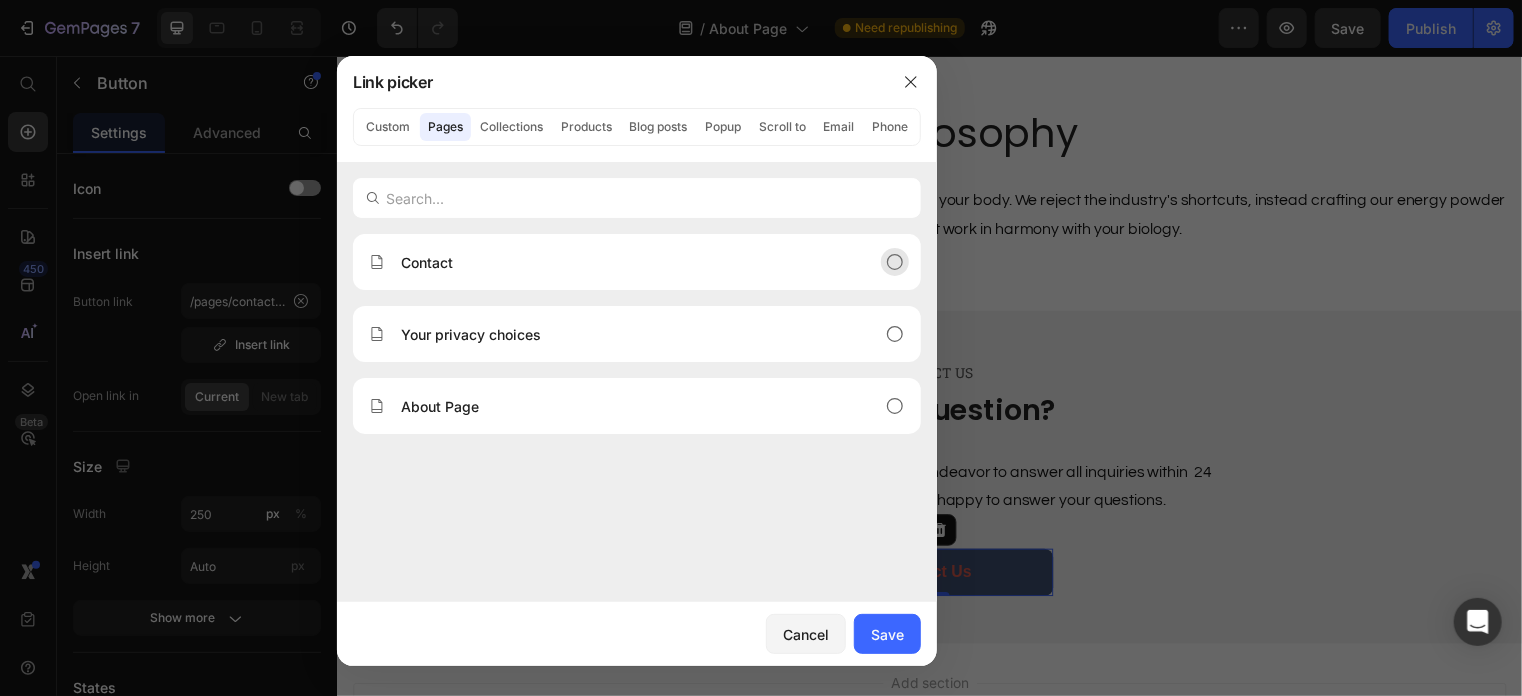 click on "Contact" 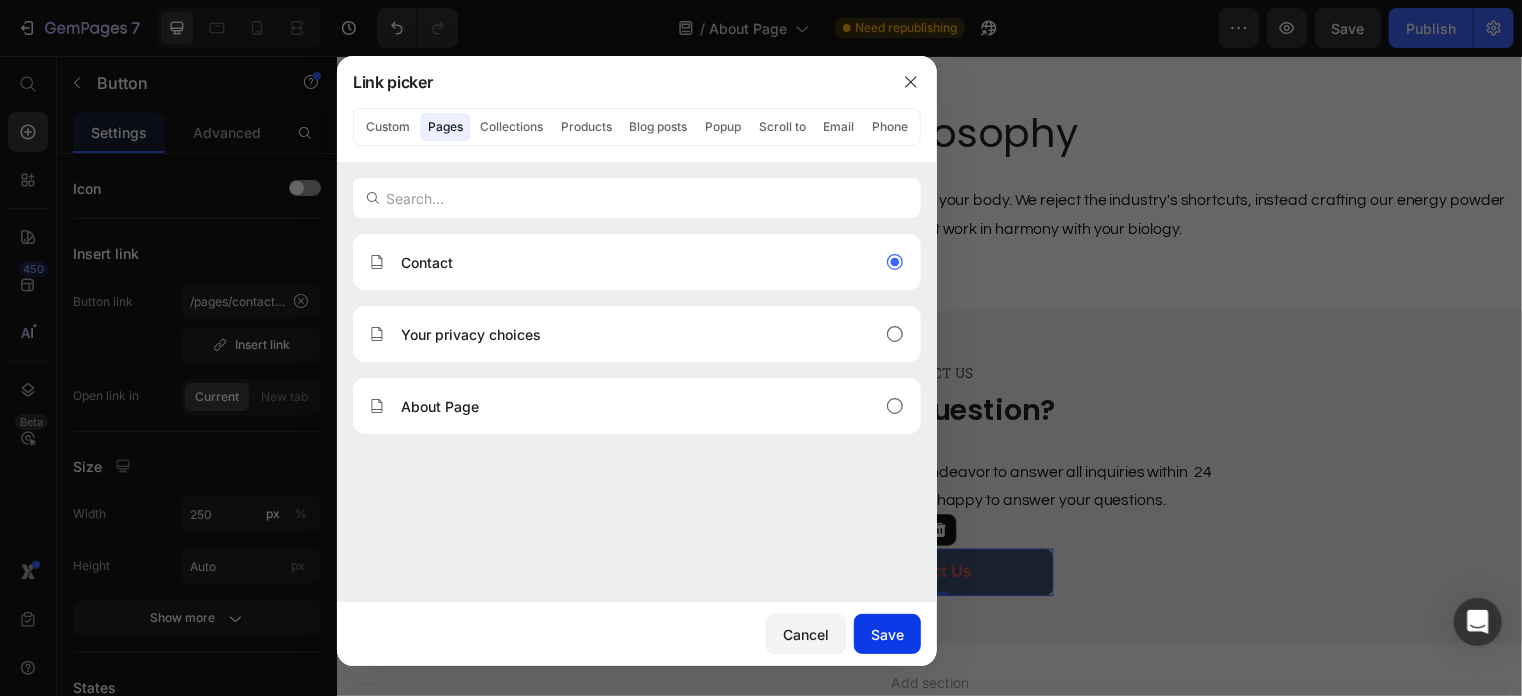 click on "Save" at bounding box center [887, 634] 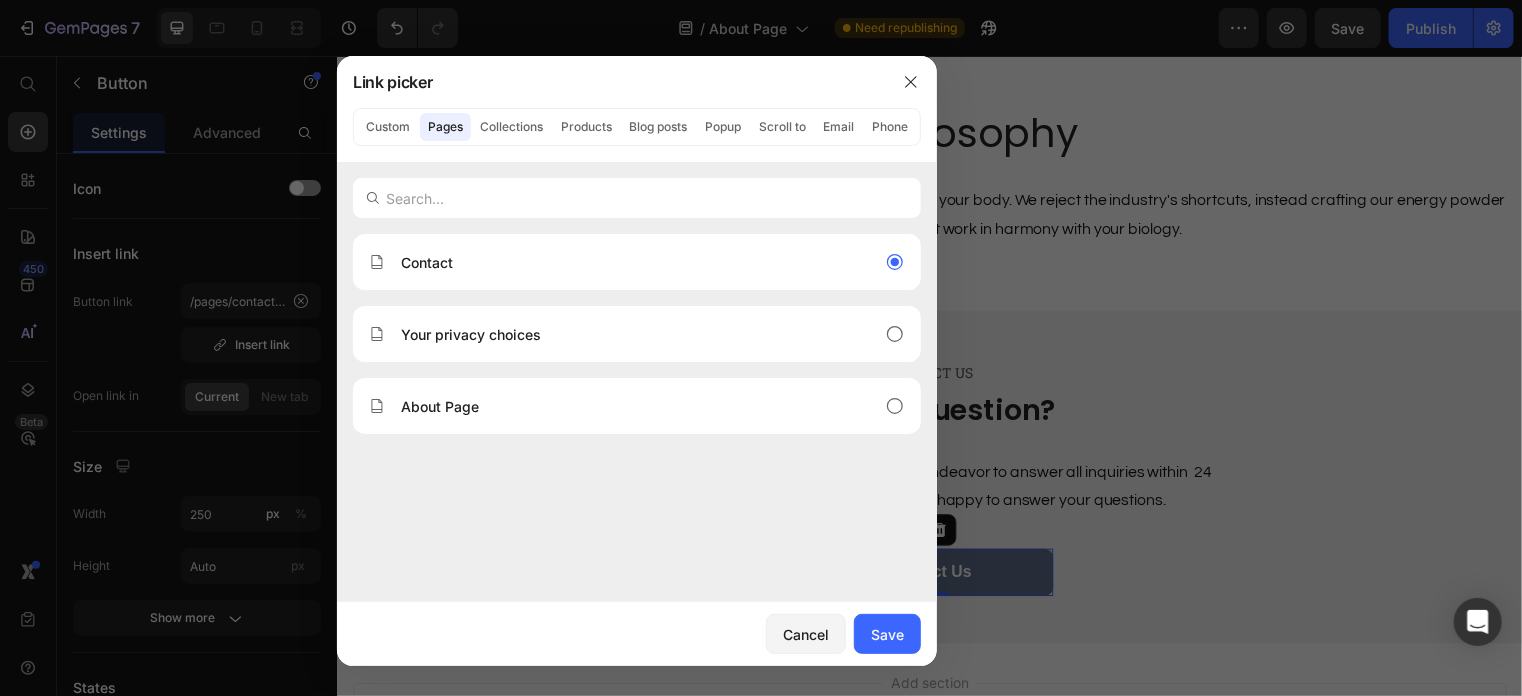 type on "/pages/contact" 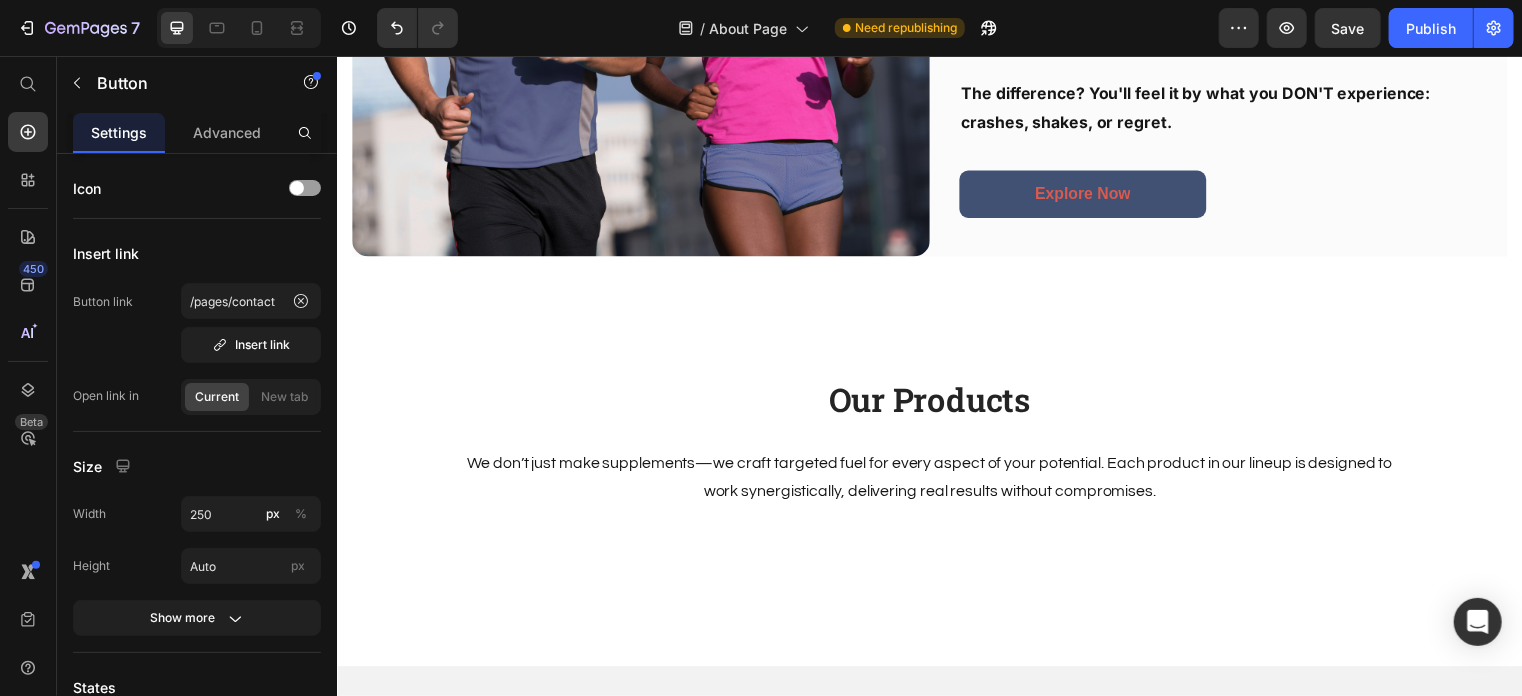 scroll, scrollTop: 1096, scrollLeft: 0, axis: vertical 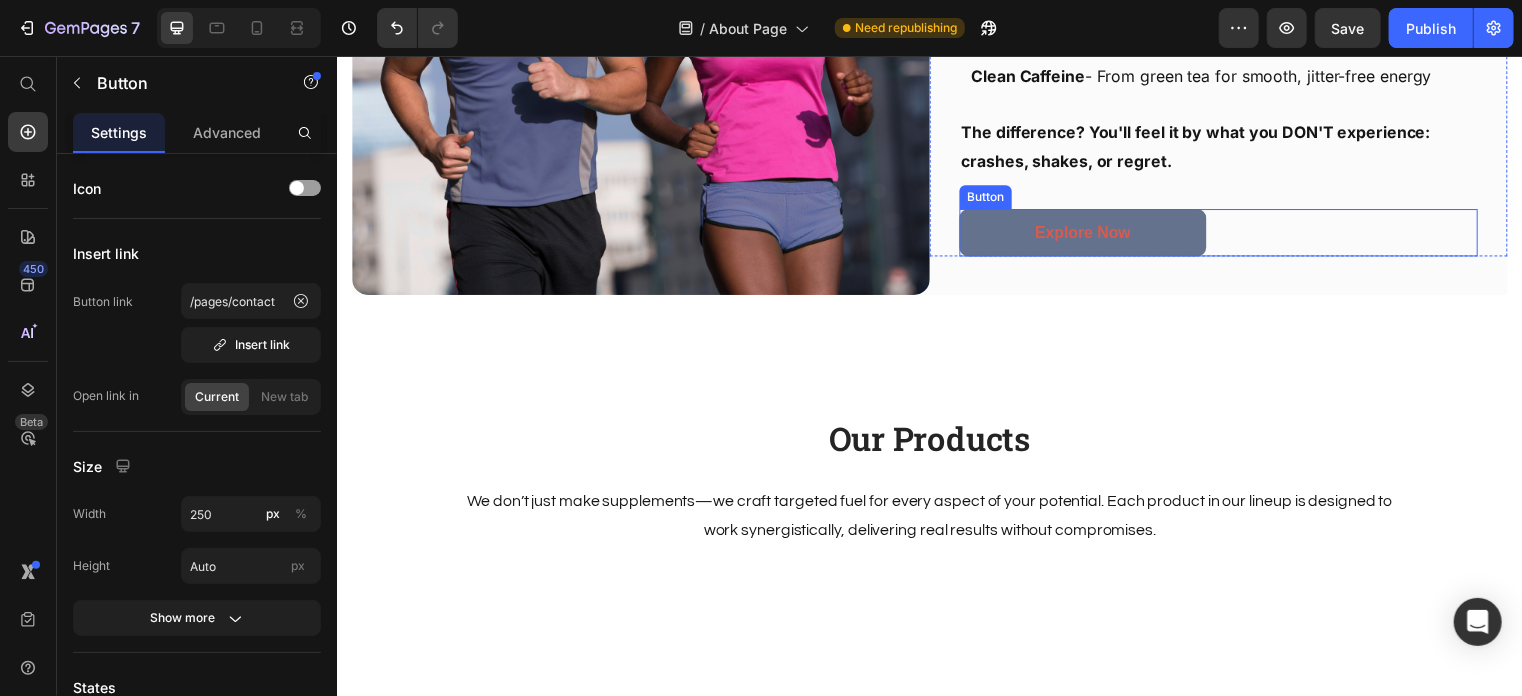 click on "Explore Now" at bounding box center [1091, 234] 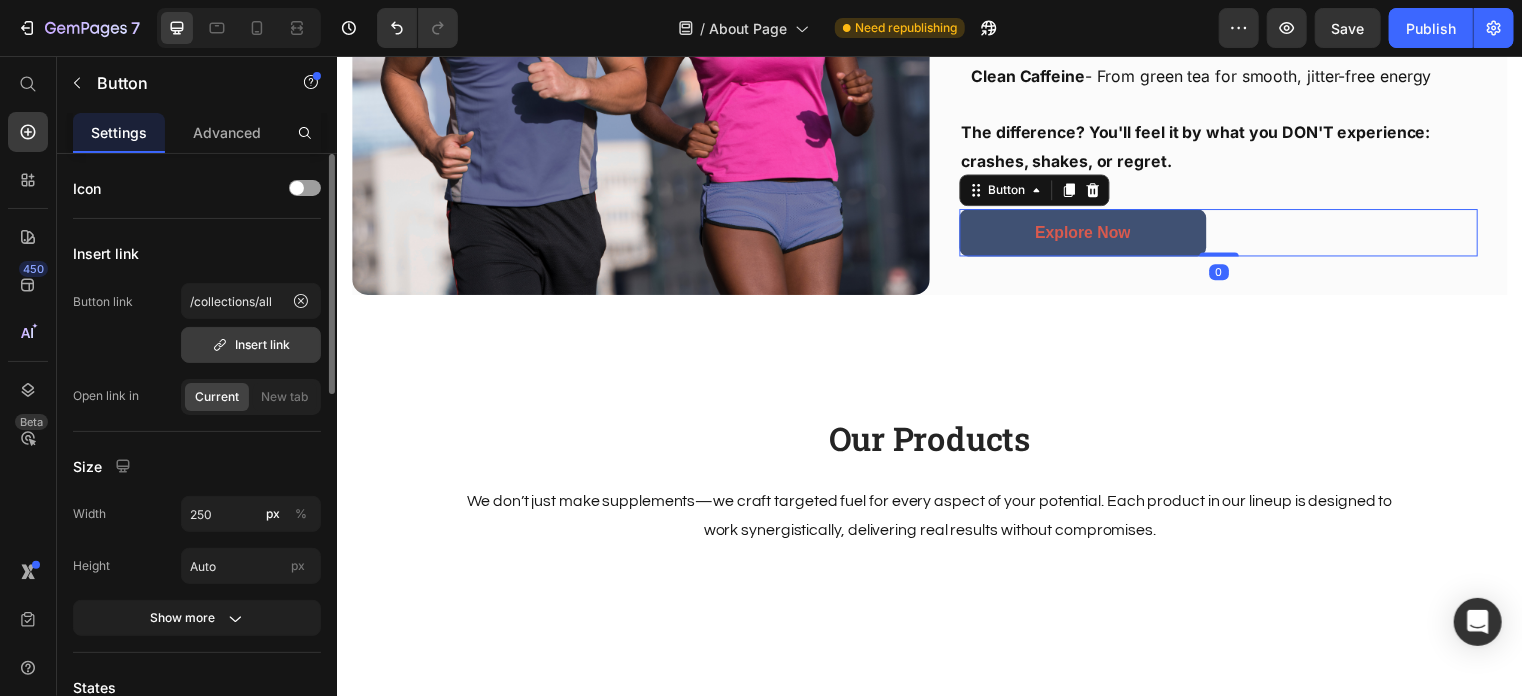 click on "Insert link" at bounding box center (251, 345) 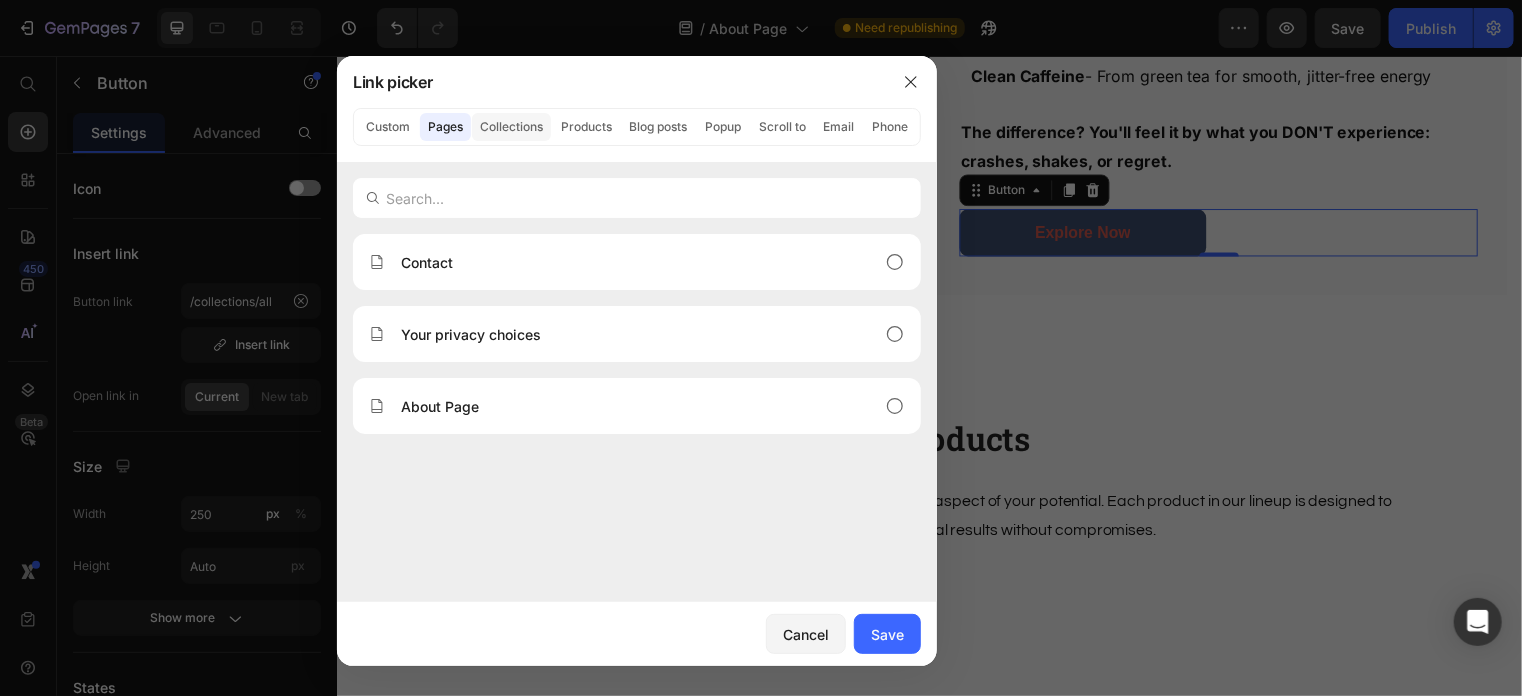 click on "Collections" 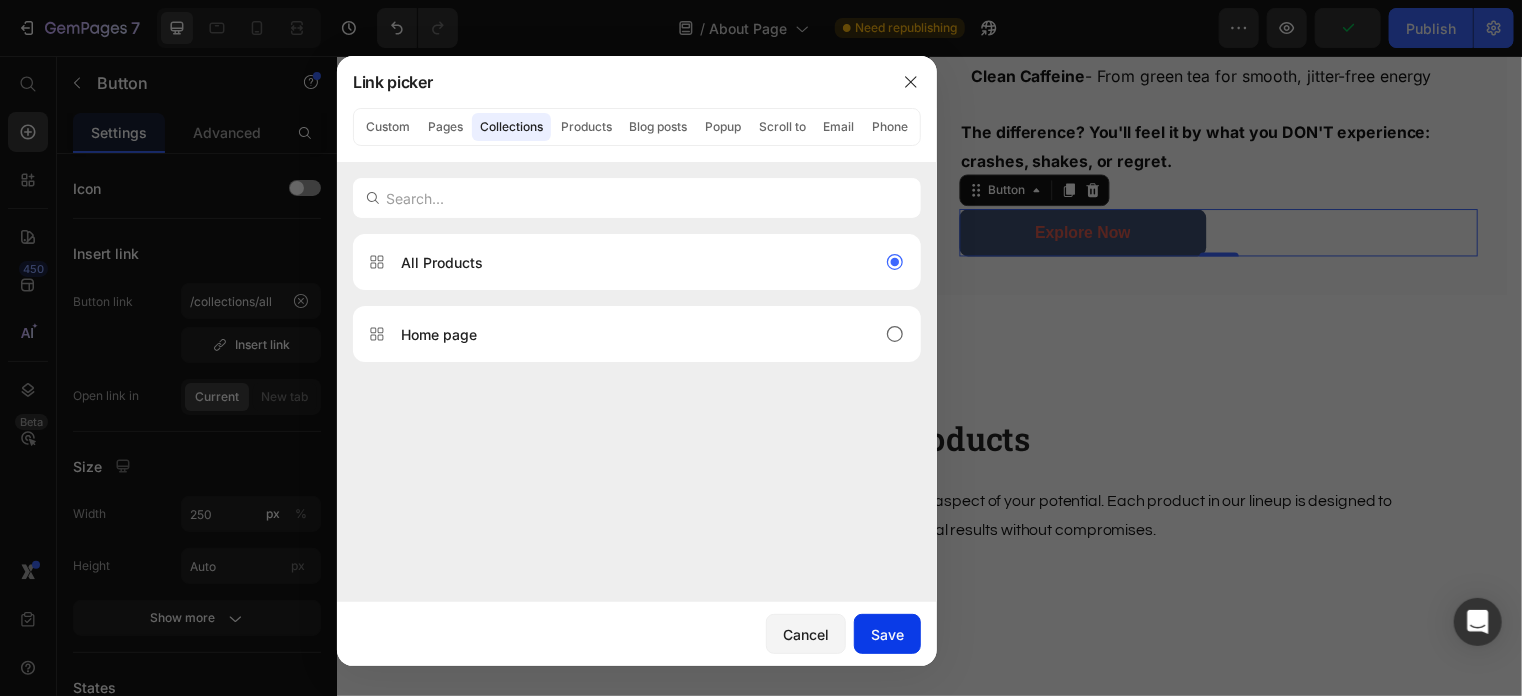 click on "Save" at bounding box center [887, 634] 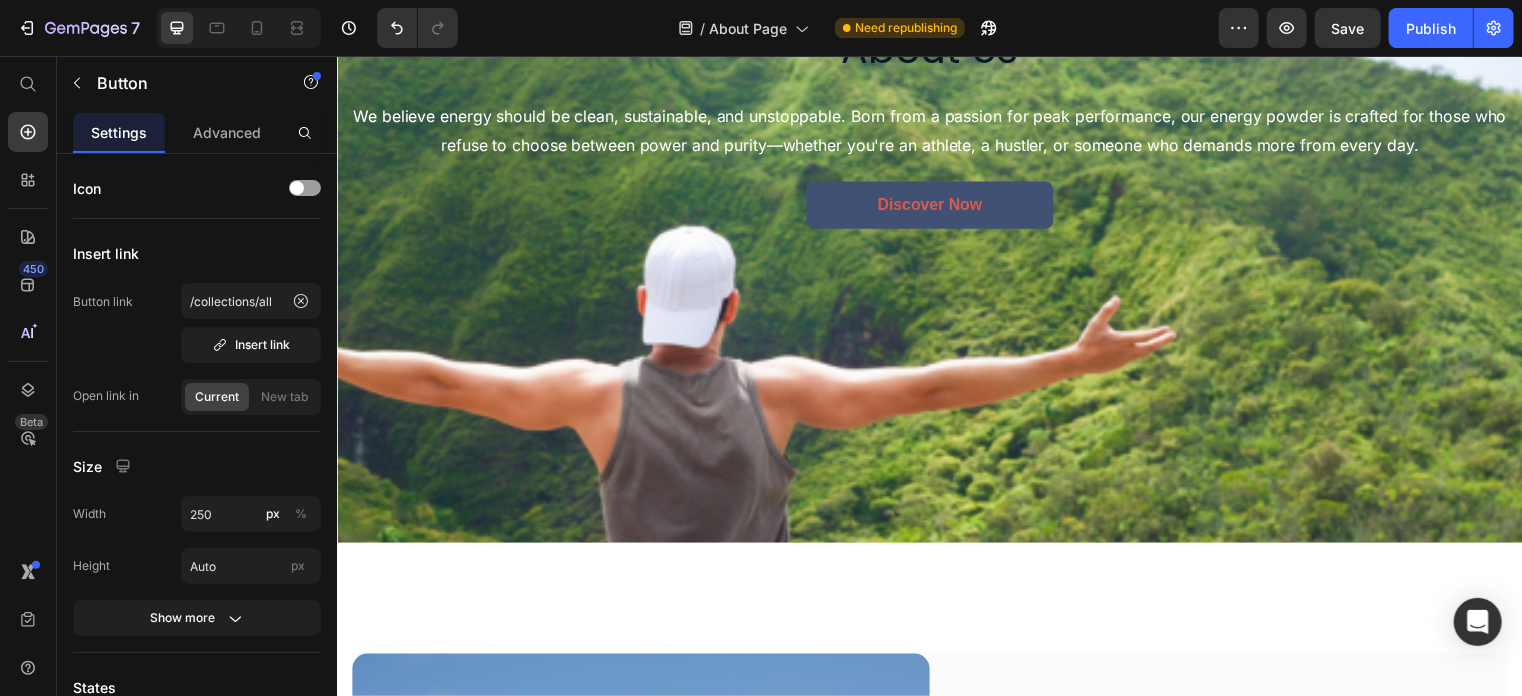scroll, scrollTop: 0, scrollLeft: 0, axis: both 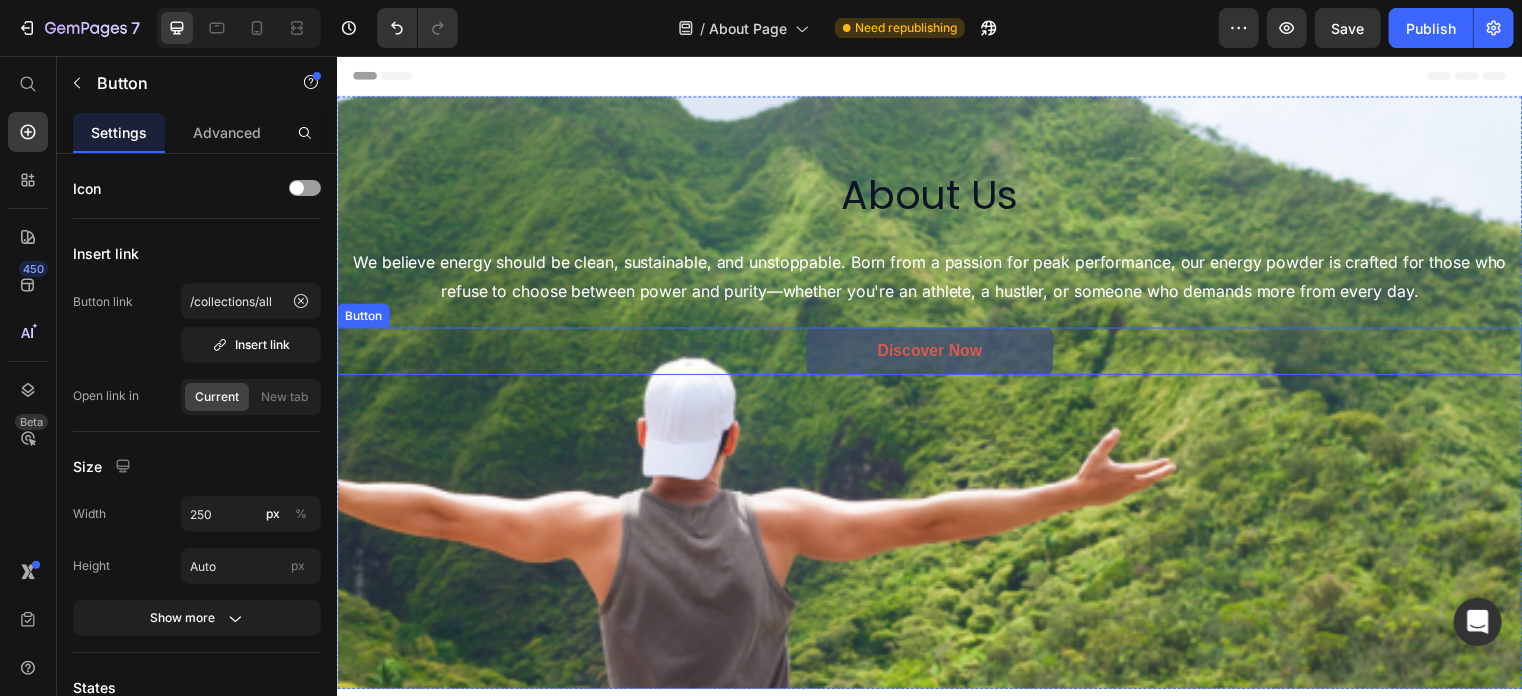 click on "discover now" at bounding box center (936, 354) 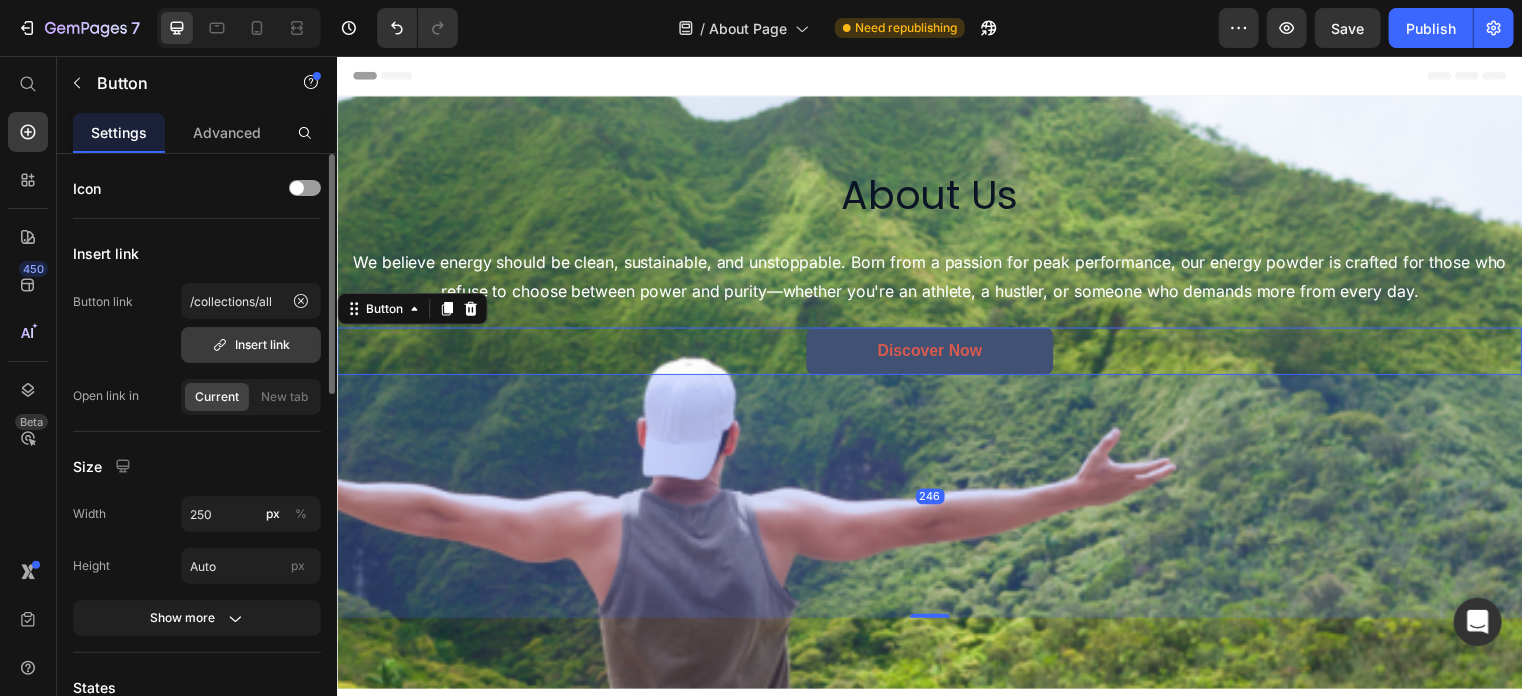 click on "Insert link" at bounding box center (251, 345) 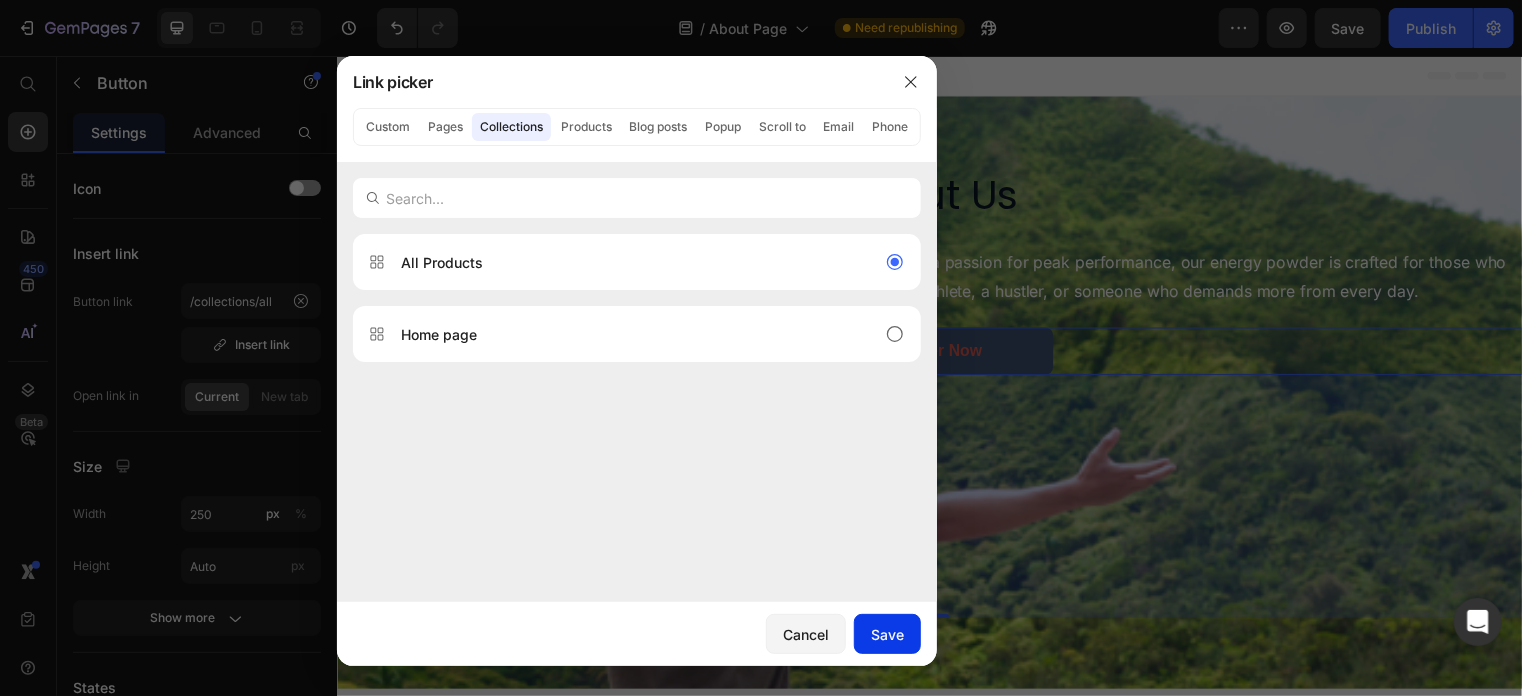 click on "Save" at bounding box center [887, 634] 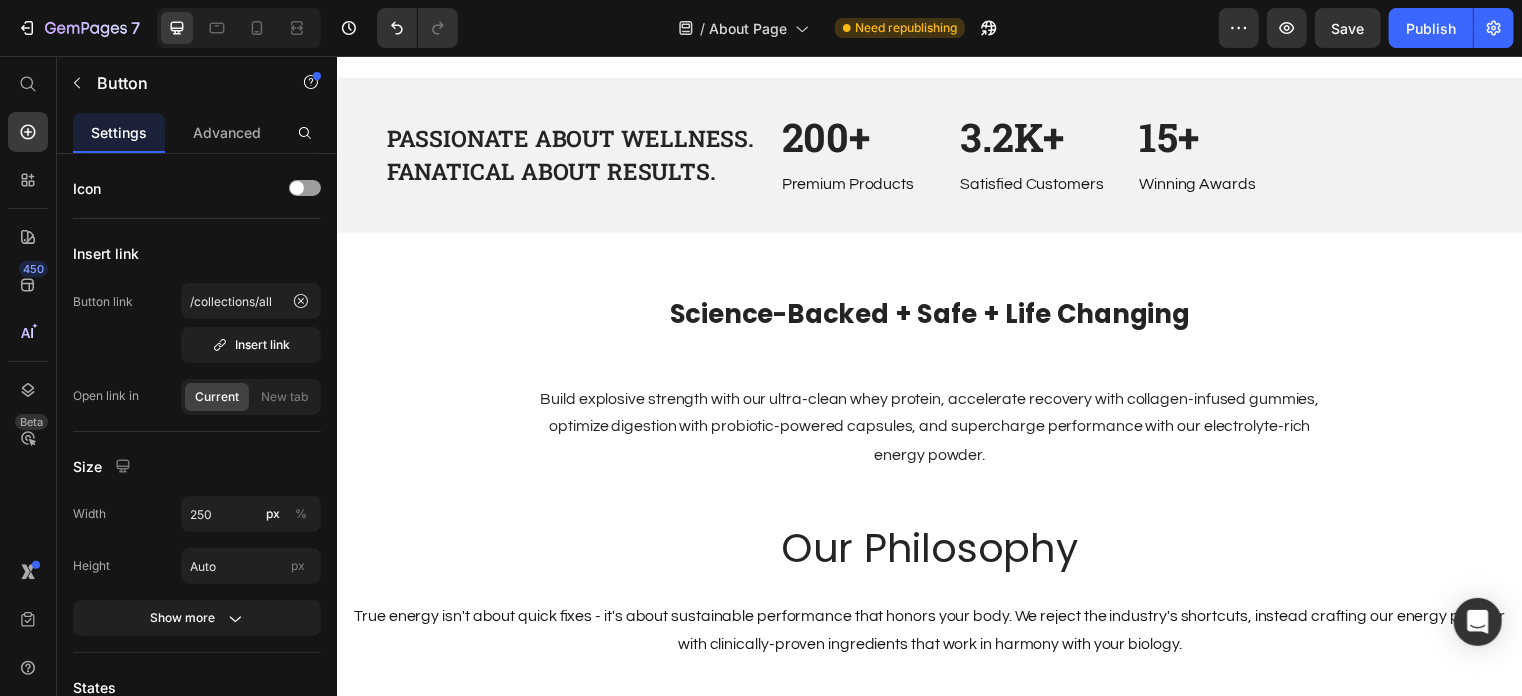 scroll, scrollTop: 1726, scrollLeft: 0, axis: vertical 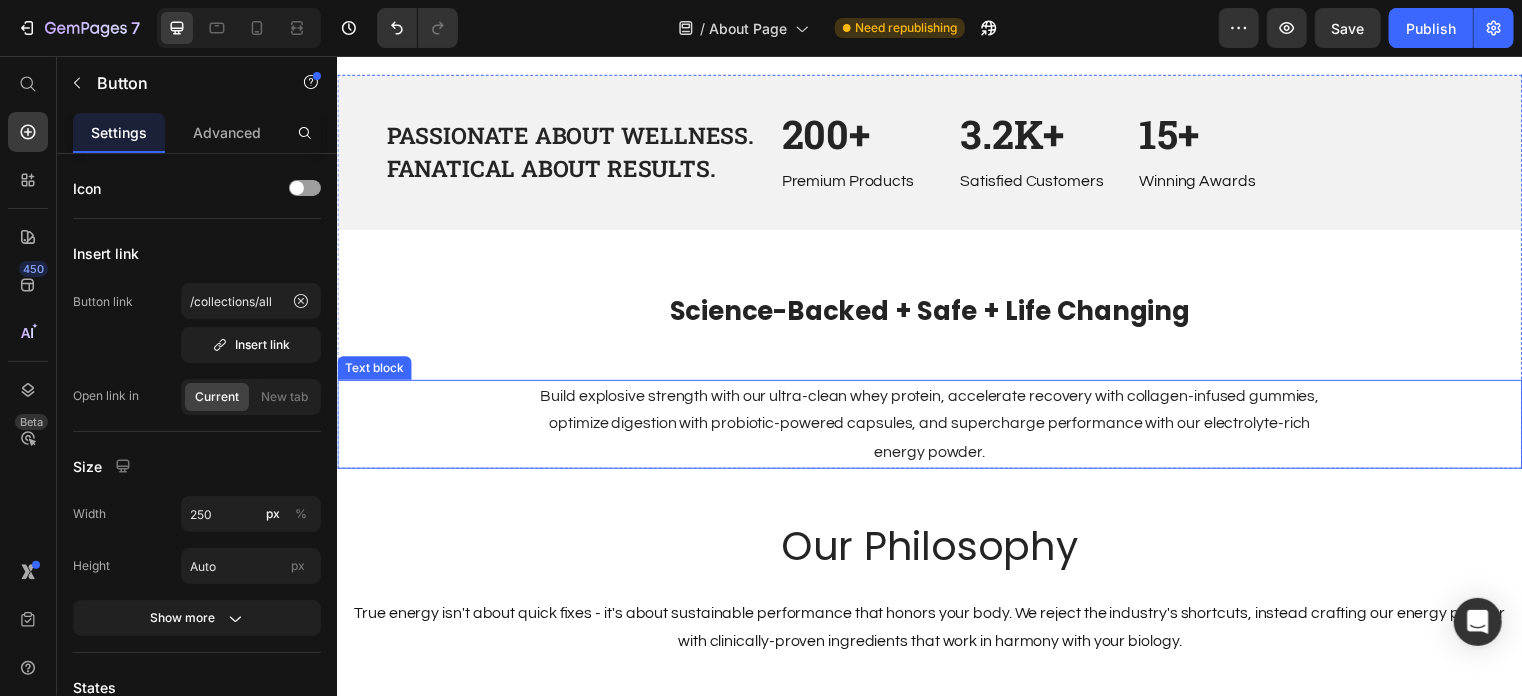 click on "Build explosive strength with our ultra-clean whey protein, accelerate recovery with collagen-infused gummies, optimize digestion with probiotic-powered capsules, and supercharge performance with our electrolyte-rich energy powder." at bounding box center [936, 428] 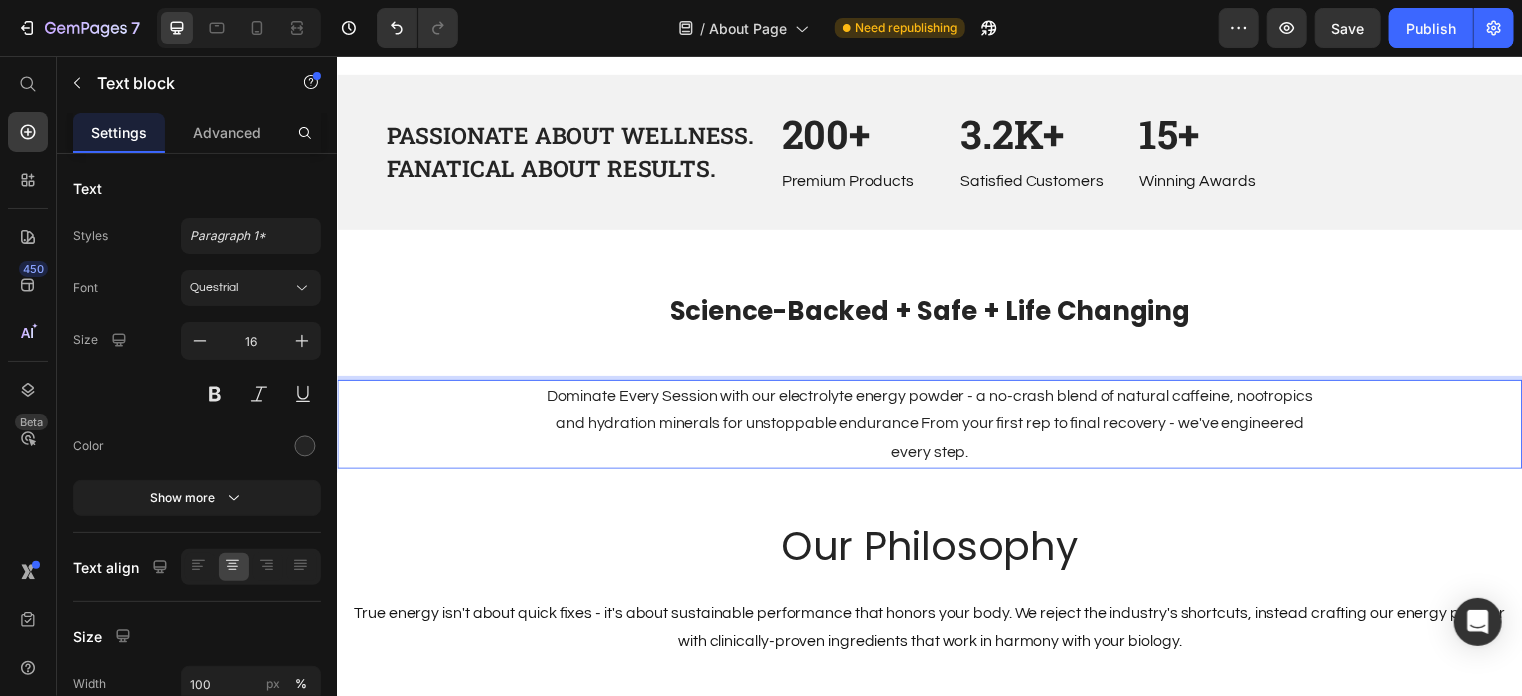 click on "Dominate Every Session with our electrolyte energy powder - a no-crash blend of natural caffeine, nootropics and hydration minerals for unstoppable endurance From your first rep to final recovery - we've engineered every step." at bounding box center [936, 428] 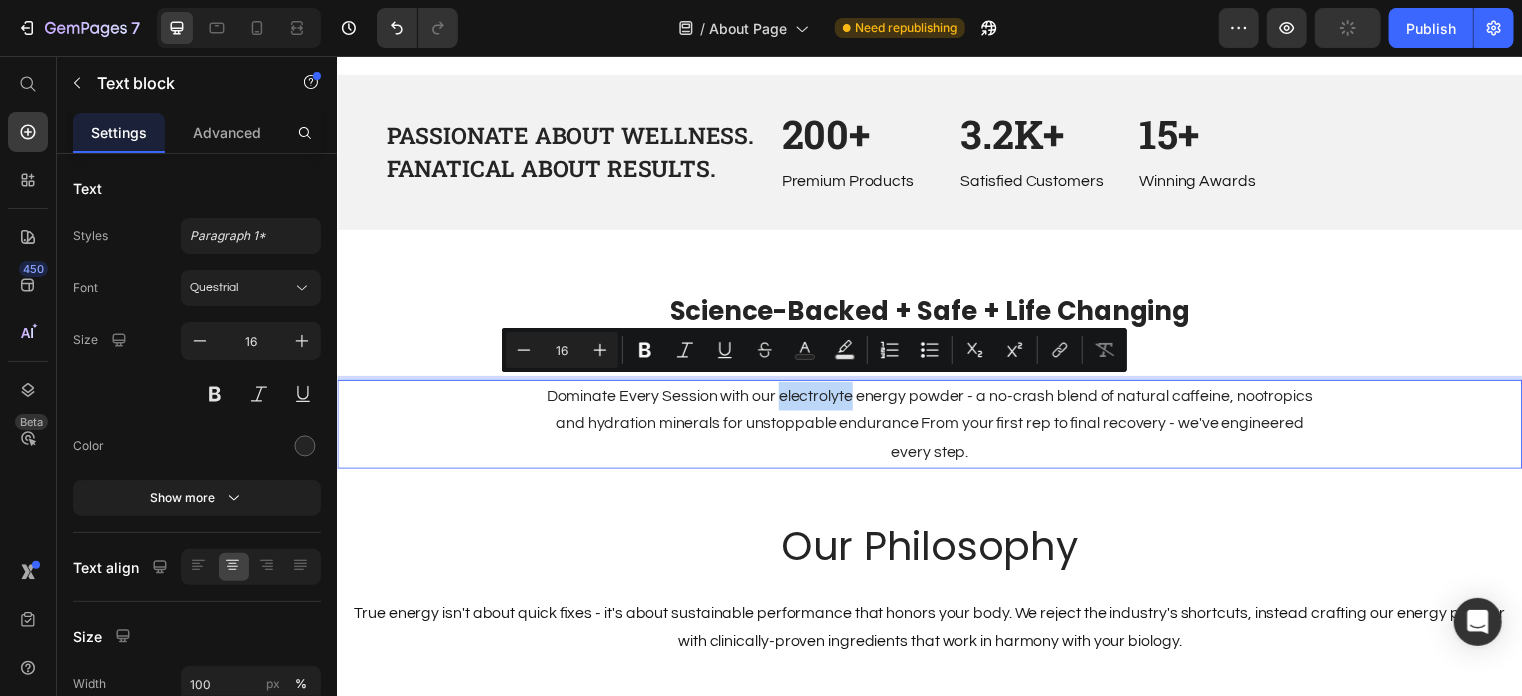 drag, startPoint x: 781, startPoint y: 392, endPoint x: 850, endPoint y: 390, distance: 69.02898 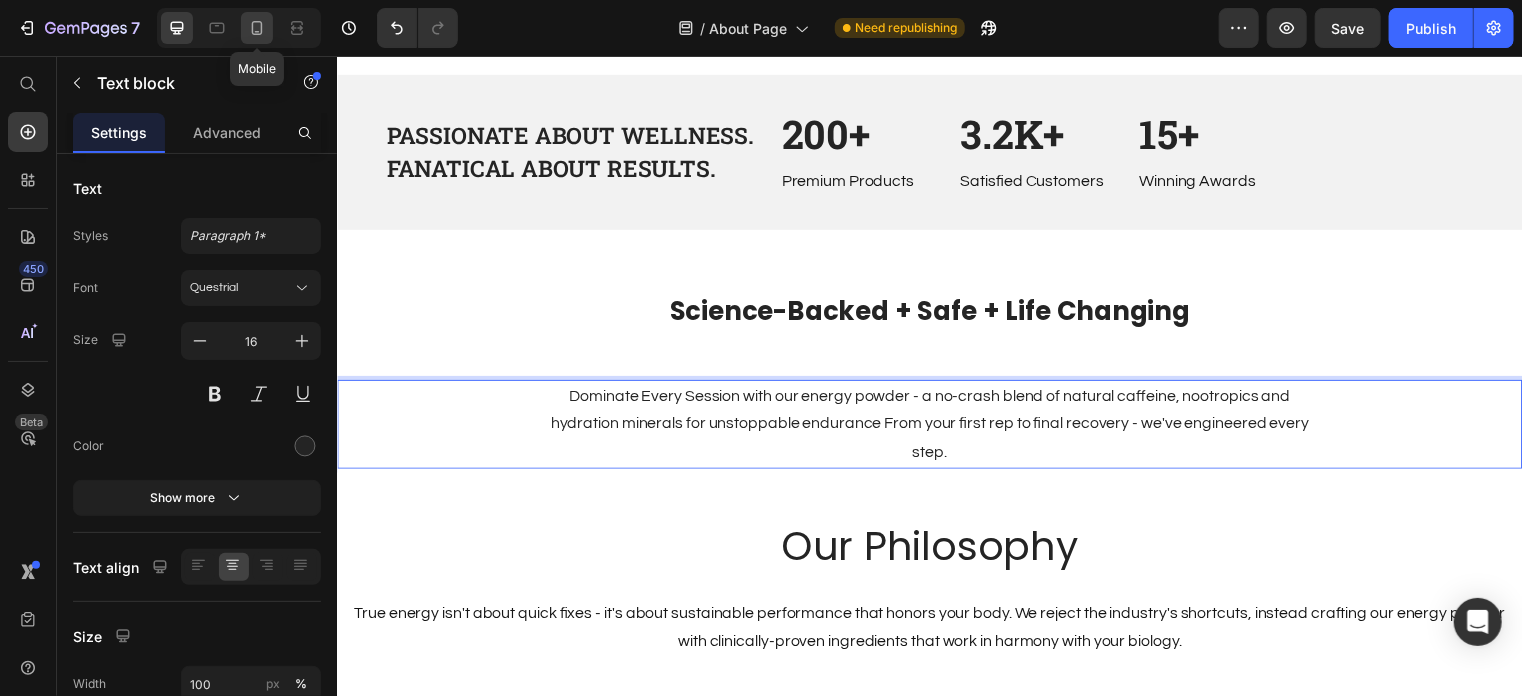 click 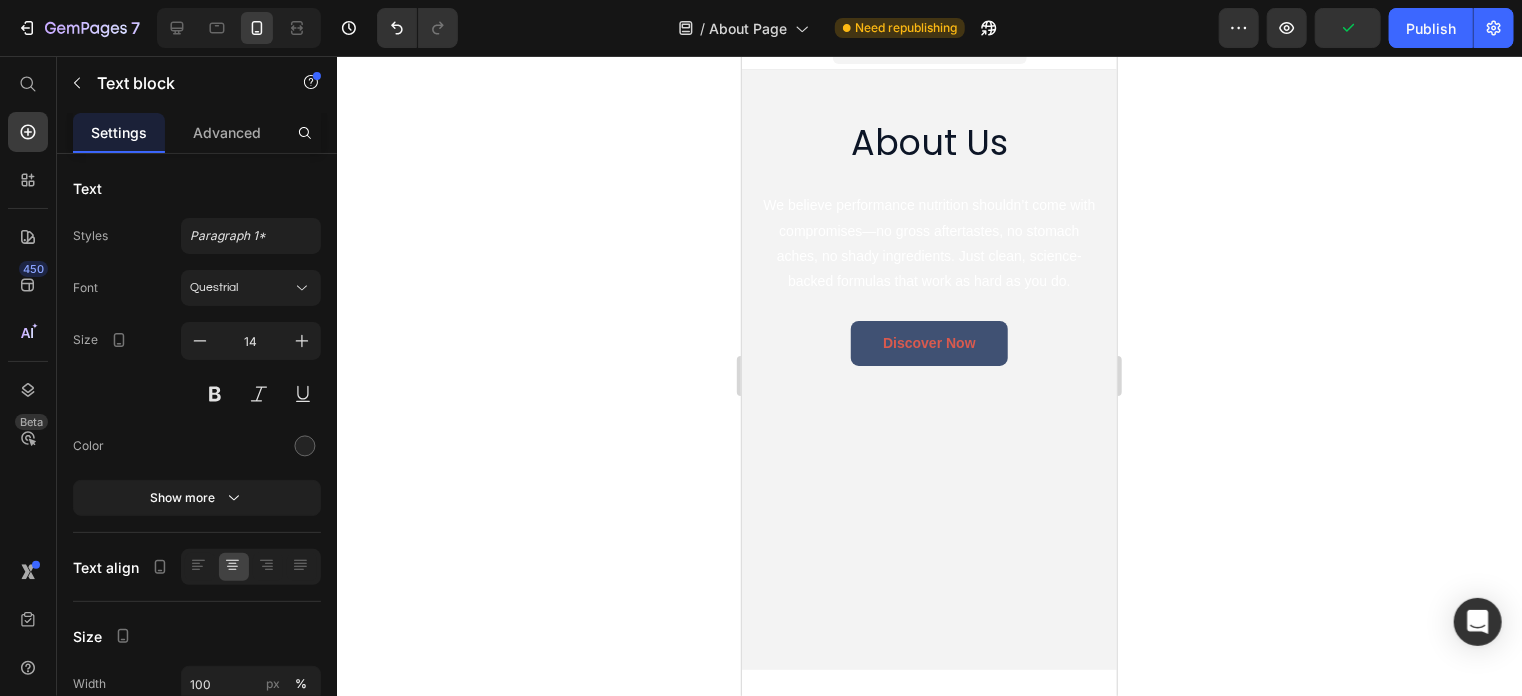 scroll, scrollTop: 0, scrollLeft: 0, axis: both 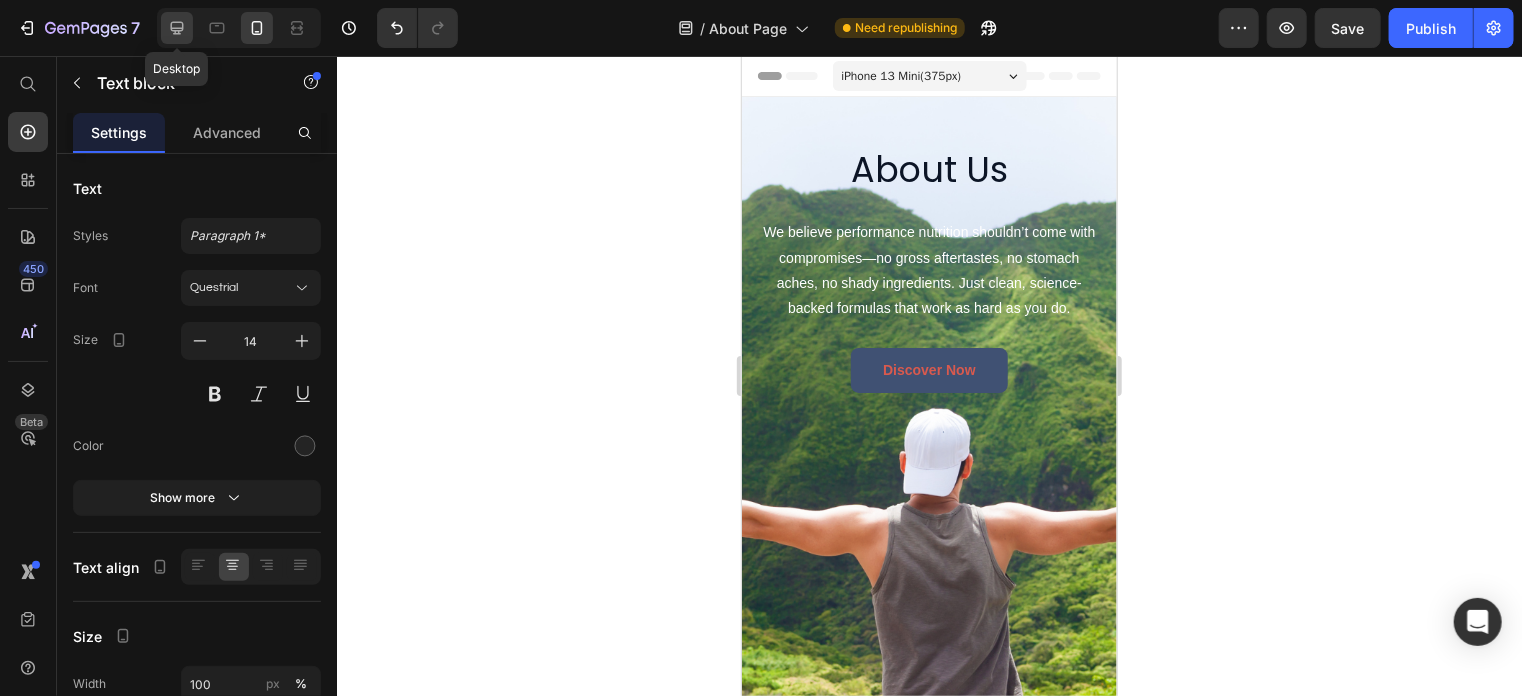 click 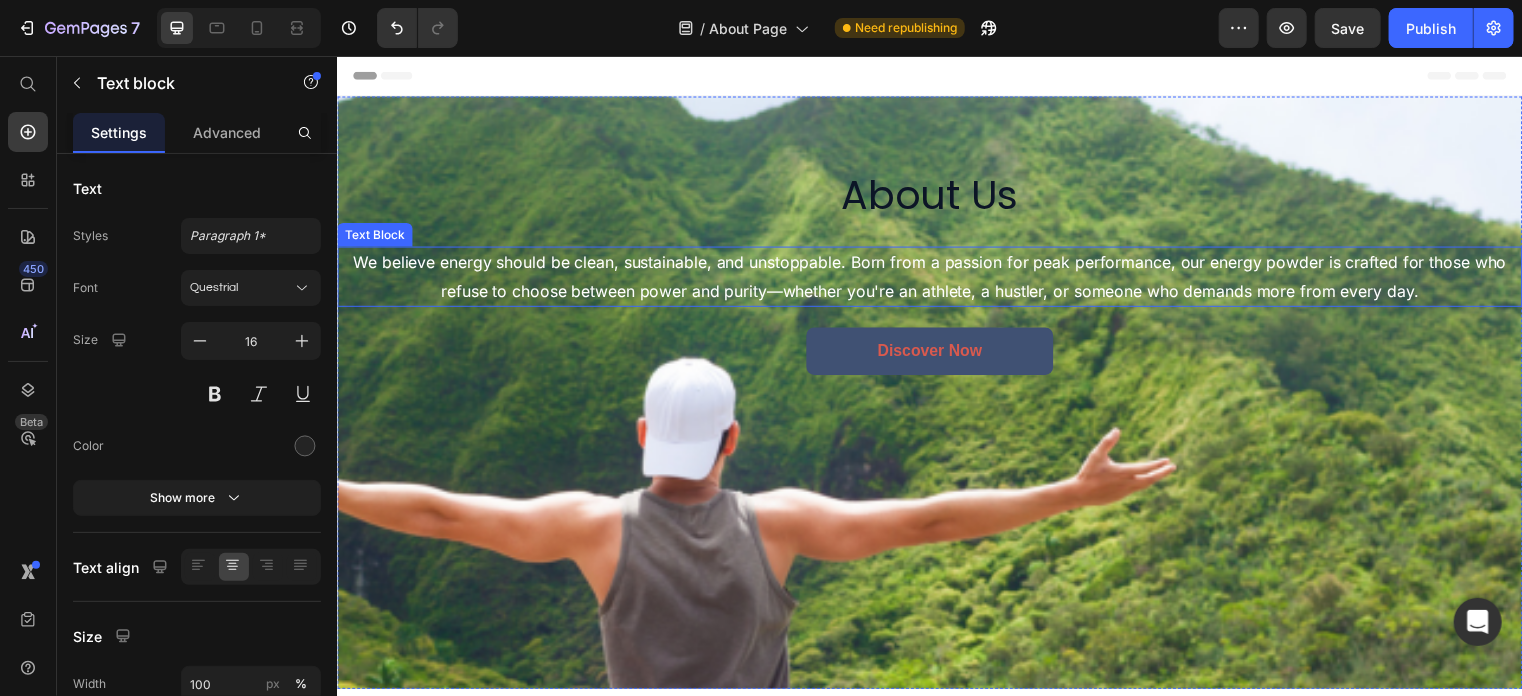 click on "We believe energy should be clean, sustainable, and unstoppable. Born from a passion for peak performance, our energy powder is crafted for those who refuse to choose between power and purity—whether you're an athlete, a hustler, or someone who demands more from every day." at bounding box center (936, 279) 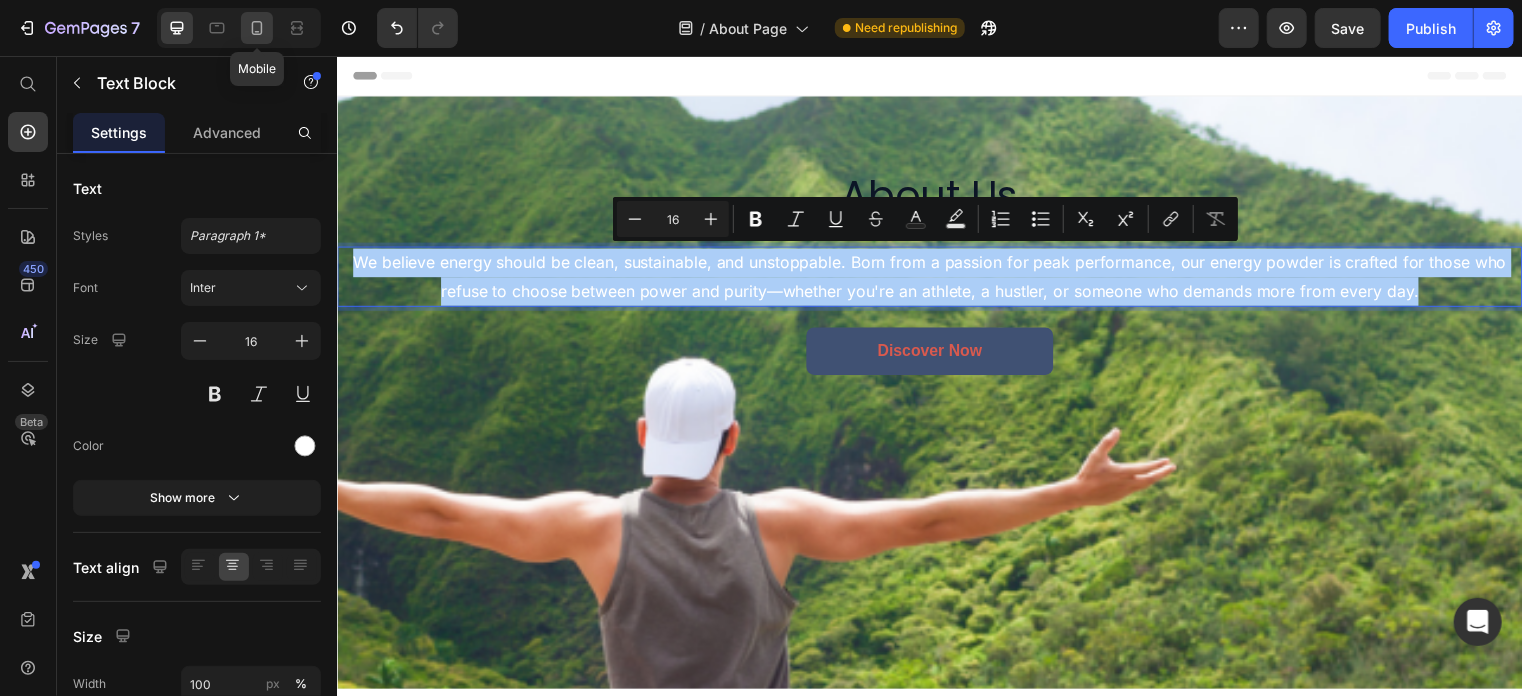 click 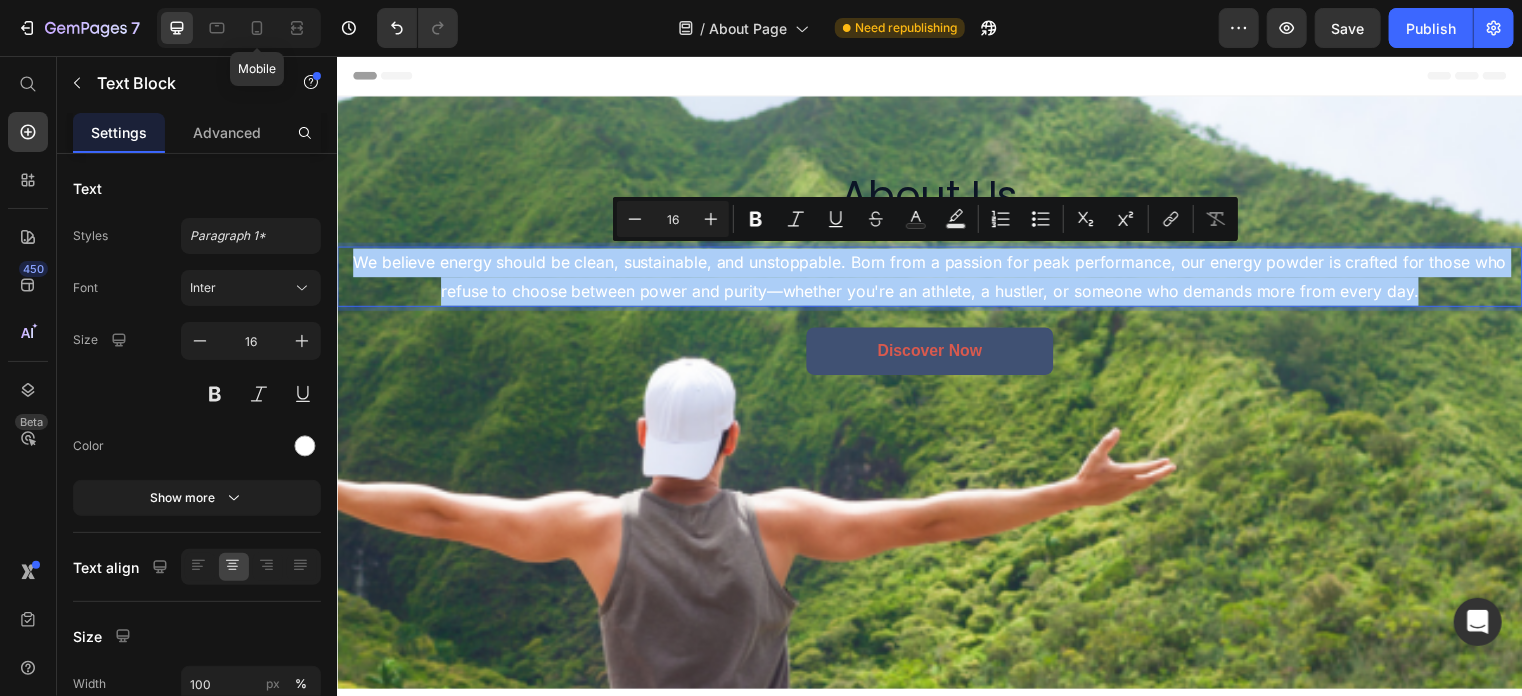 type on "14" 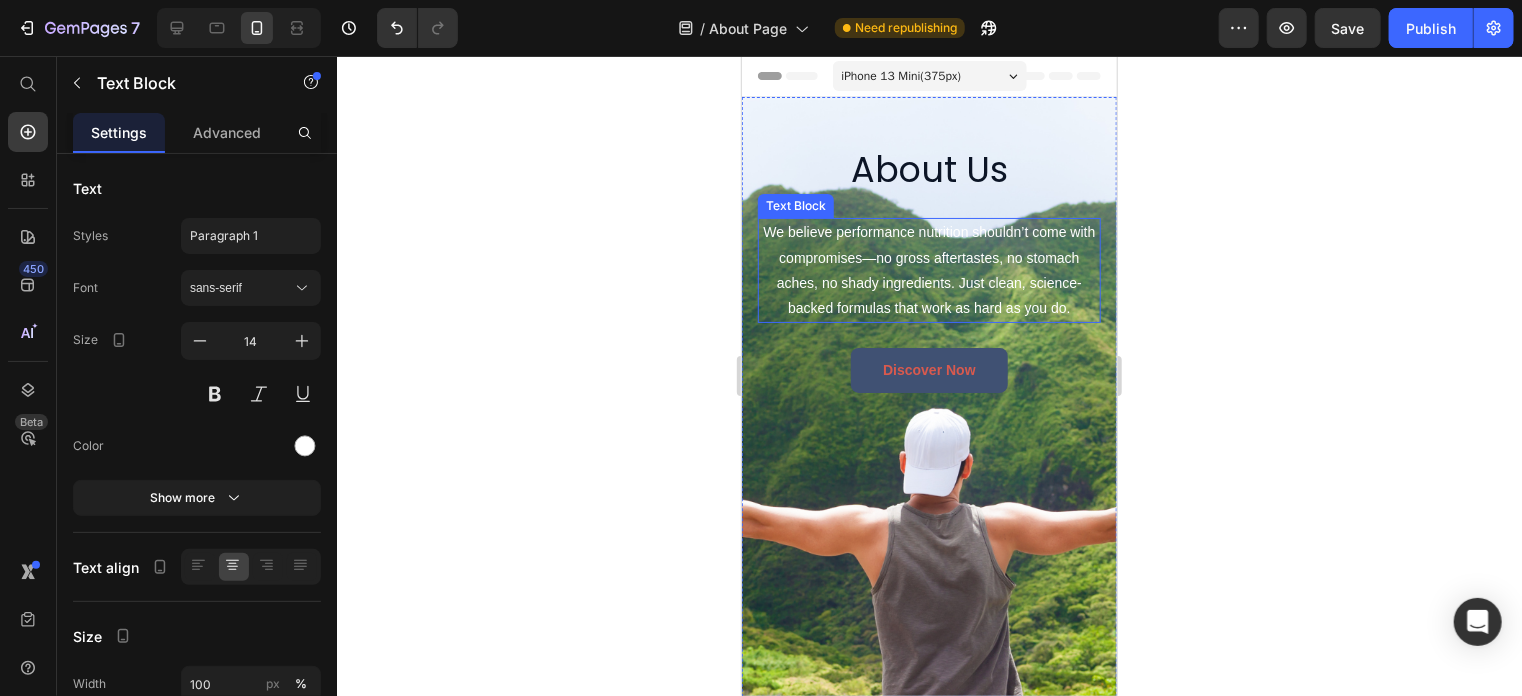 click on "We believe performance nutrition shouldn’t come with compromises—no gross aftertastes, no stomach aches, no shady ingredients. Just clean, science-backed formulas that work as hard as you do." at bounding box center (928, 269) 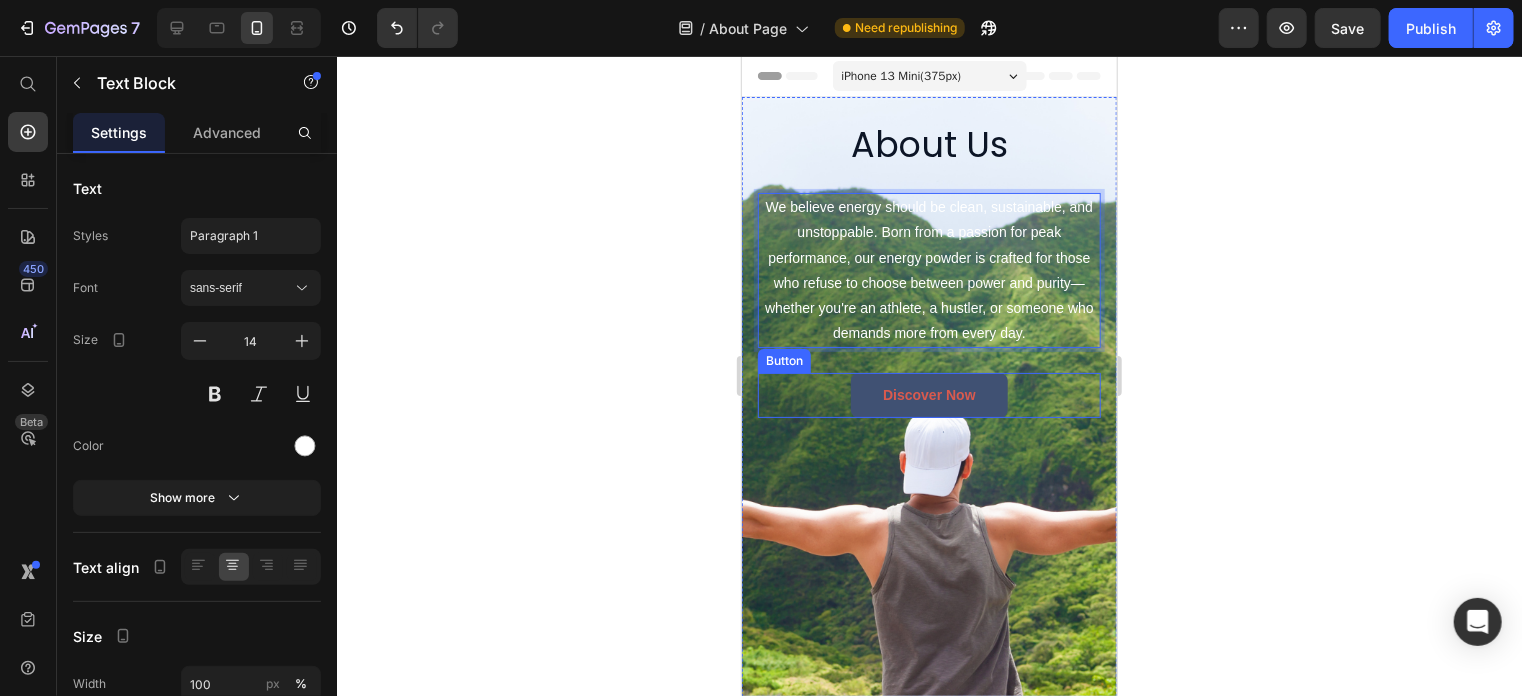click on "discover now Button" at bounding box center (928, 394) 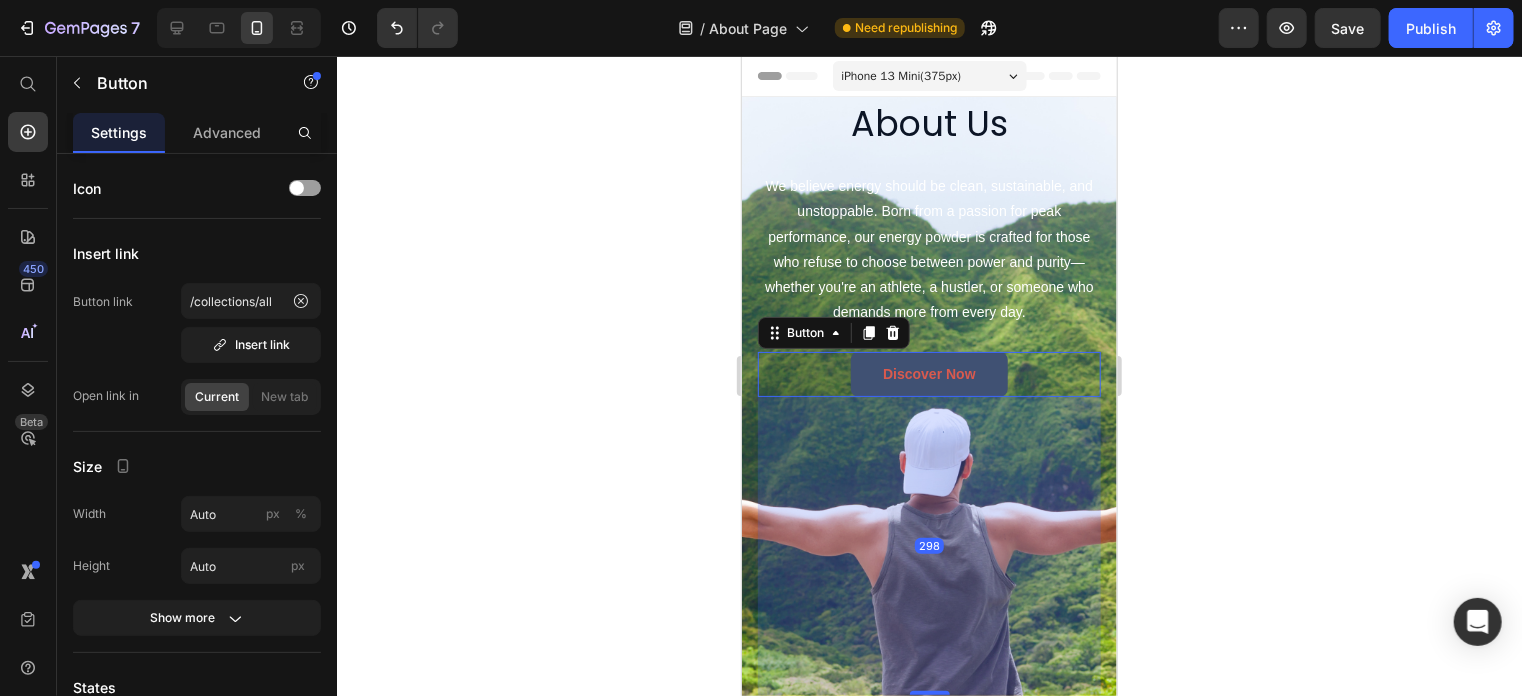 drag, startPoint x: 918, startPoint y: 668, endPoint x: 926, endPoint y: 710, distance: 42.755116 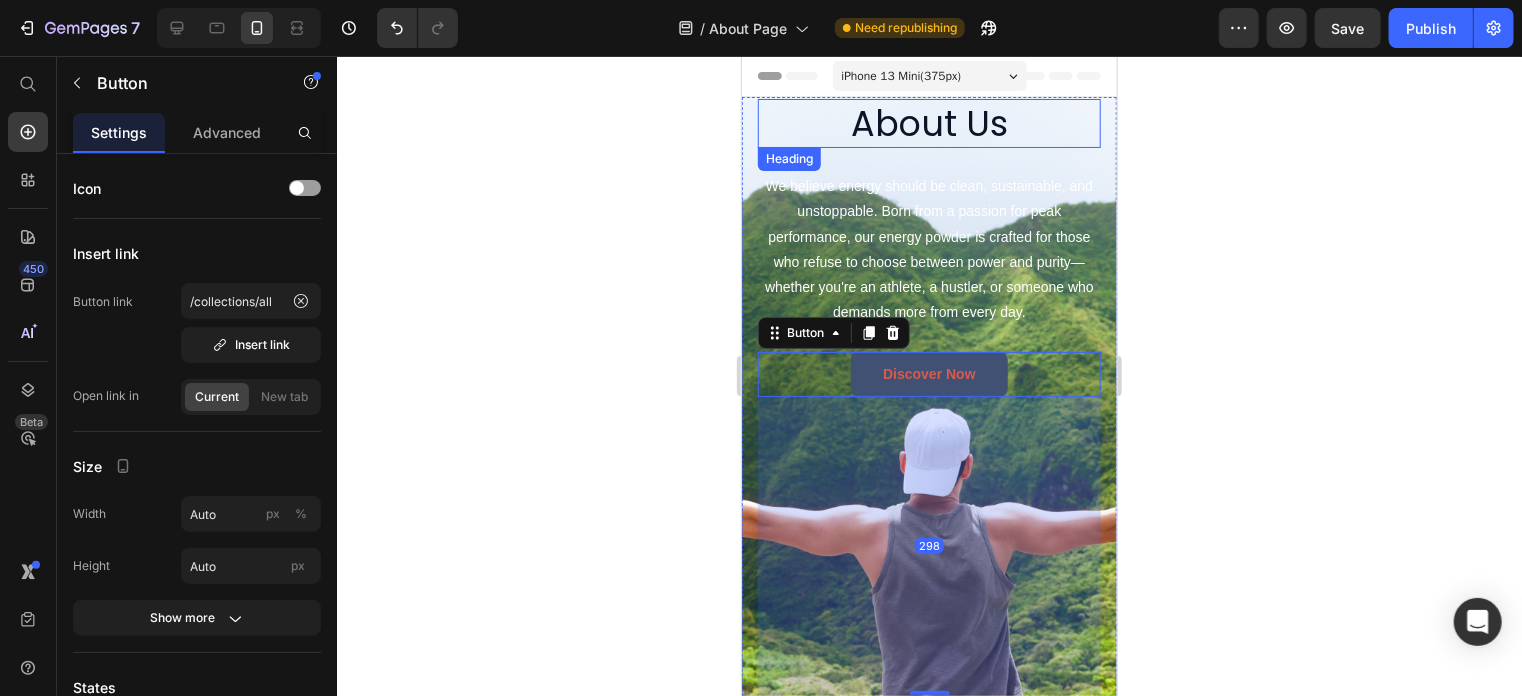 click on "About Us" at bounding box center (928, 123) 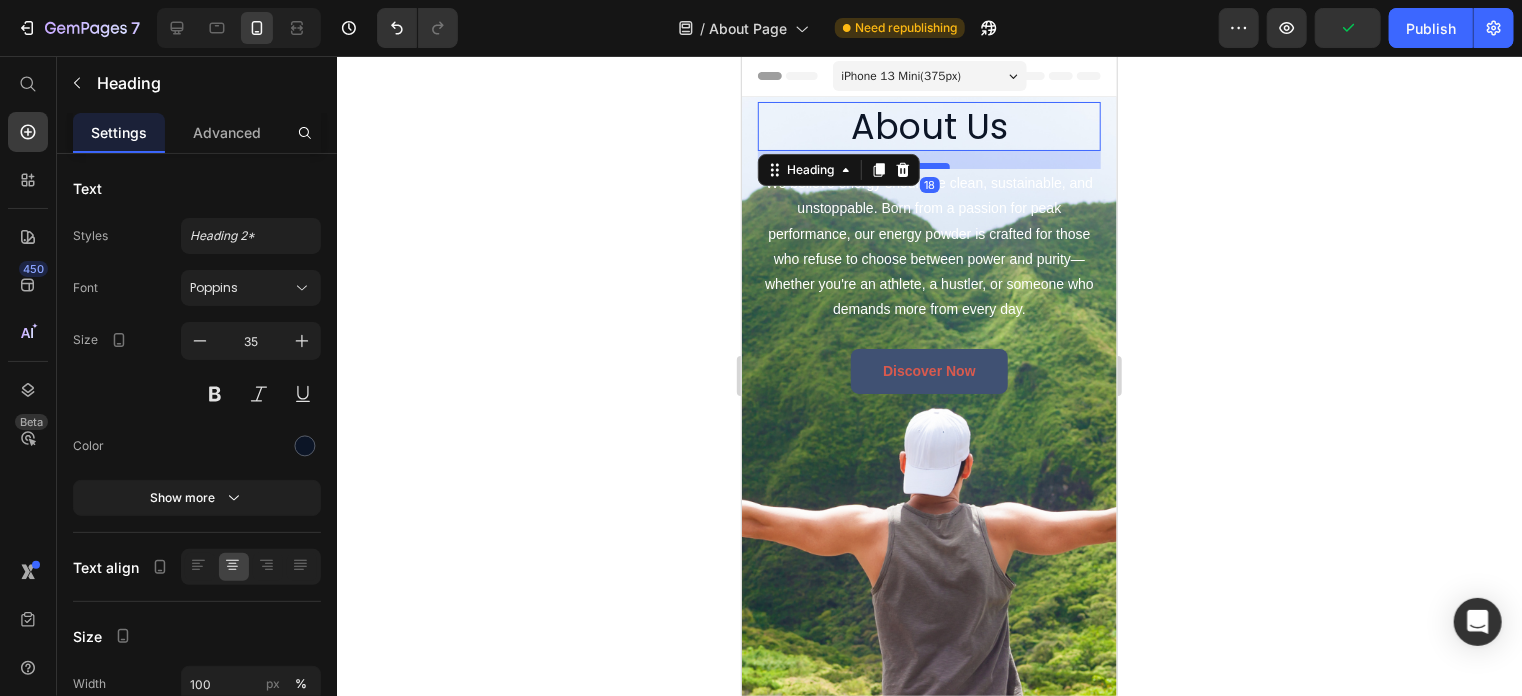 click at bounding box center (929, 165) 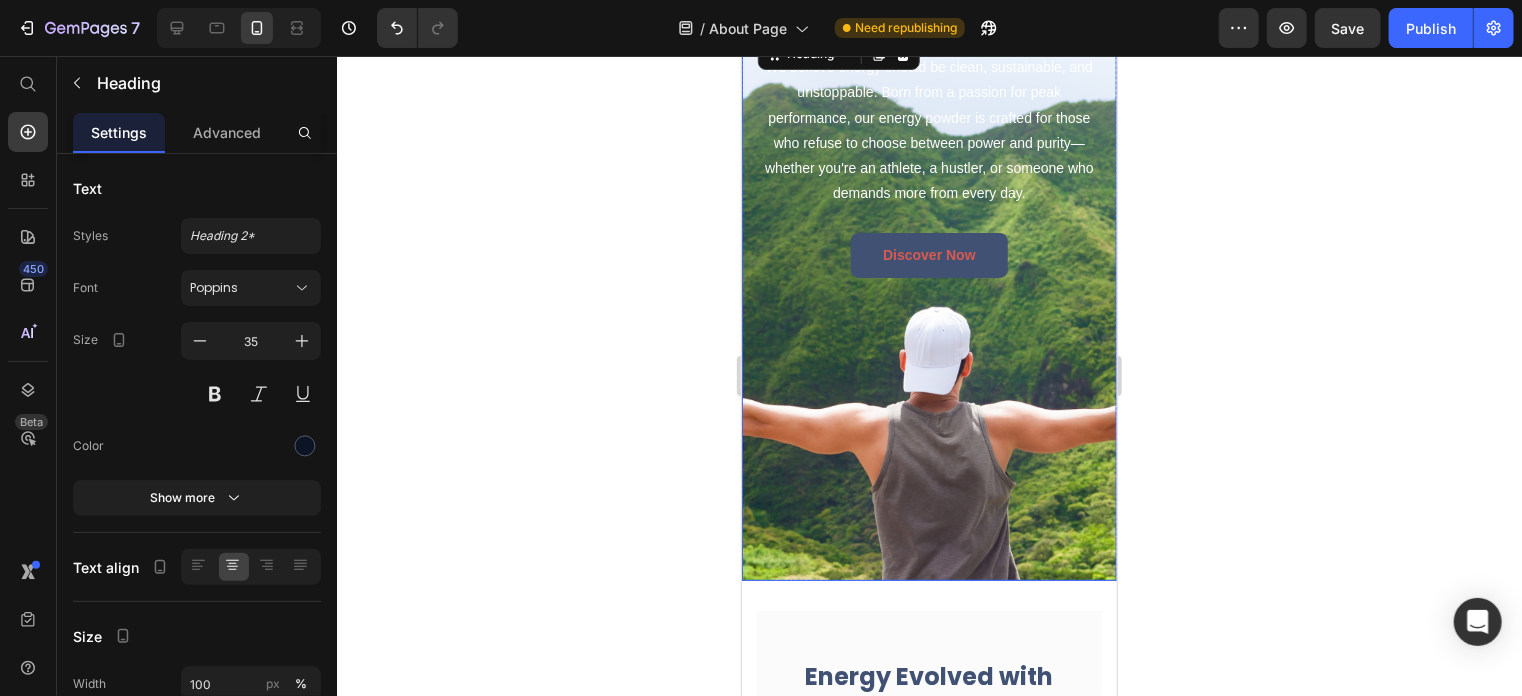 scroll, scrollTop: 130, scrollLeft: 0, axis: vertical 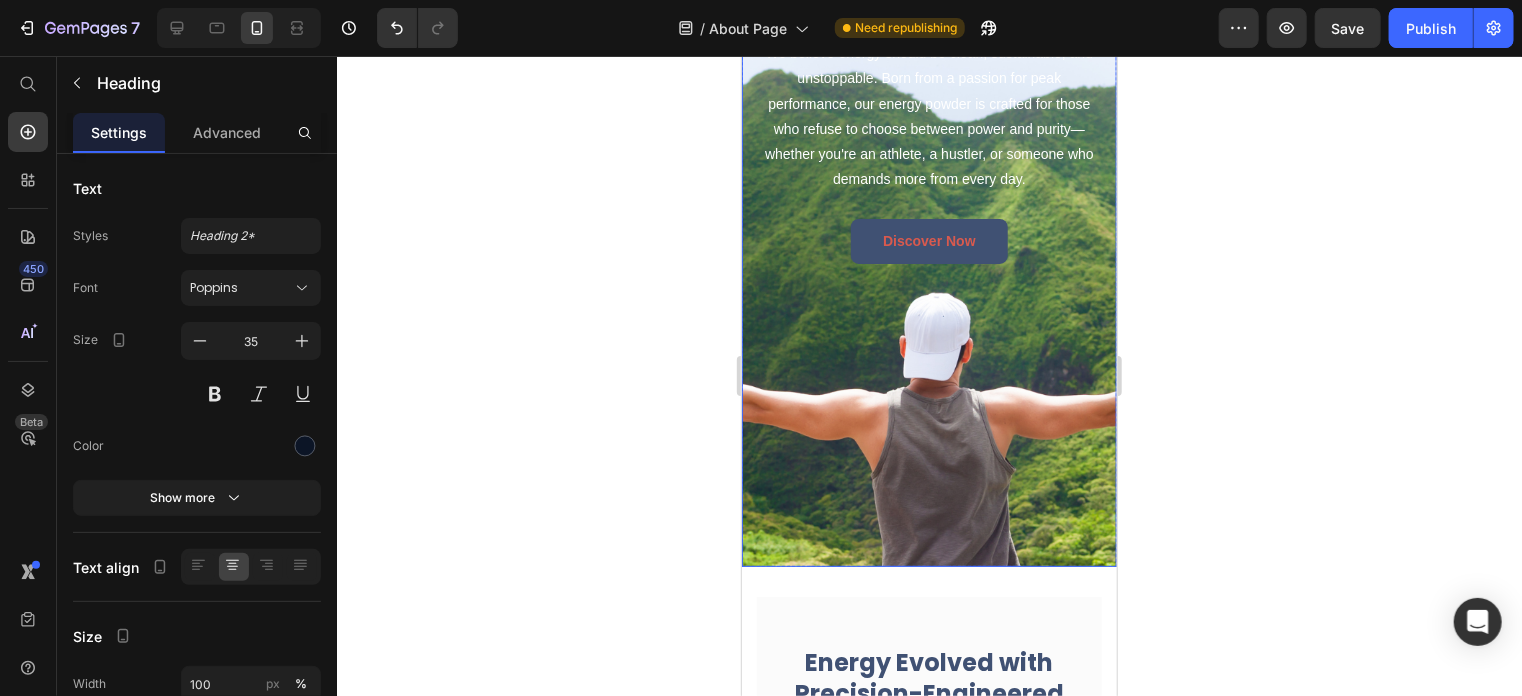 click on "About Us Heading 18 We believe energy should be clean, sustainable, and unstoppable. Born from a passion for peak performance, our energy powder is crafted for those who refuse to choose between power and purity—whether you're an athlete, a hustler, or someone who demands more from every day. Text Block We believe energy should be clean, sustainable, and unstoppable. Born from a passion for peak performance, our energy powder is crafted for those who refuse to choose between power and purity—whether you're an athlete, a hustler, or someone who demands more from every day. Text Block discover now Button" at bounding box center (928, 266) 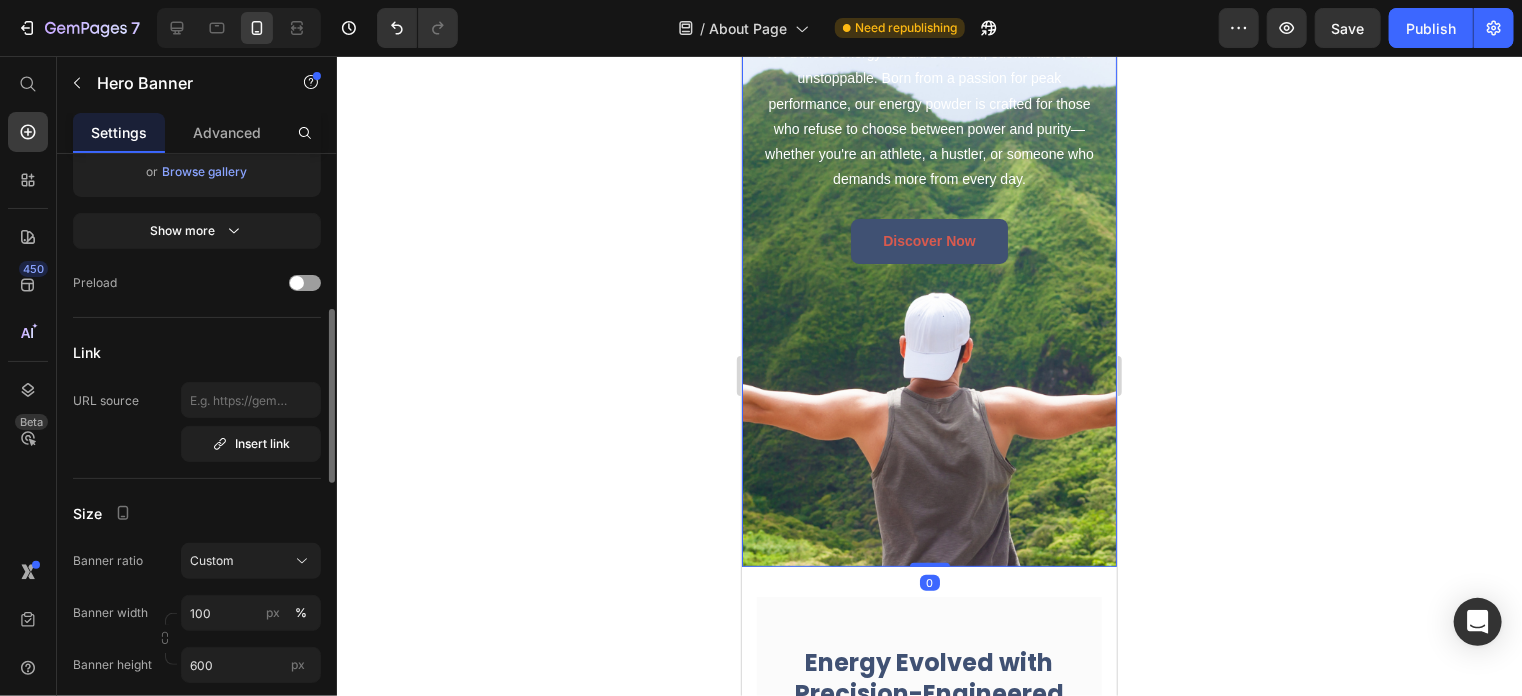 scroll, scrollTop: 667, scrollLeft: 0, axis: vertical 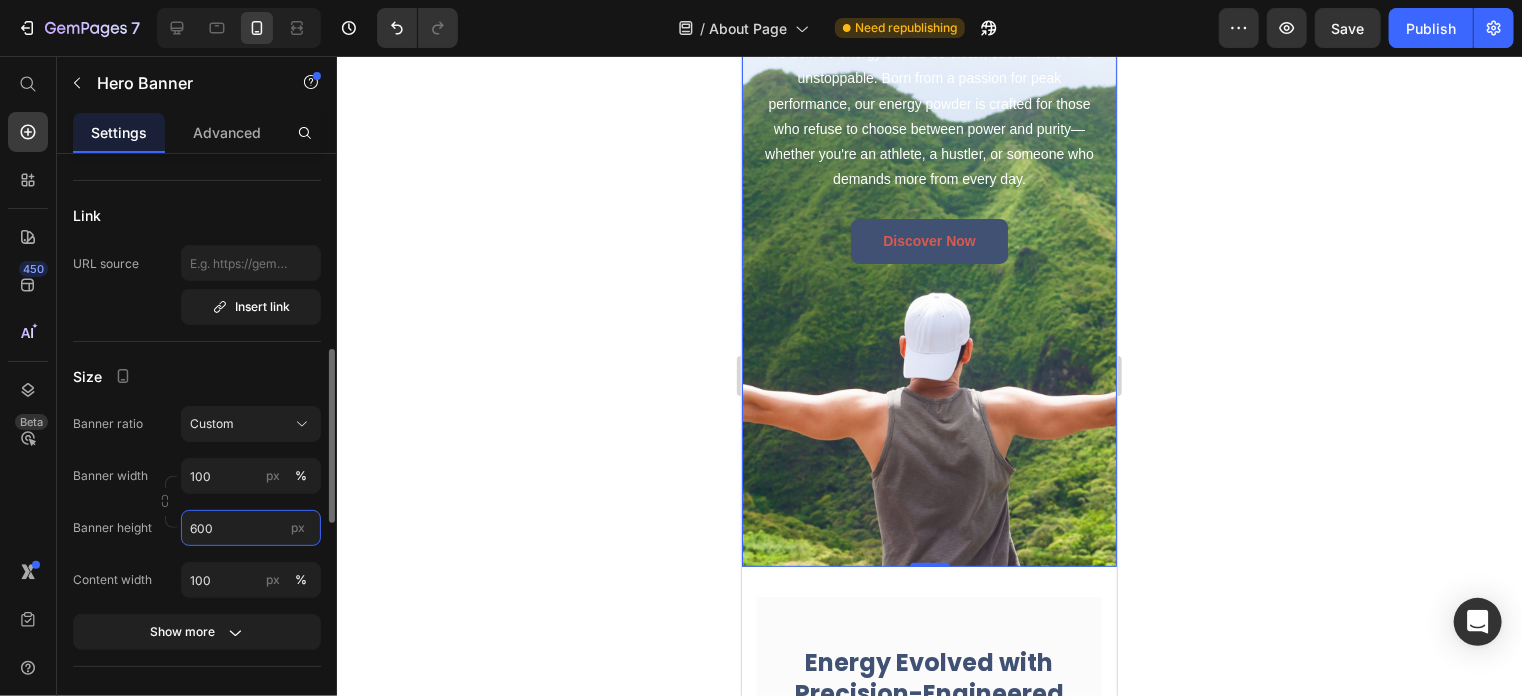 click on "600" at bounding box center [251, 528] 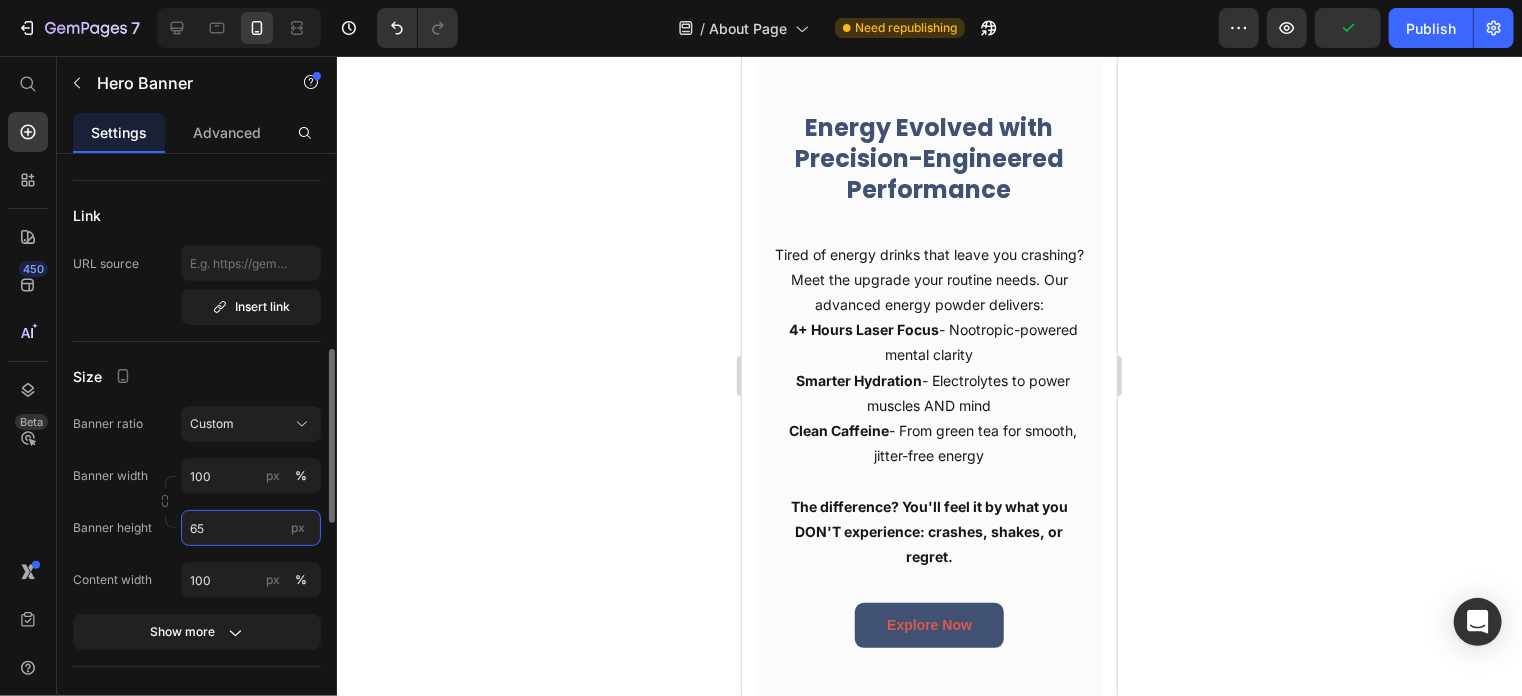 type on "650" 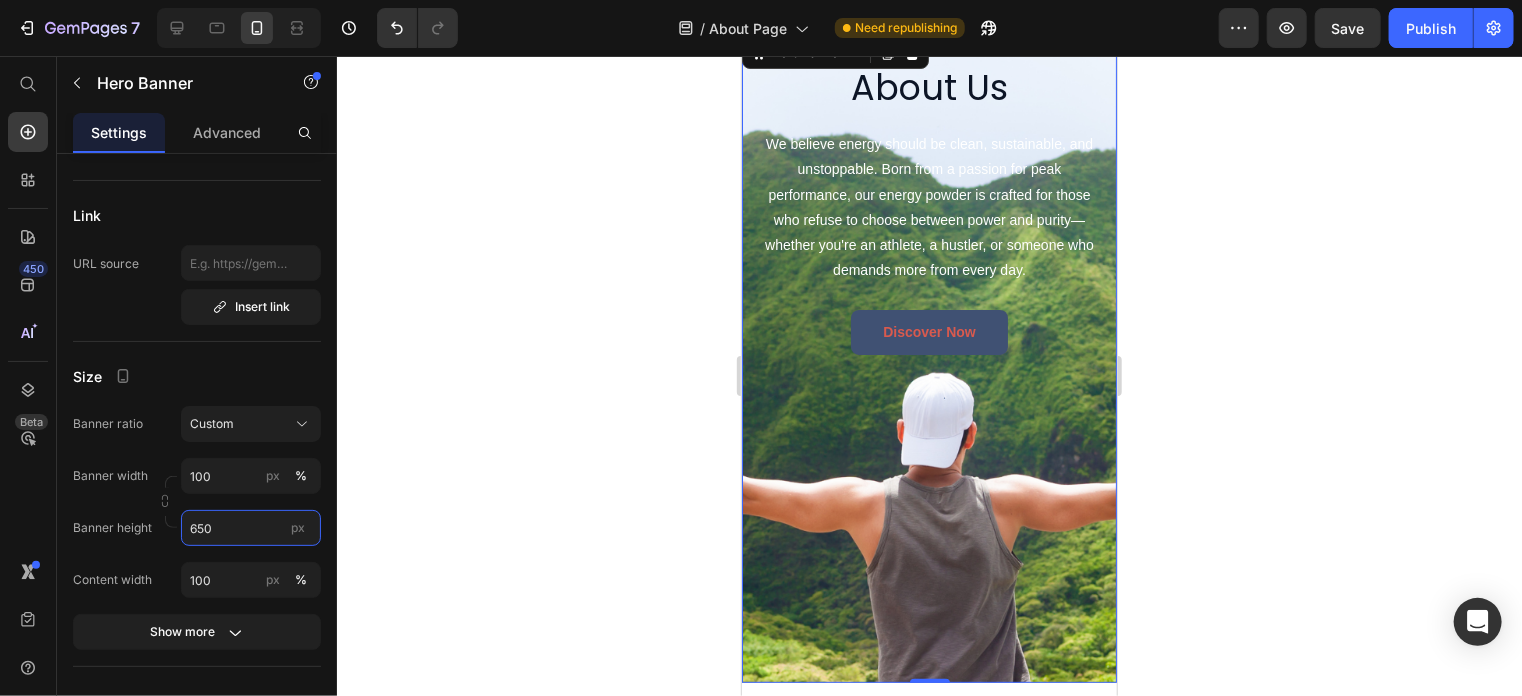 scroll, scrollTop: 0, scrollLeft: 0, axis: both 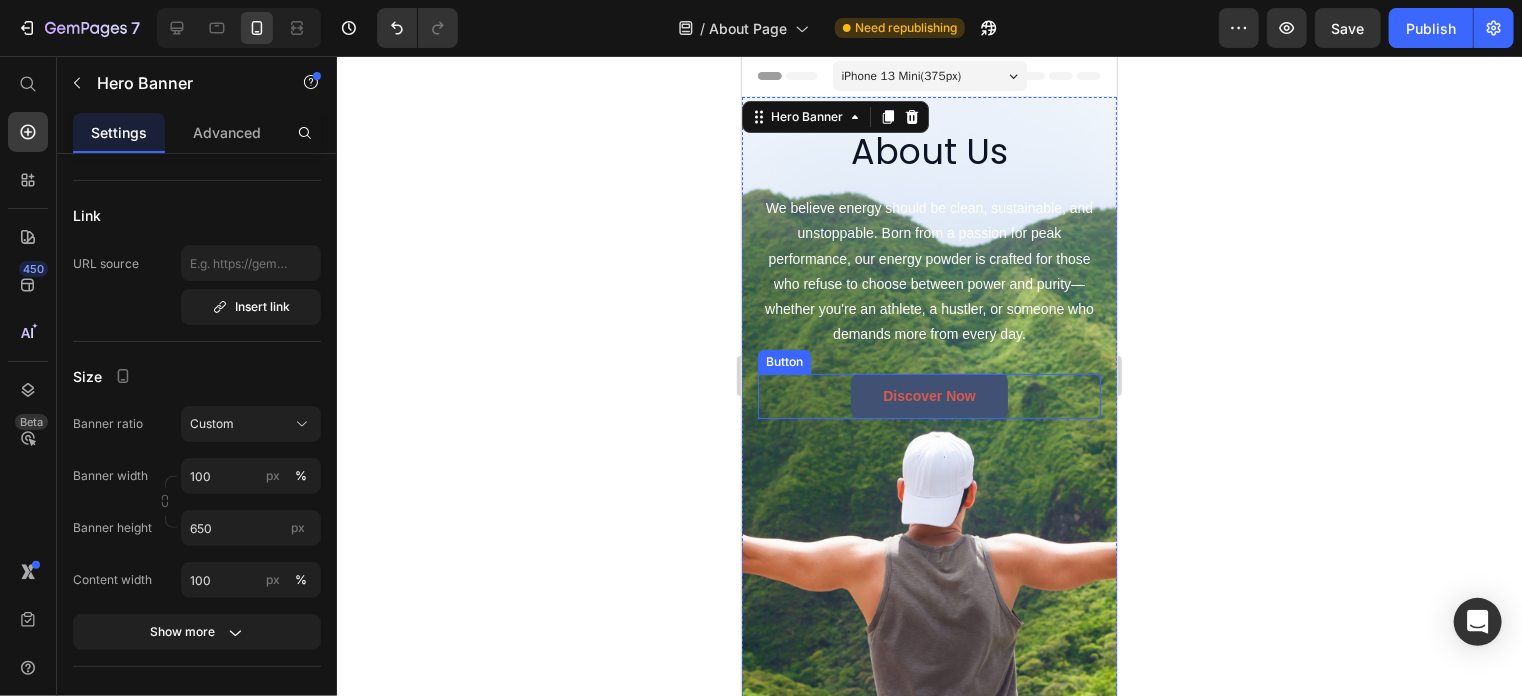 click on "discover now Button" at bounding box center (928, 395) 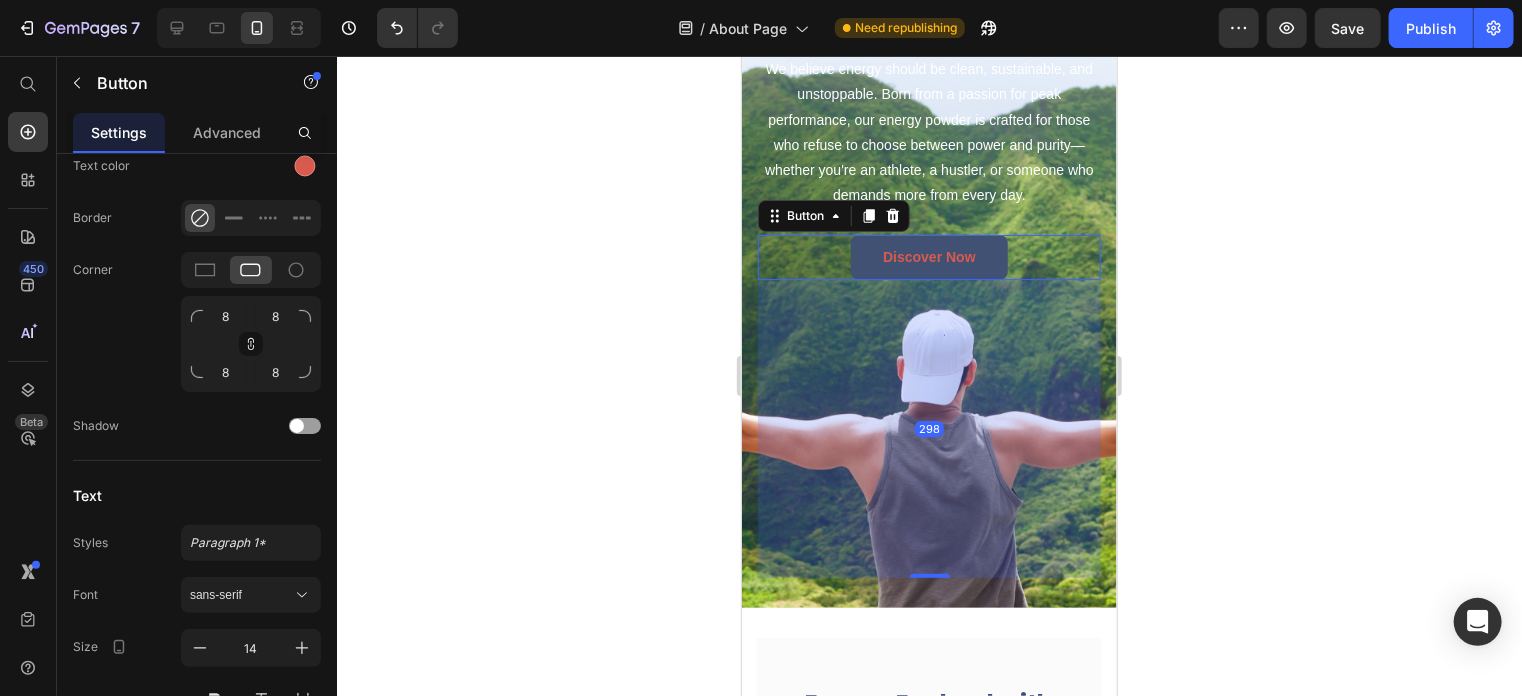 scroll, scrollTop: 176, scrollLeft: 0, axis: vertical 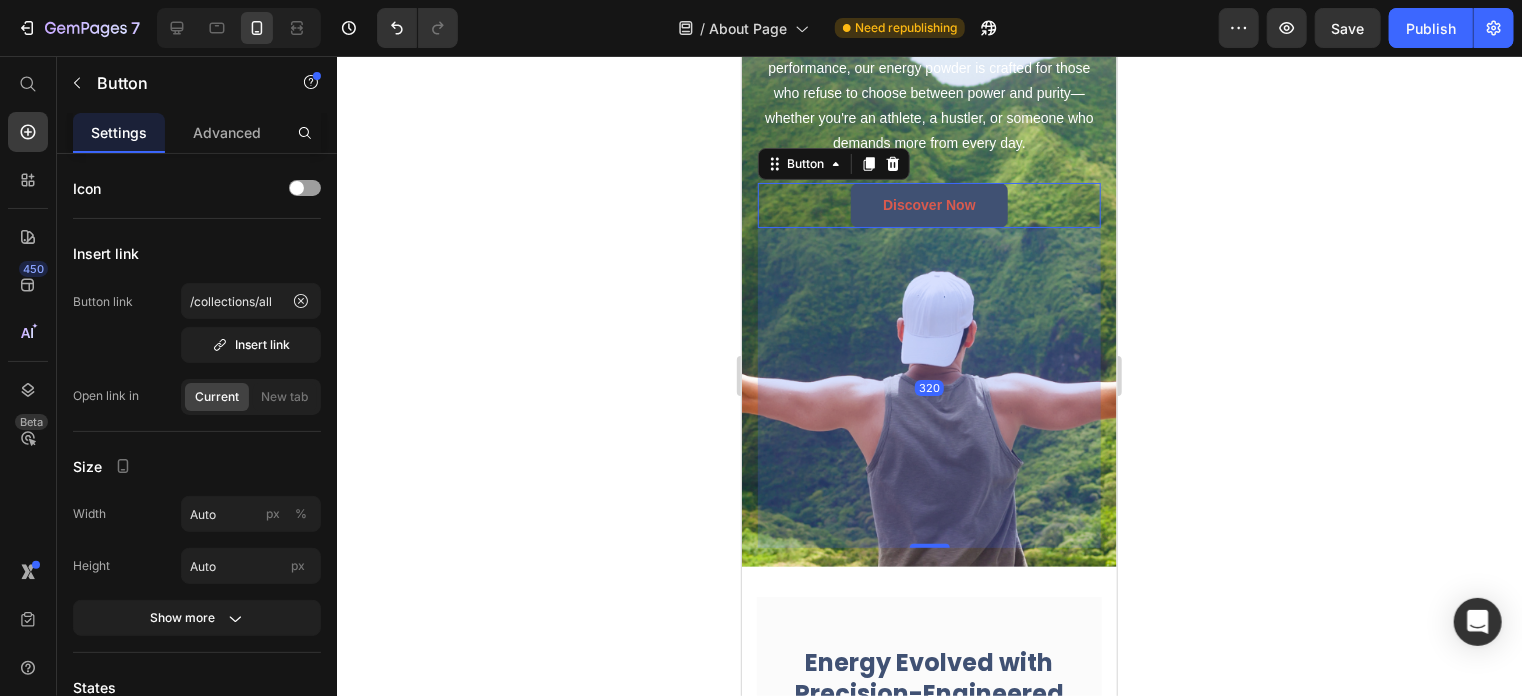 drag, startPoint x: 929, startPoint y: 531, endPoint x: 929, endPoint y: 553, distance: 22 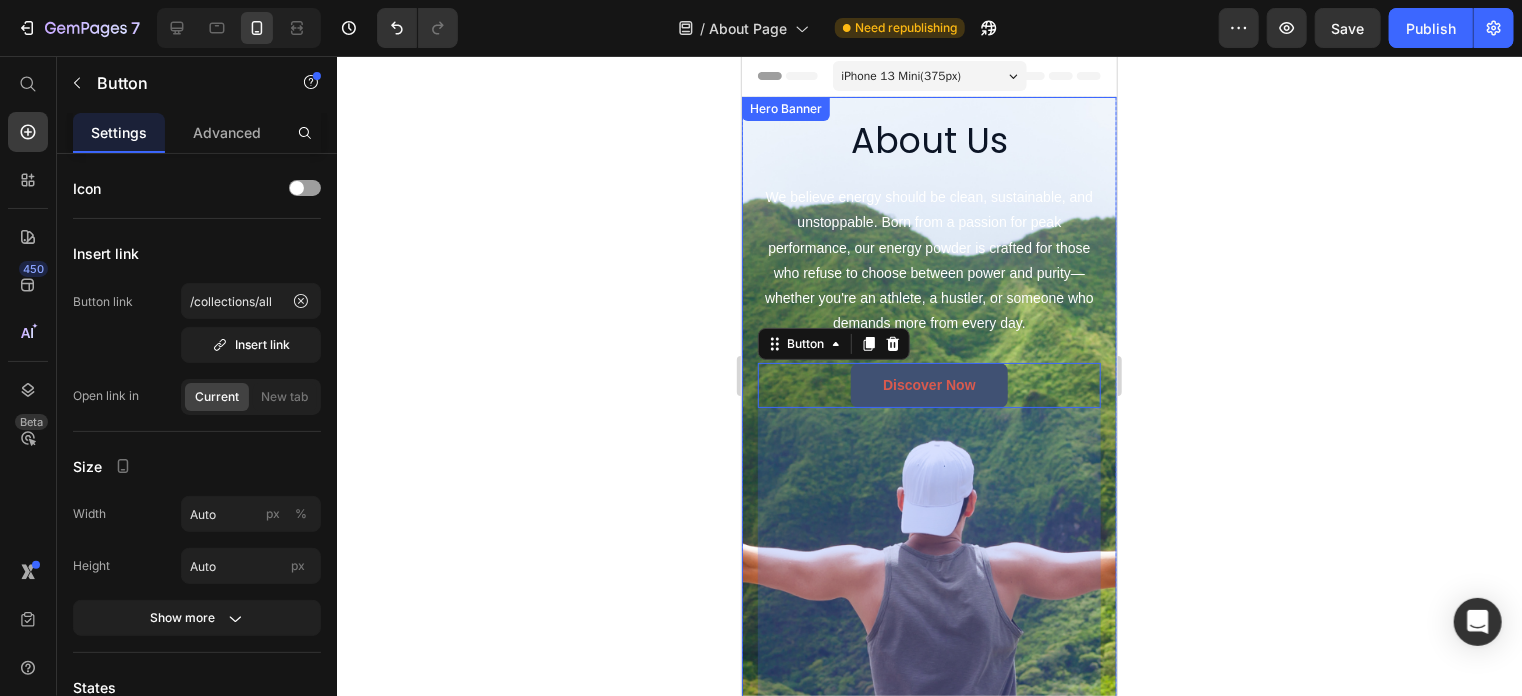 scroll, scrollTop: 163, scrollLeft: 0, axis: vertical 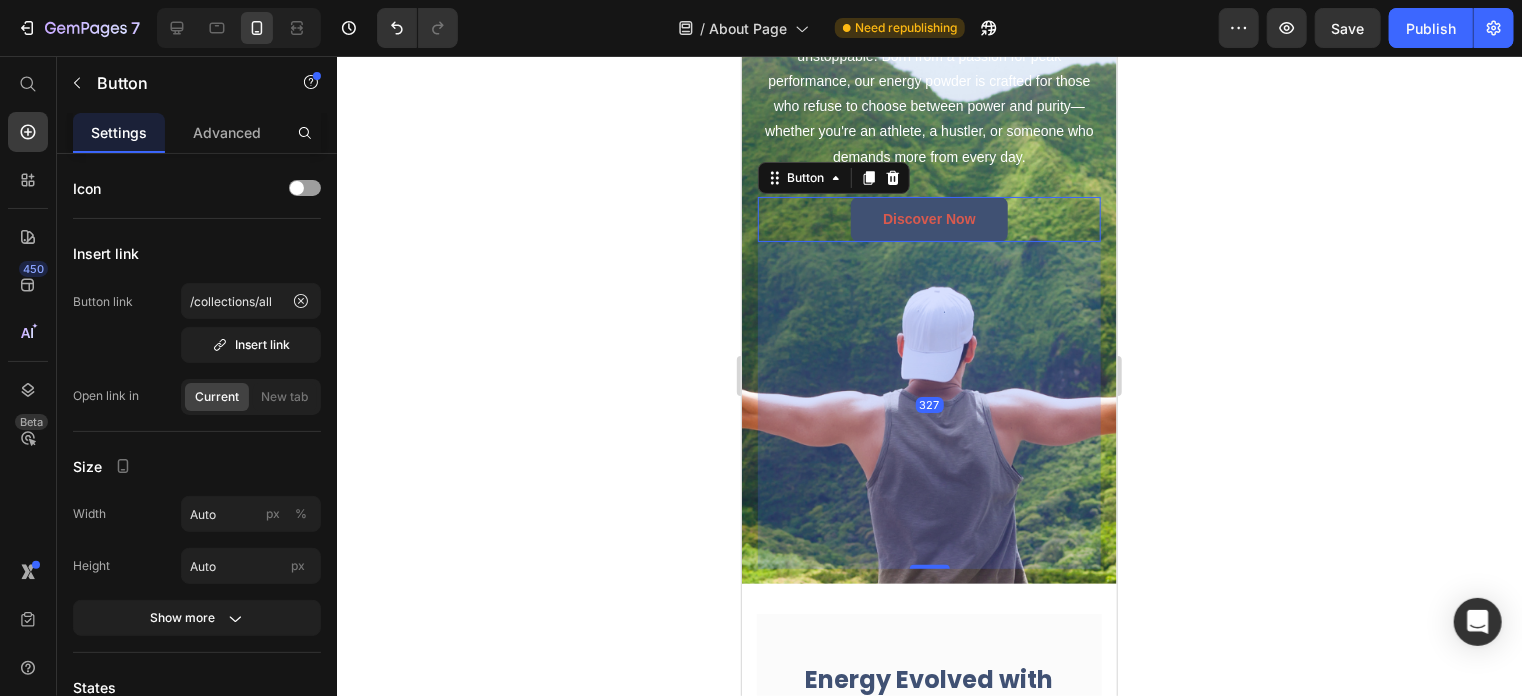 click on "About Us Heading We believe energy should be clean, sustainable, and unstoppable. Born from a passion for peak performance, our energy powder is crafted for those who refuse to choose between power and purity—whether you're an athlete, a hustler, or someone who demands more from every day. Text Block We believe energy should be clean, sustainable, and unstoppable. Born from a passion for peak performance, our energy powder is crafted for those who refuse to choose between power and purity—whether you're an athlete, a hustler, or someone who demands more from every day. Text Block discover now Button   327" at bounding box center [928, 258] 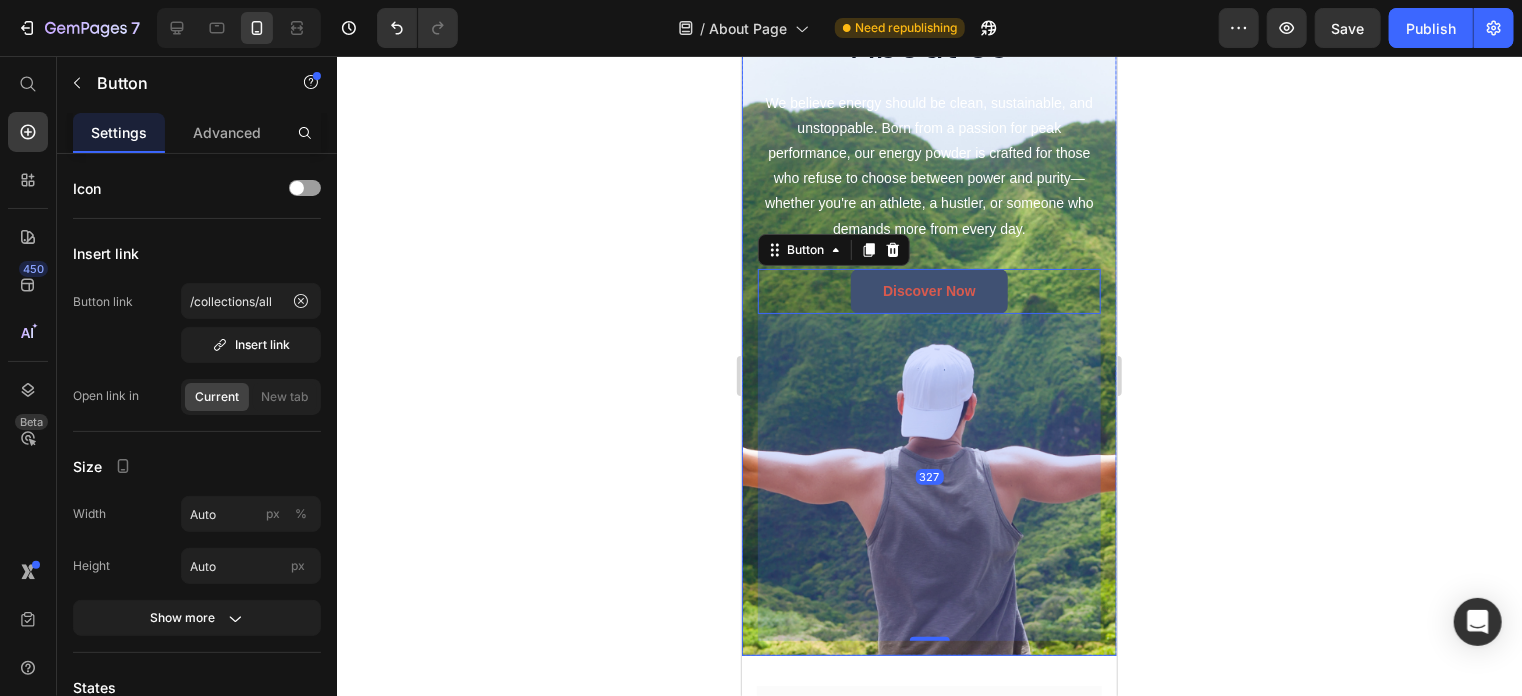 scroll, scrollTop: 0, scrollLeft: 0, axis: both 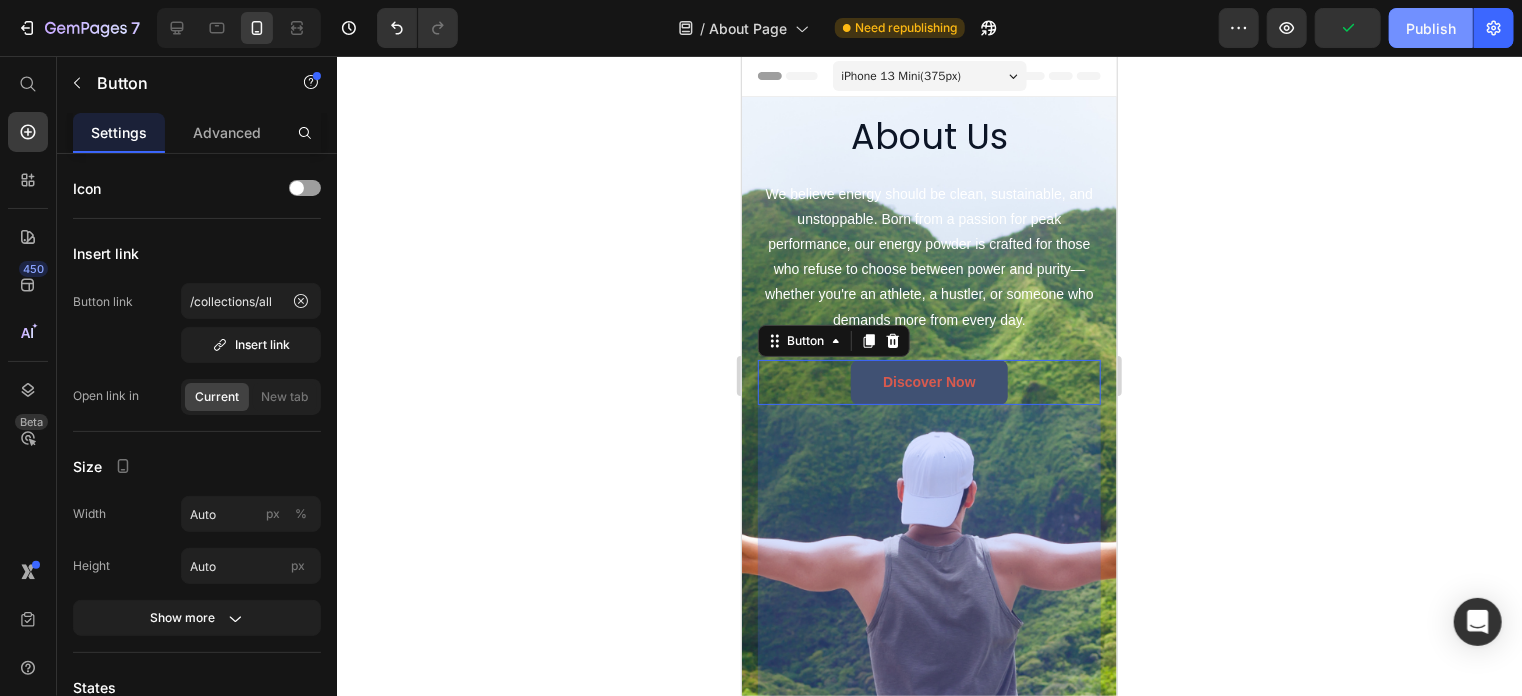 click on "Publish" at bounding box center [1431, 28] 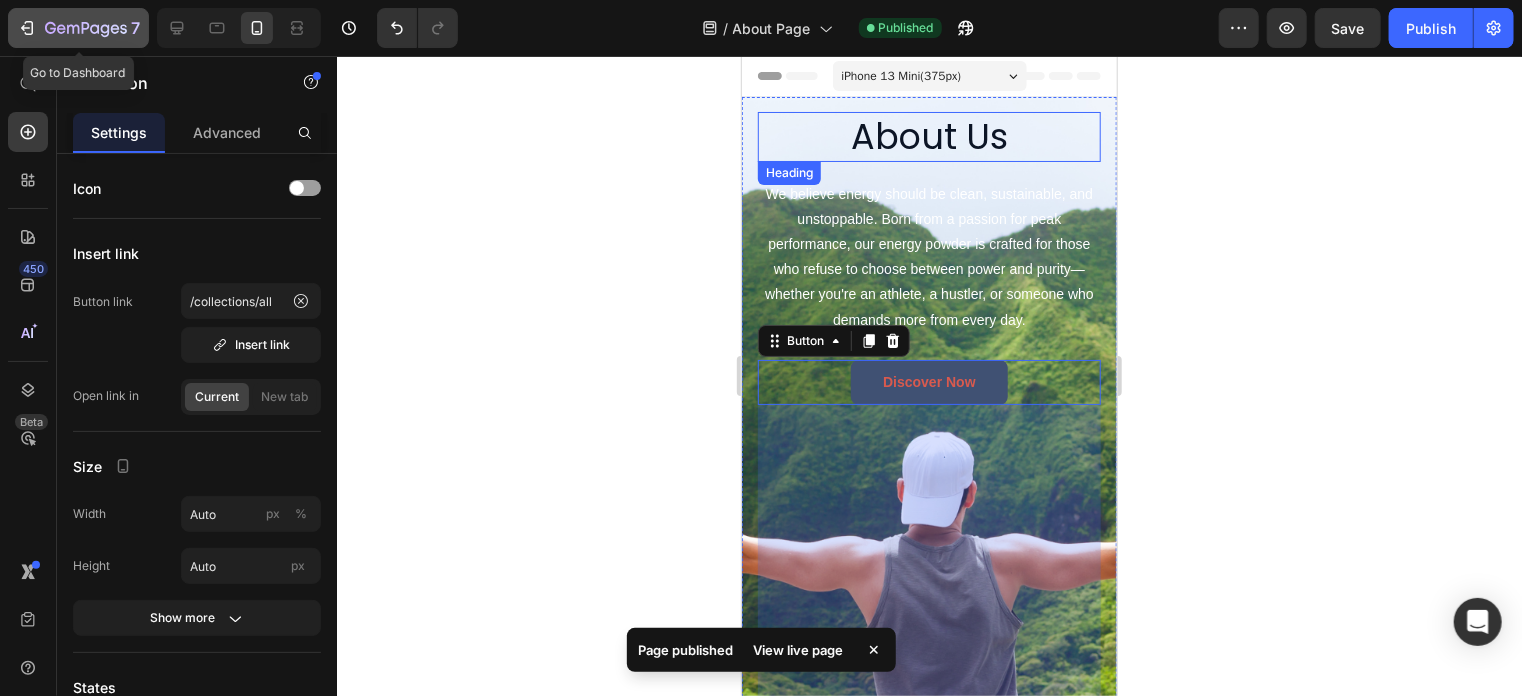 click on "7" 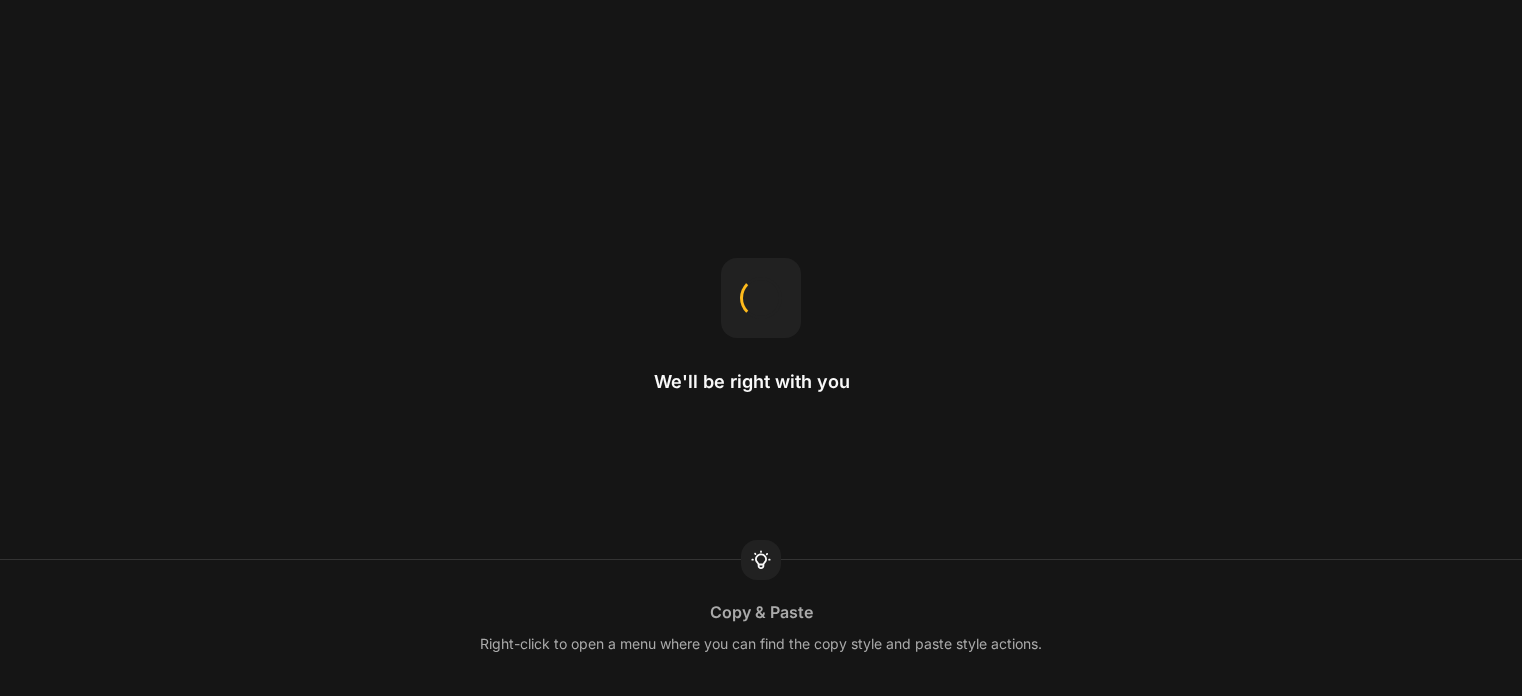 scroll, scrollTop: 0, scrollLeft: 0, axis: both 